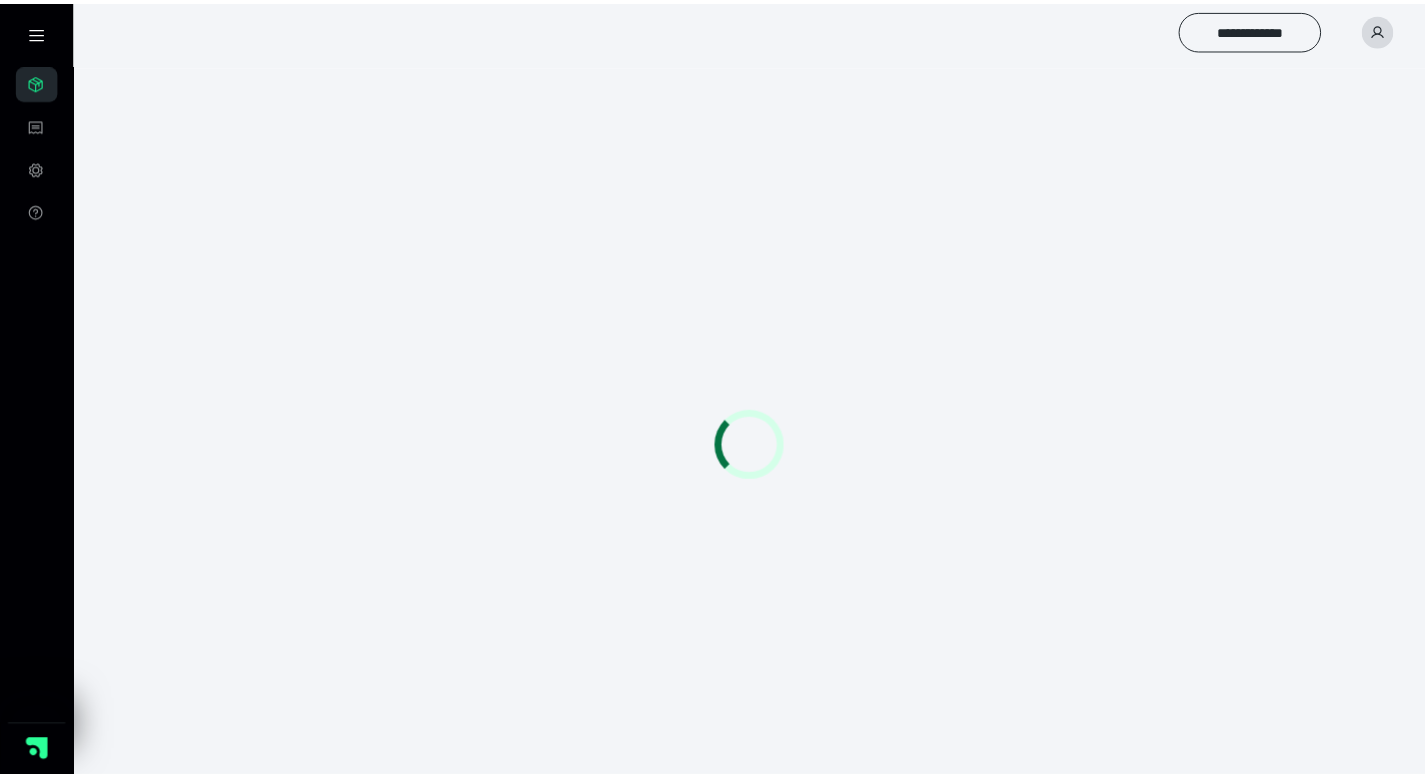 scroll, scrollTop: 0, scrollLeft: 0, axis: both 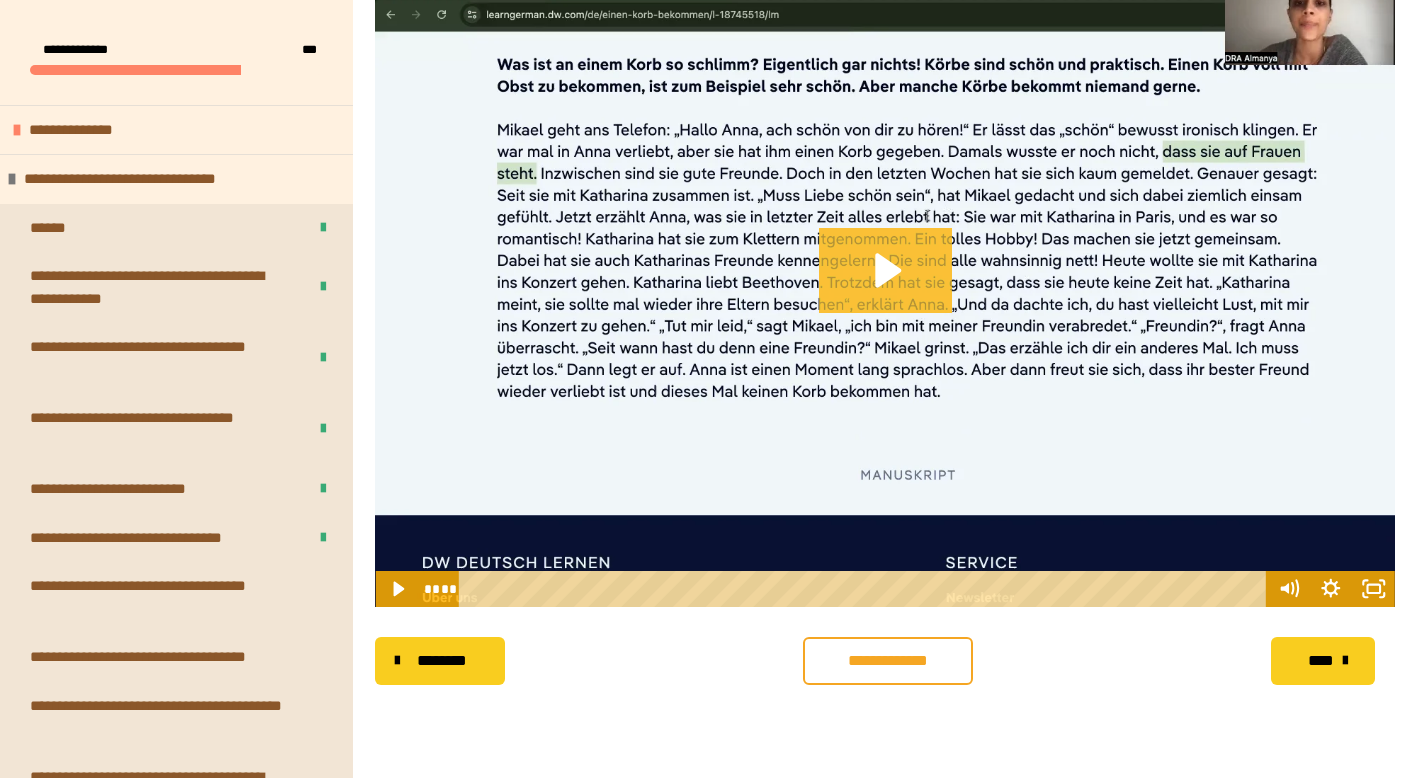 click 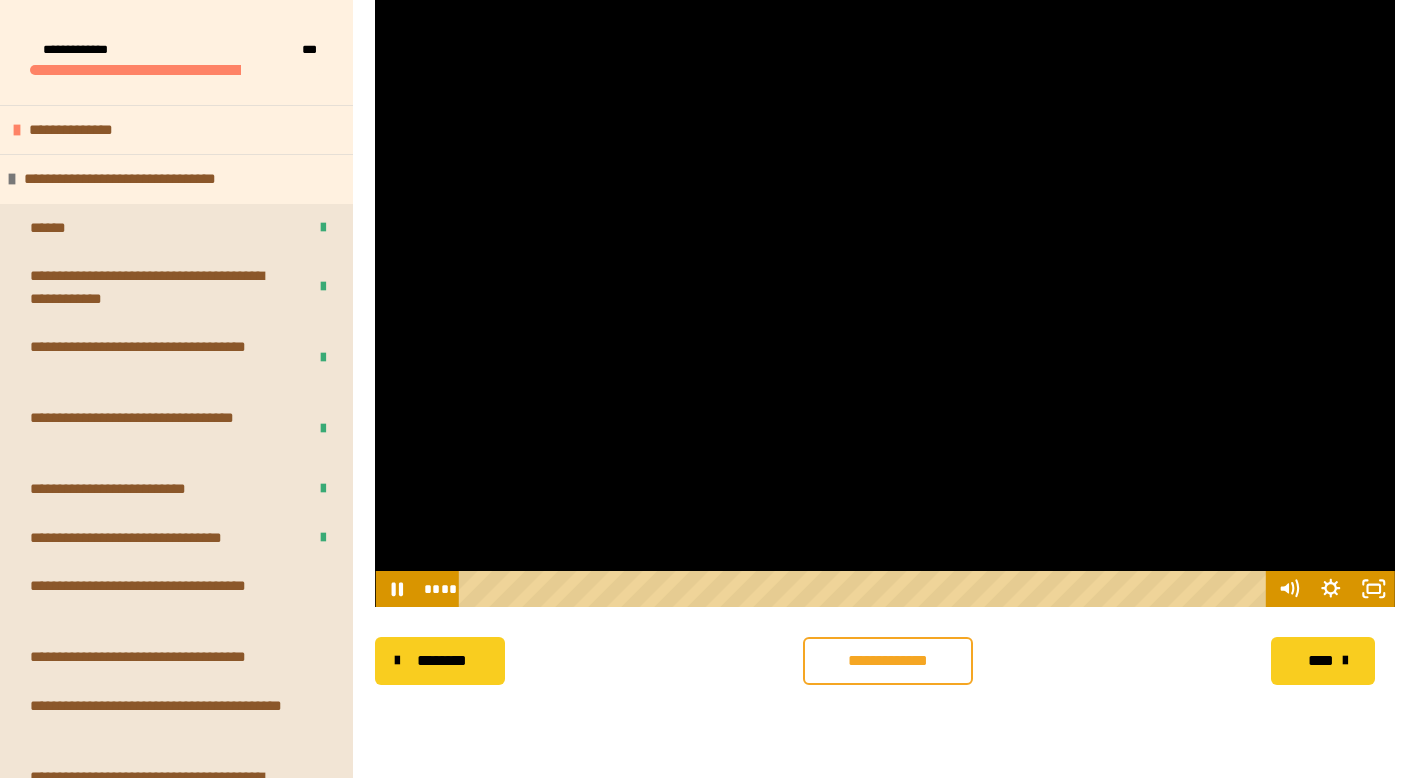 click at bounding box center (865, 589) 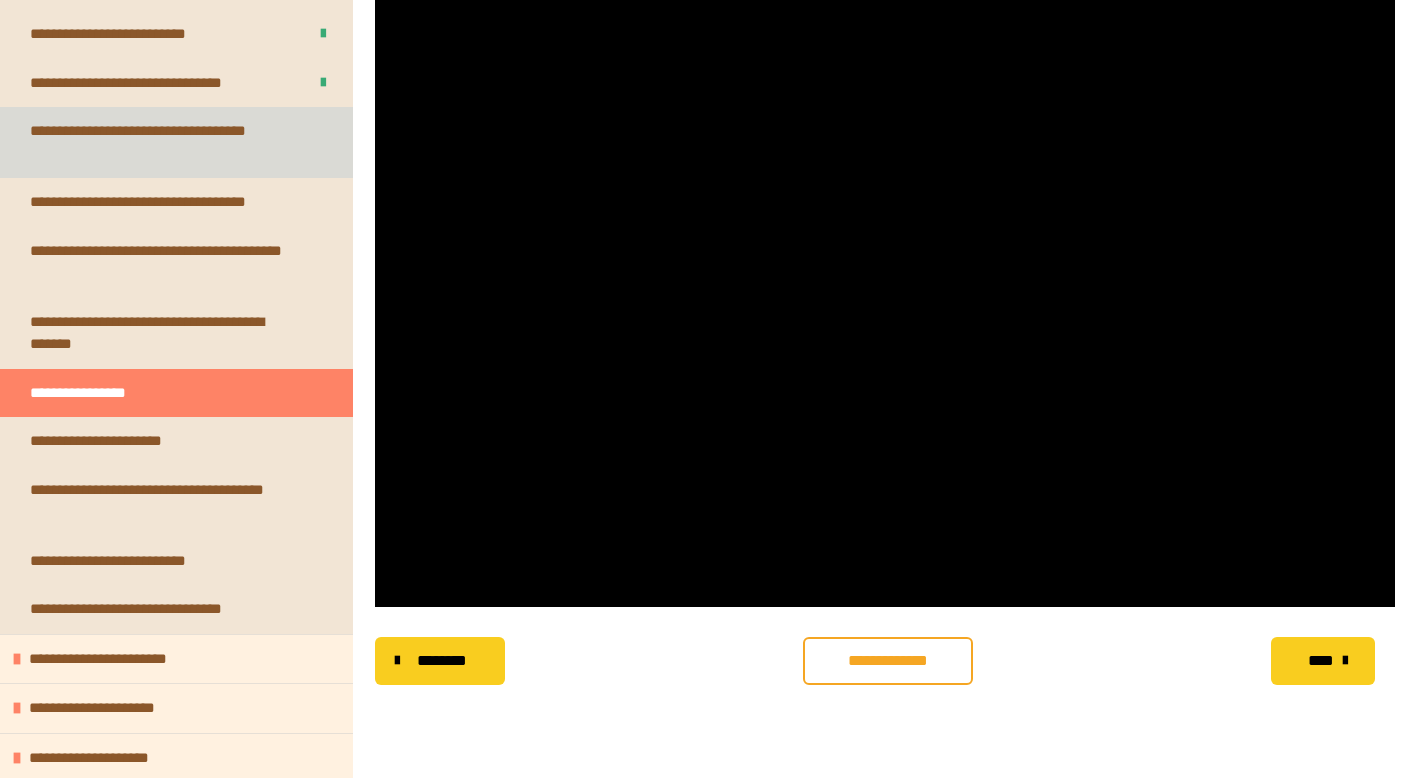 scroll, scrollTop: 459, scrollLeft: 0, axis: vertical 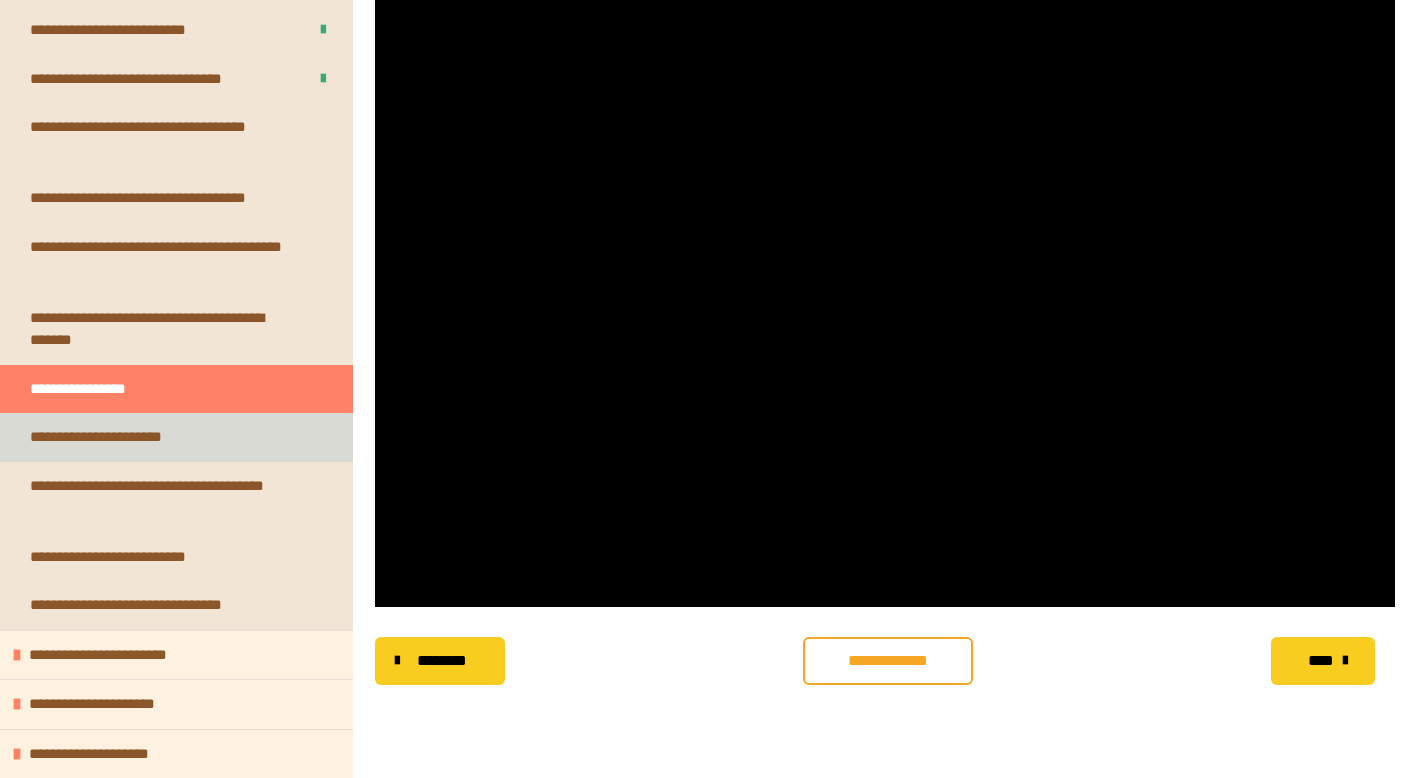 click on "**********" at bounding box center (108, 437) 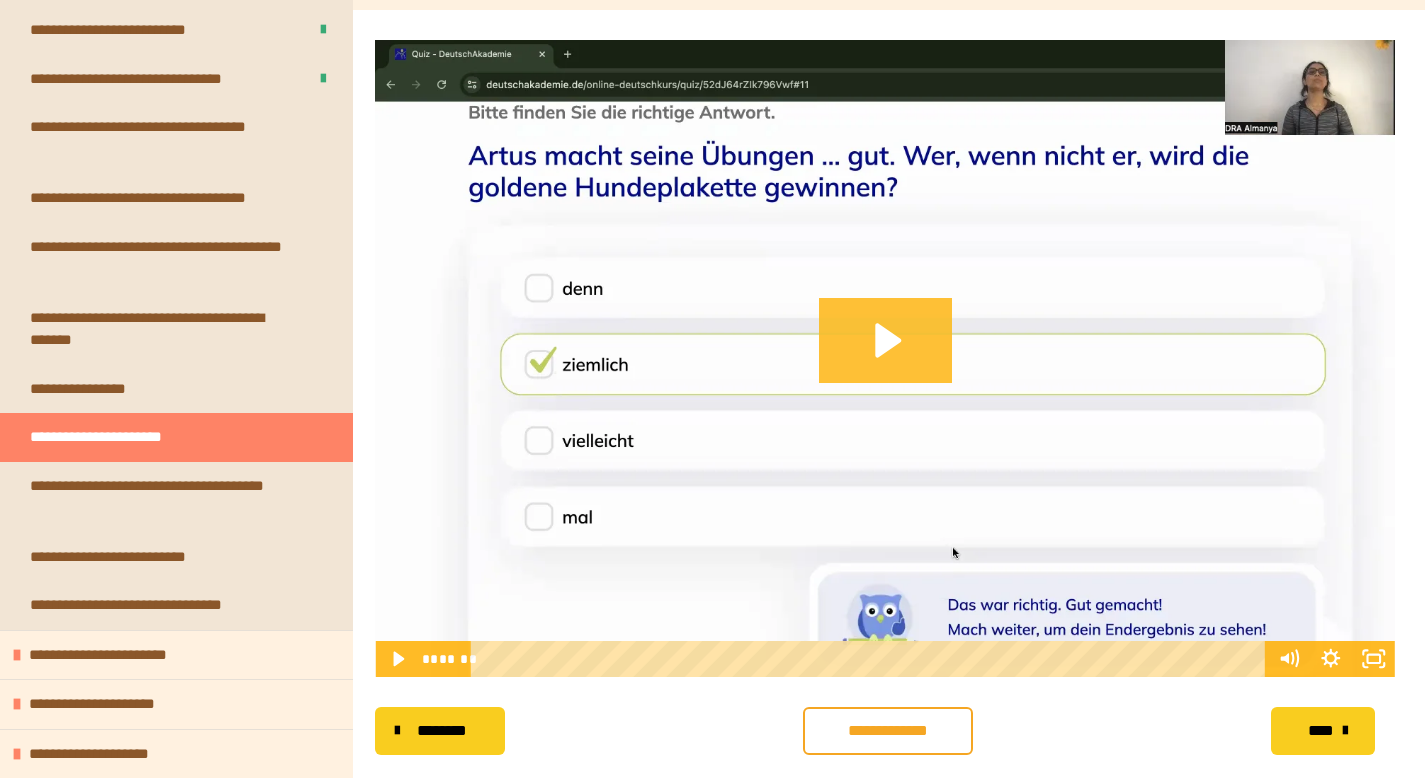 click 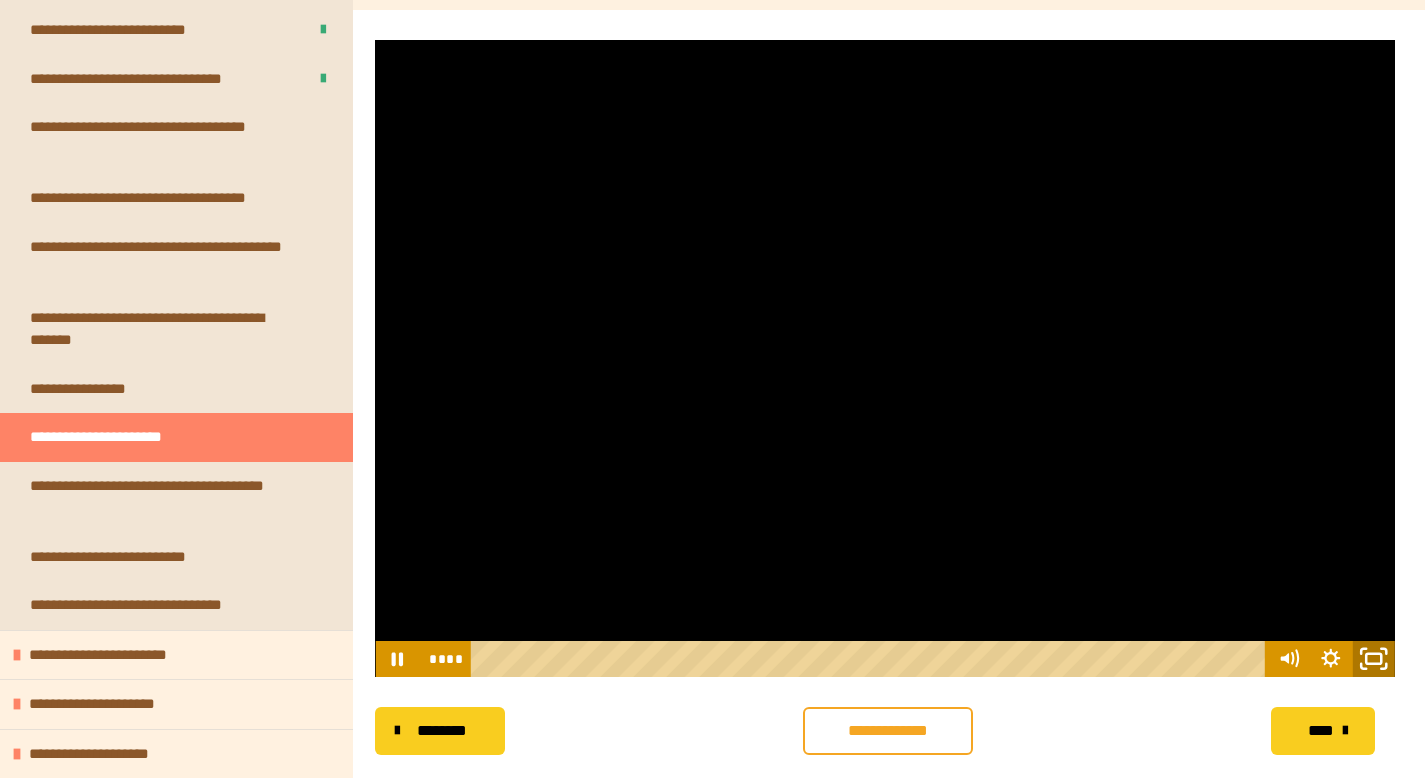 click 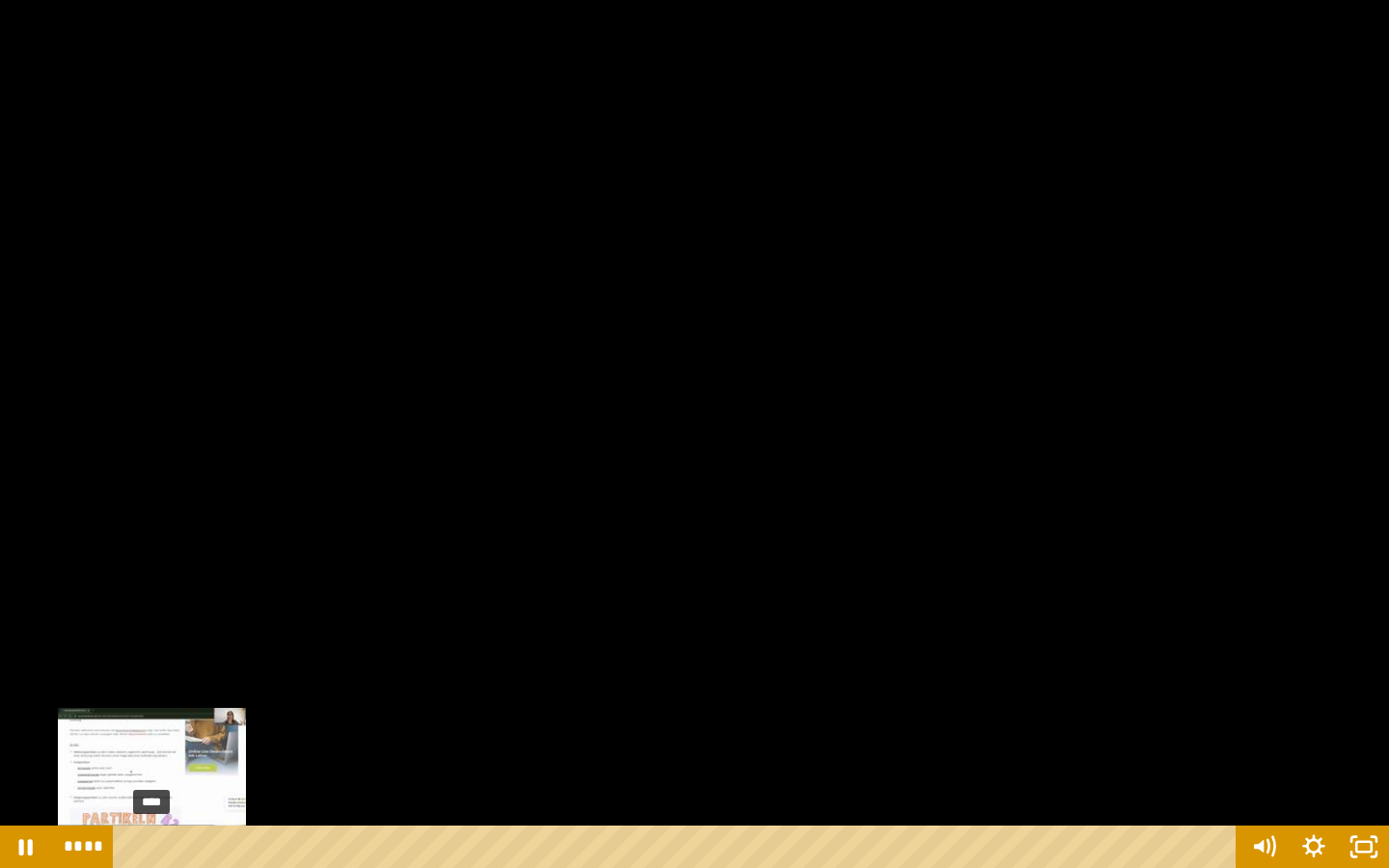 click at bounding box center (153, 847) 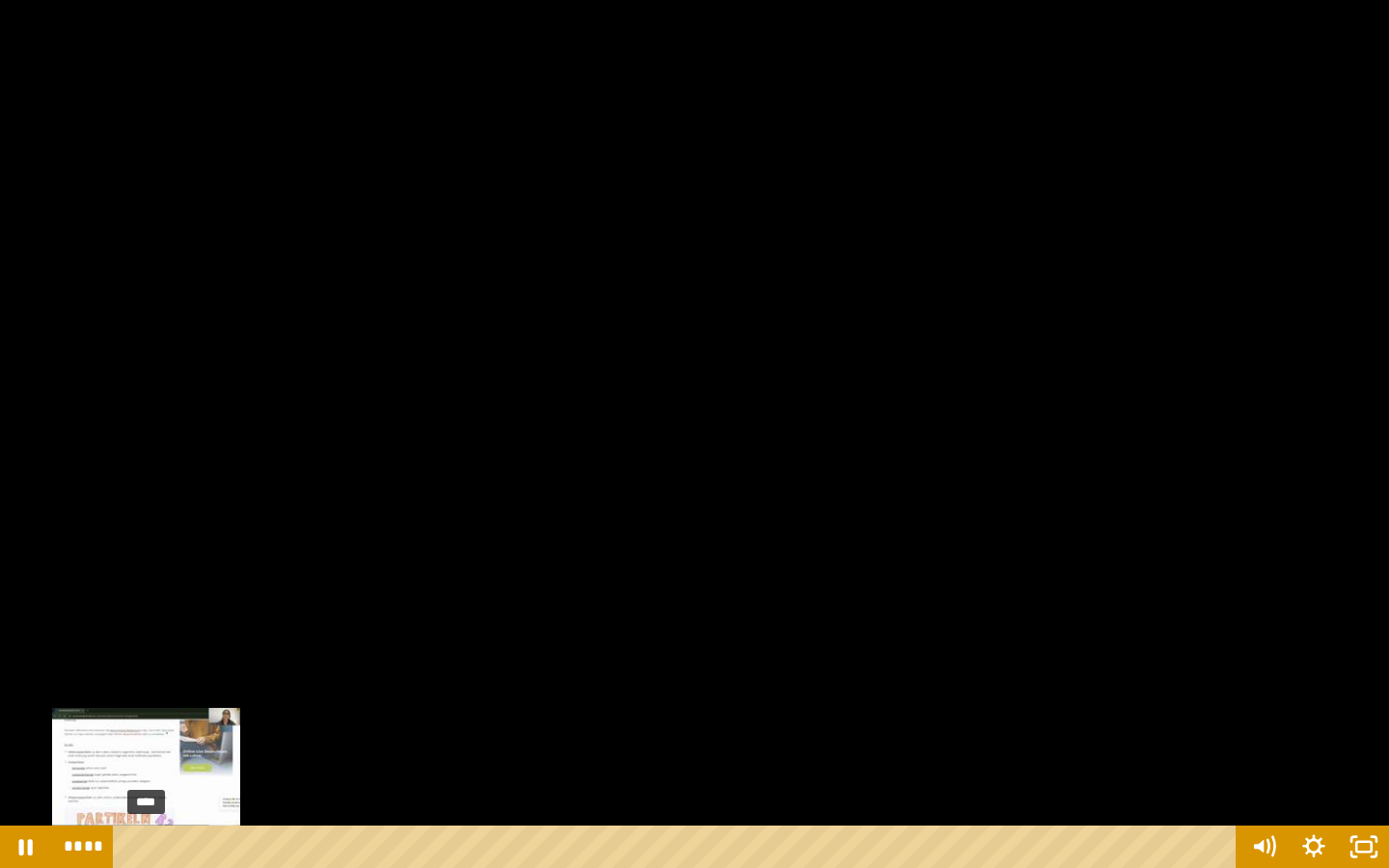 click at bounding box center (151, 847) 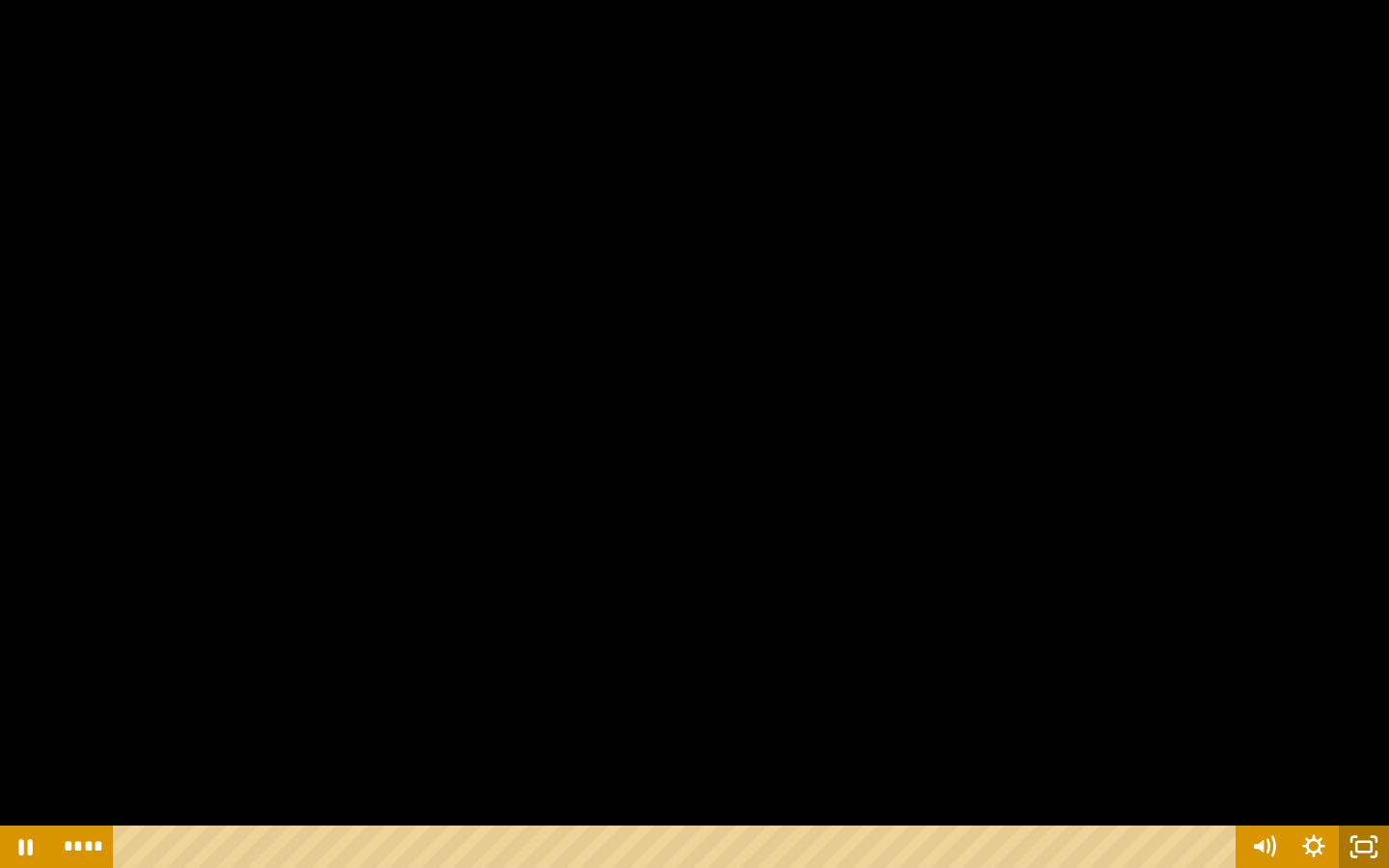 click 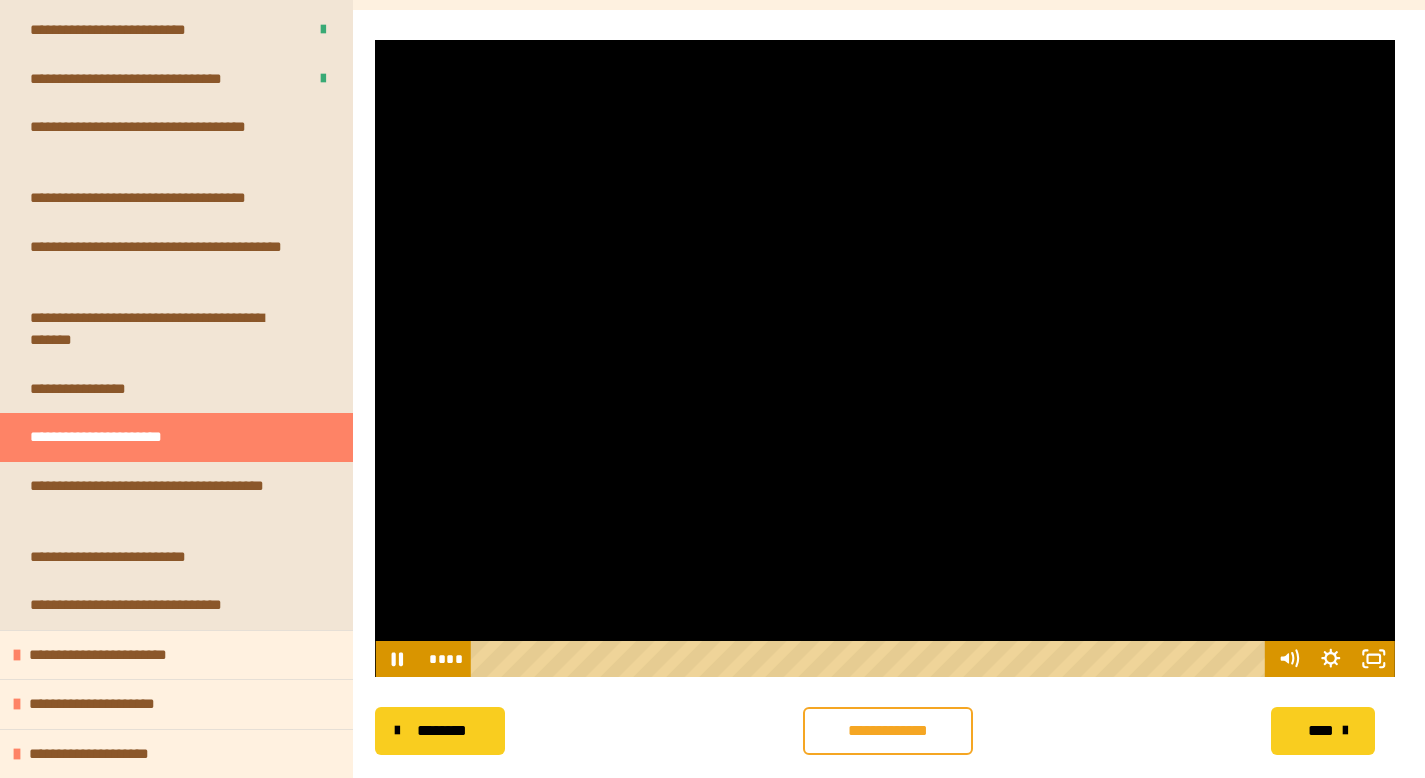 click at bounding box center [885, 358] 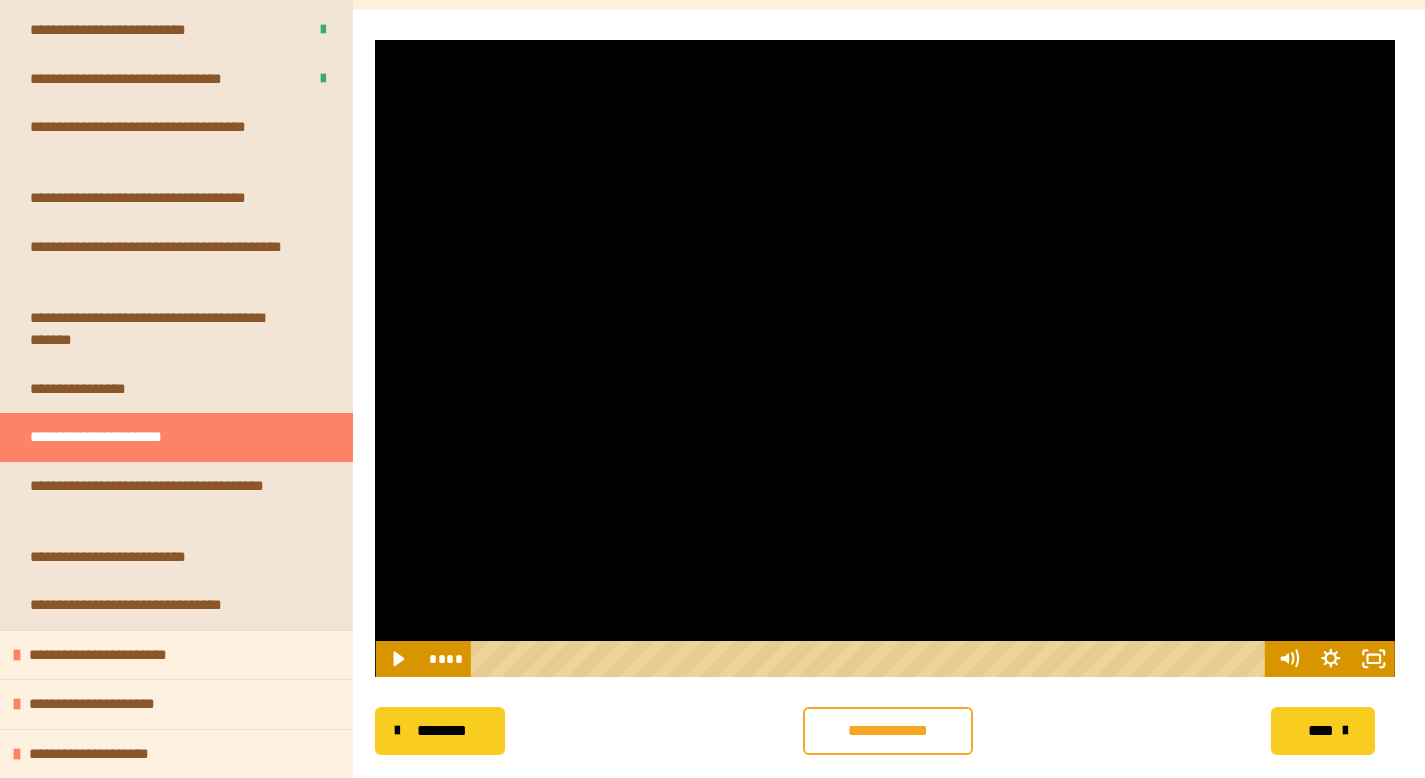 click at bounding box center [885, 358] 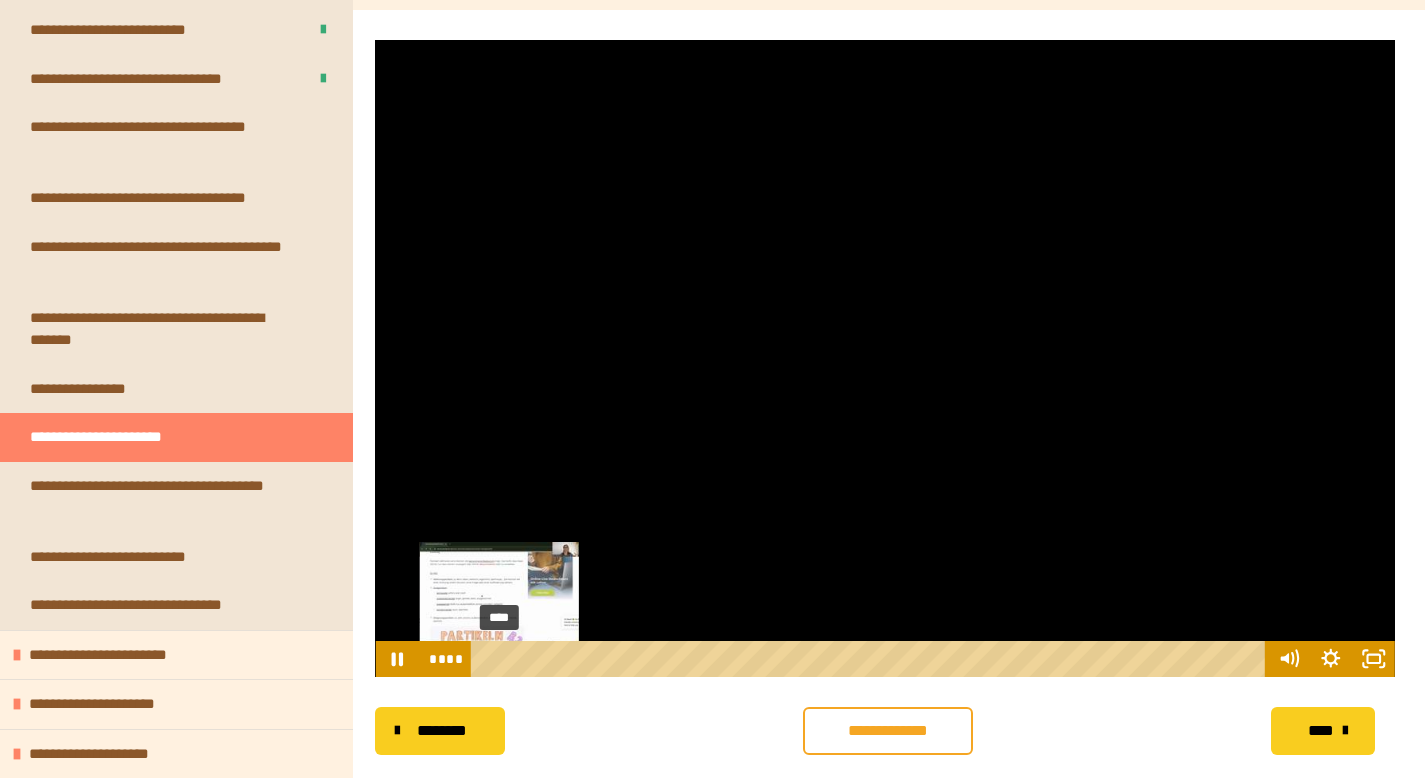 click at bounding box center (499, 659) 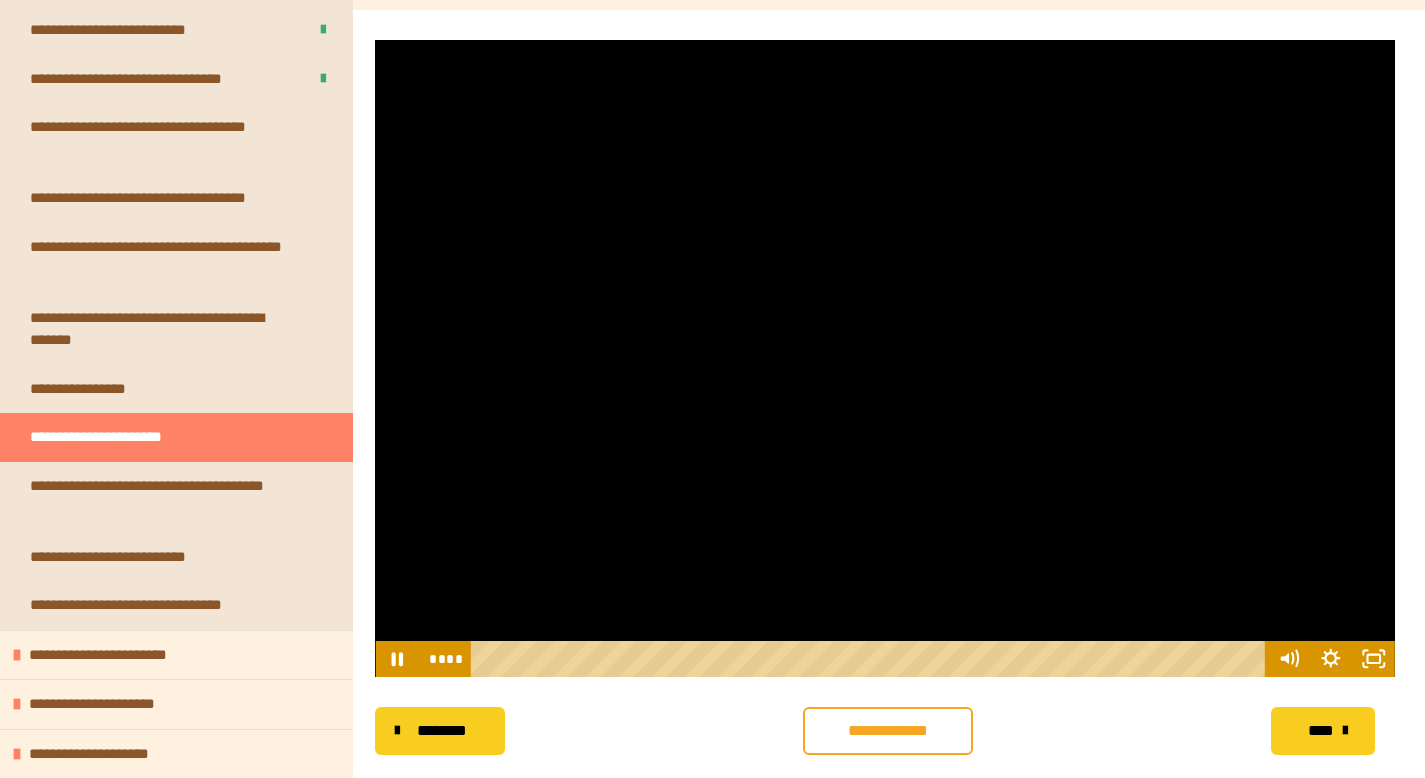 click at bounding box center (885, 358) 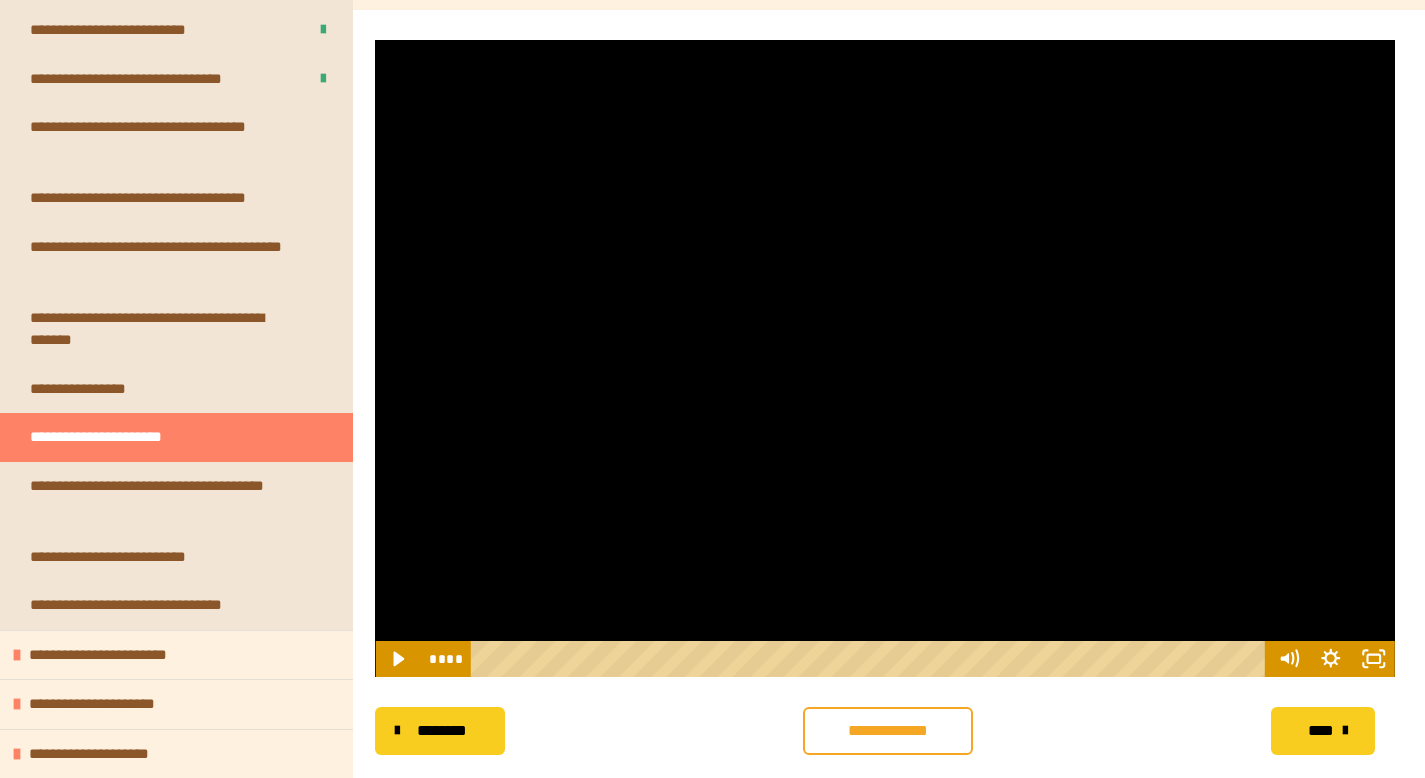 click at bounding box center (885, 358) 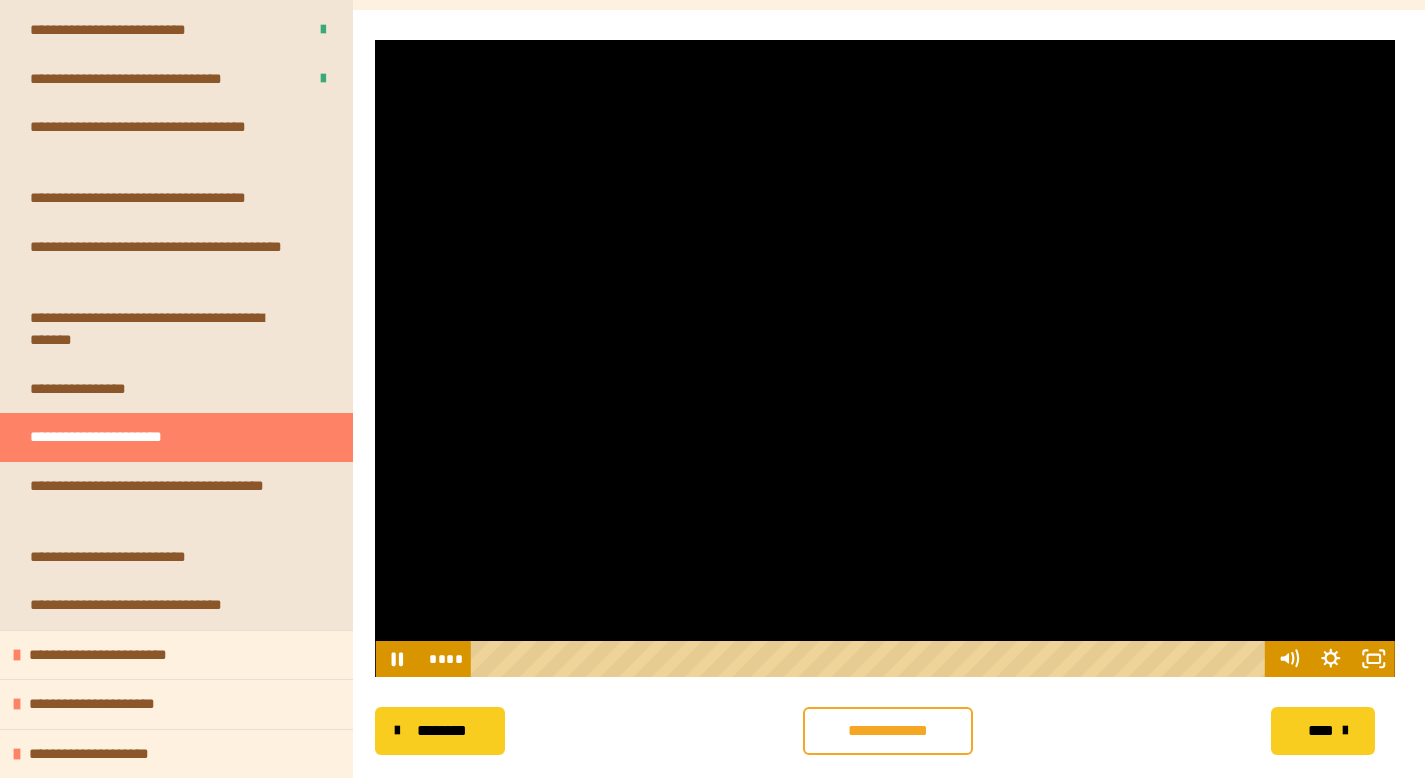 click at bounding box center (885, 358) 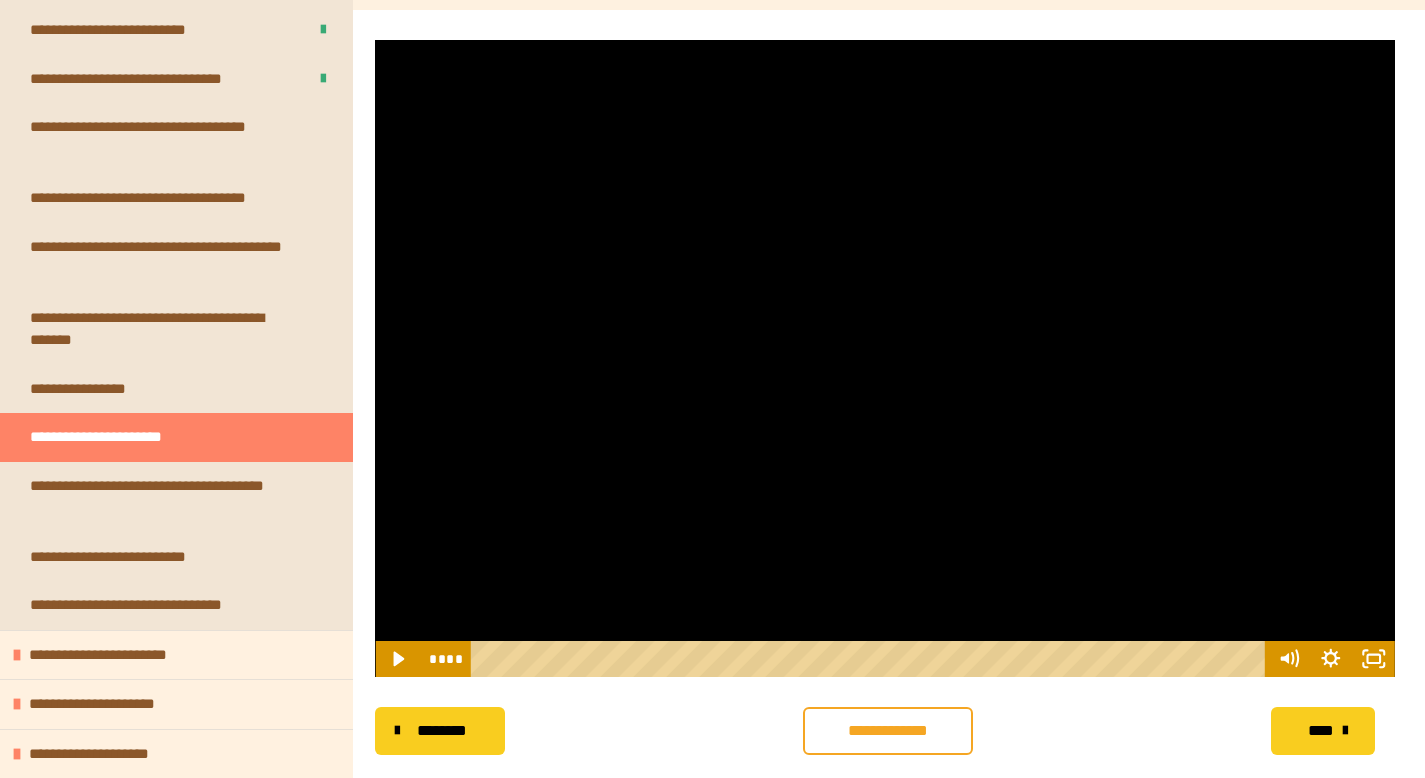 click at bounding box center (885, 358) 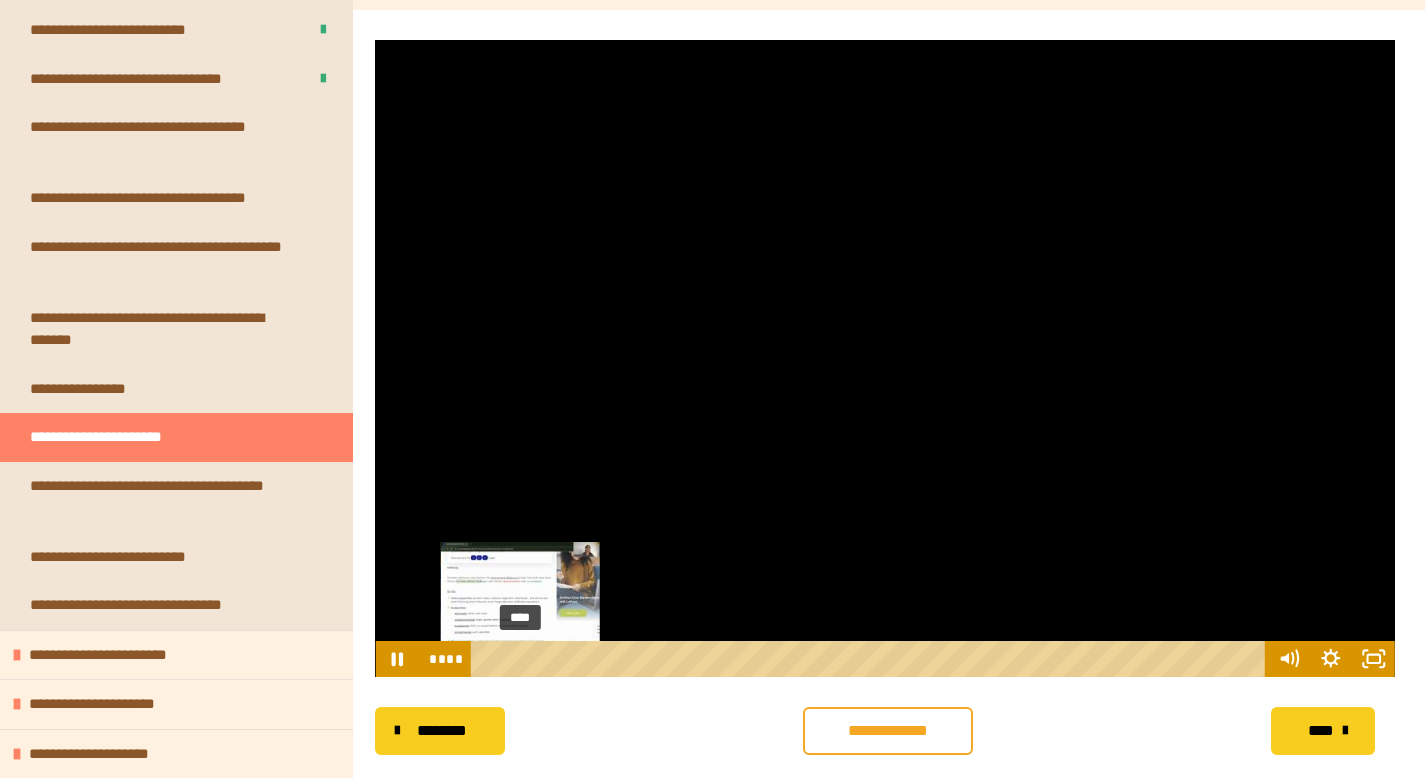 click on "****" at bounding box center [871, 659] 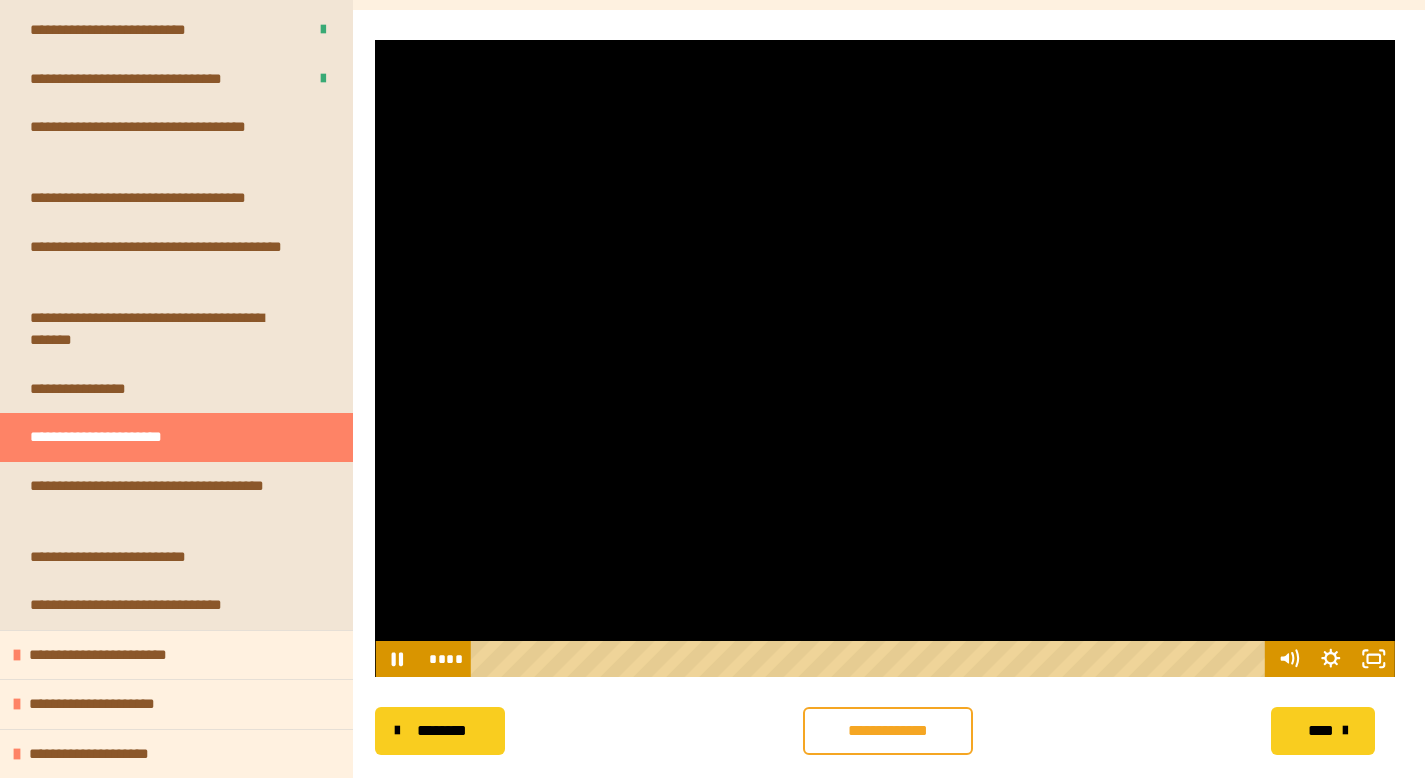click at bounding box center (885, 358) 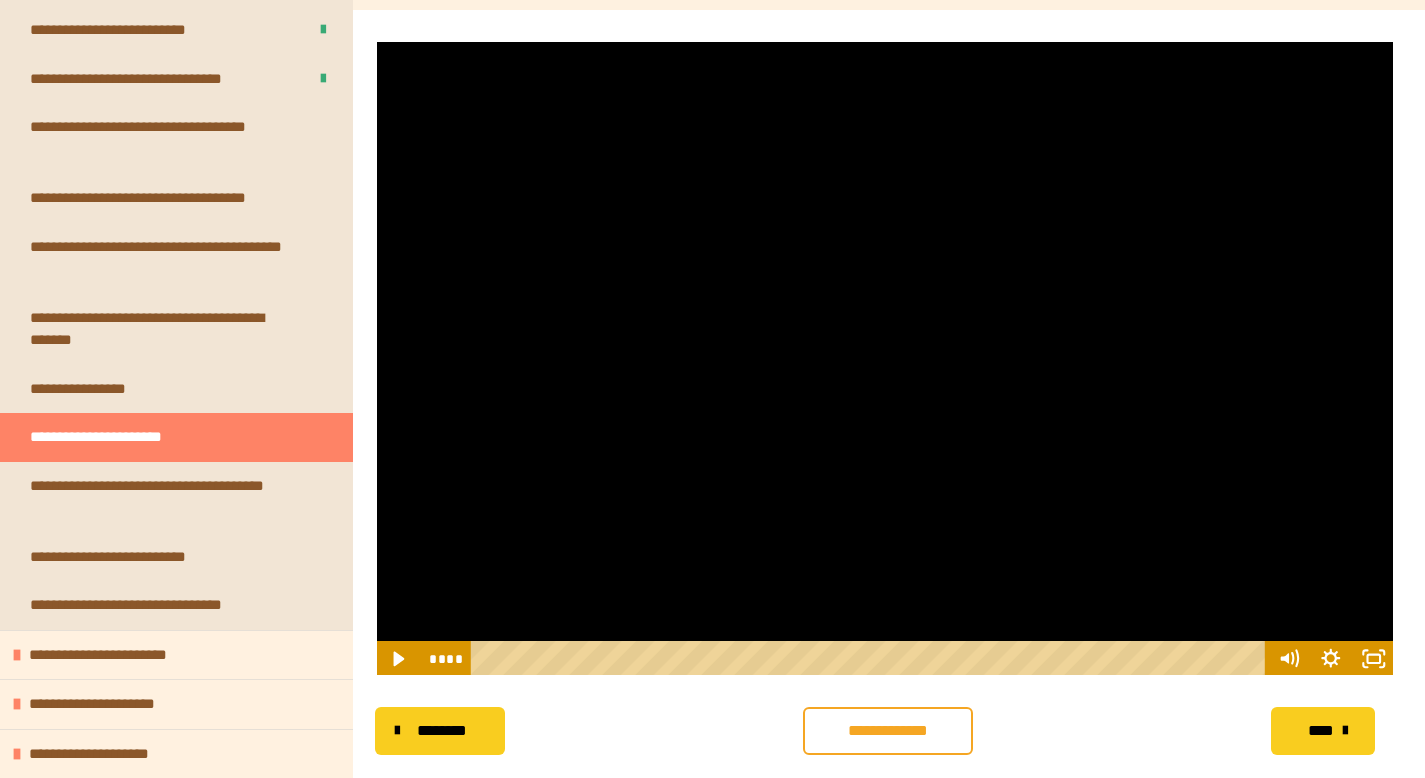 click at bounding box center [885, 358] 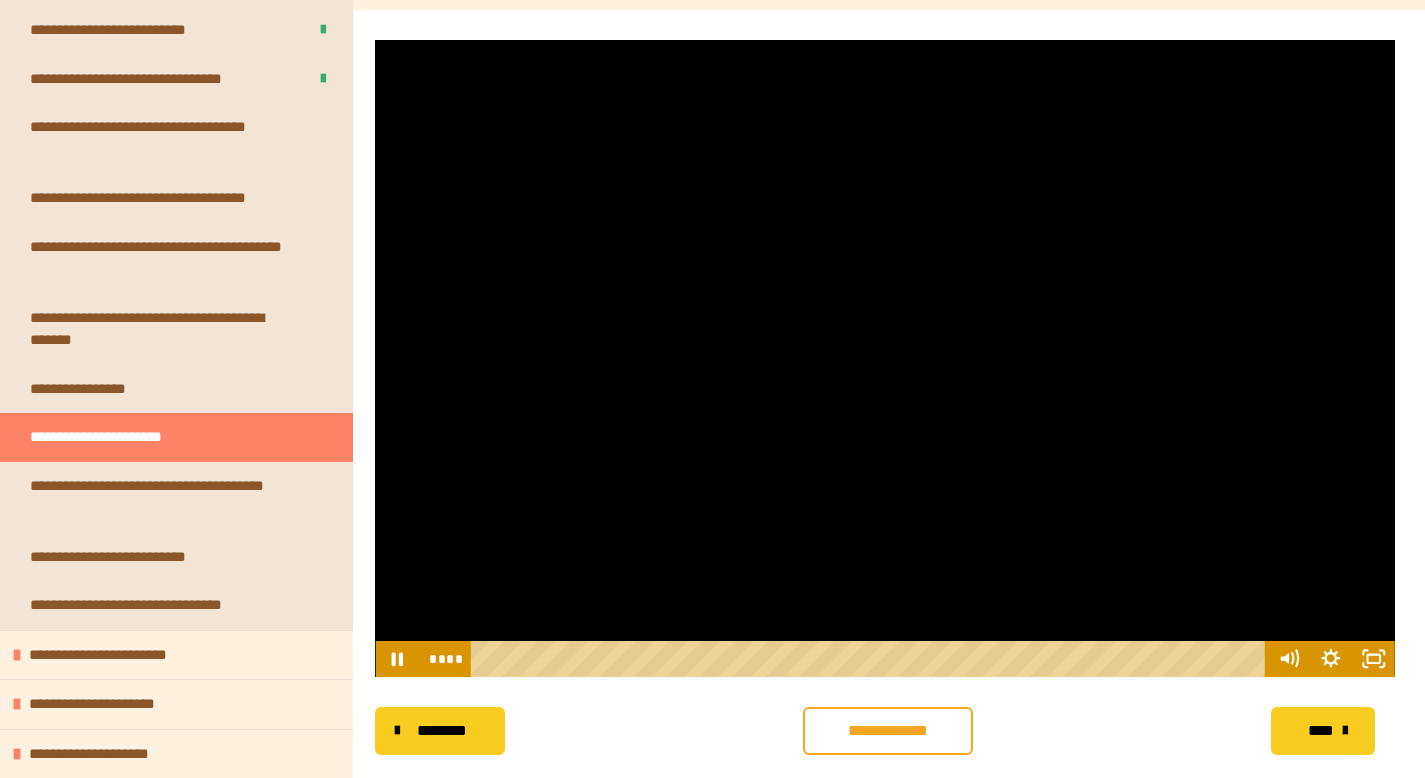 click at bounding box center [885, 358] 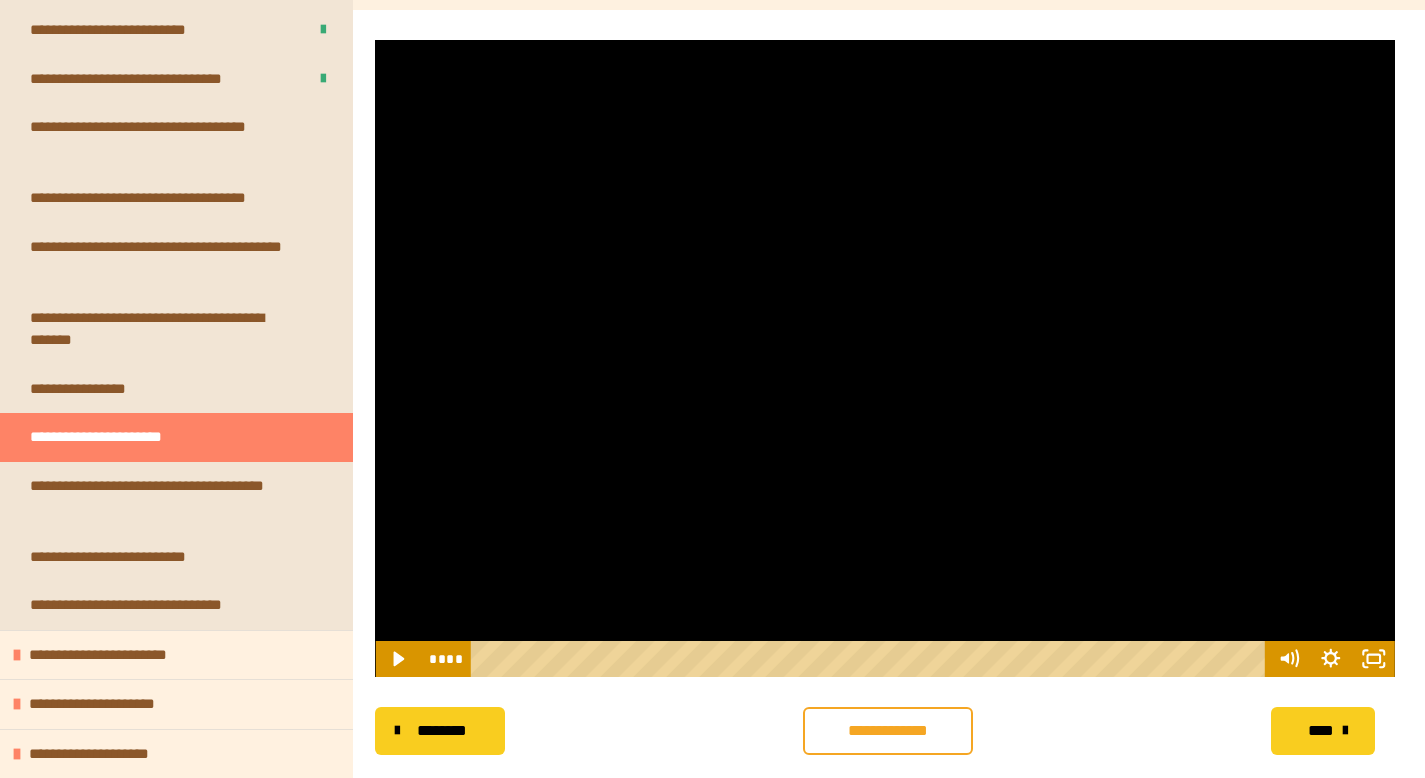 click at bounding box center [885, 358] 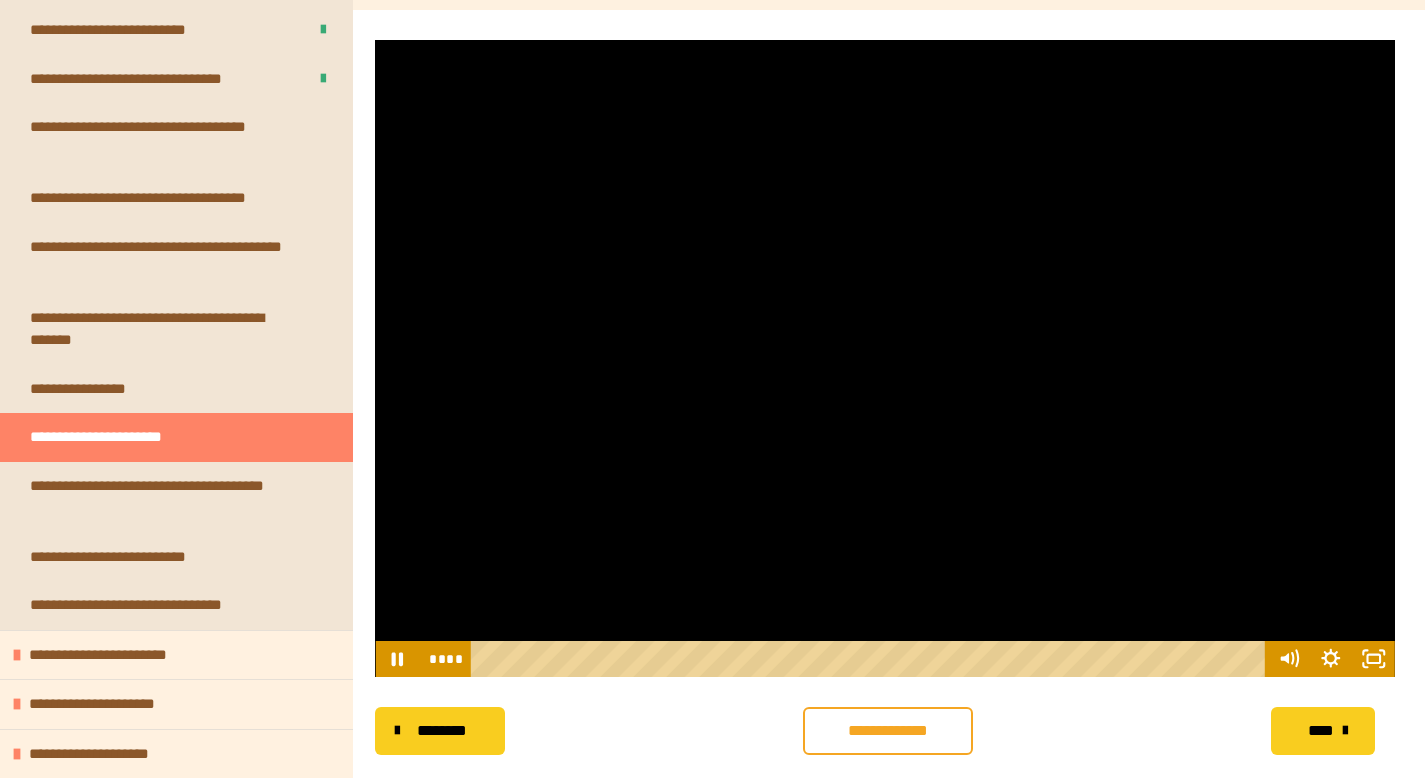 click at bounding box center (885, 358) 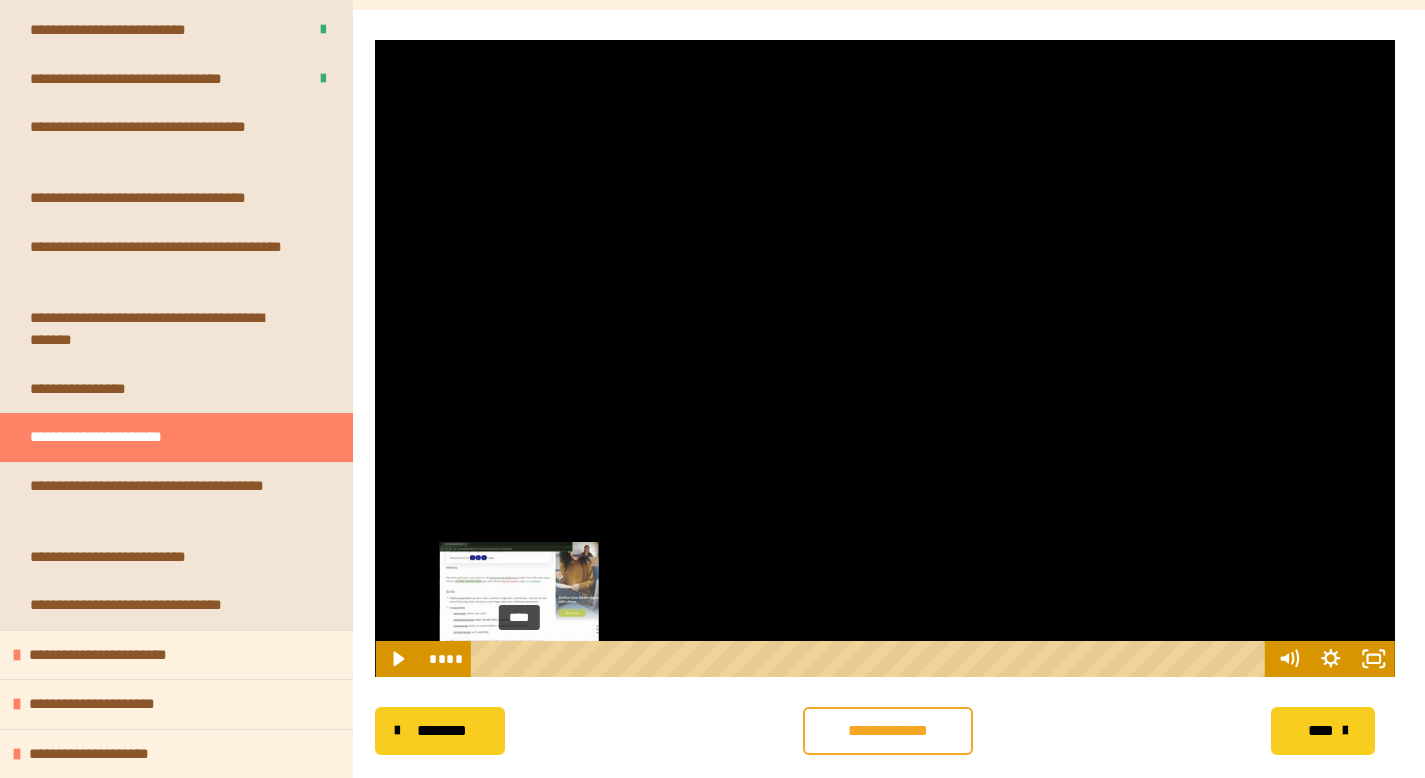 click at bounding box center [519, 659] 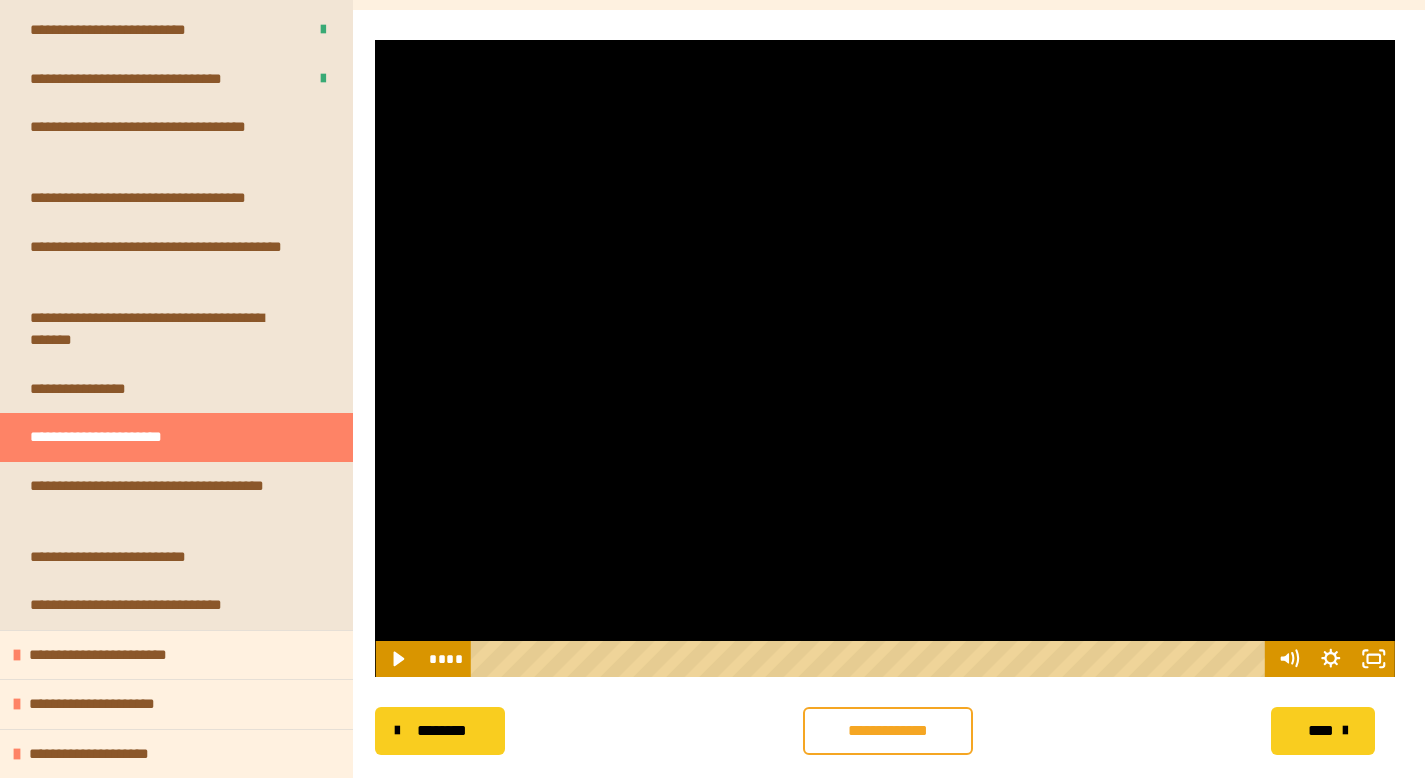 click at bounding box center [885, 358] 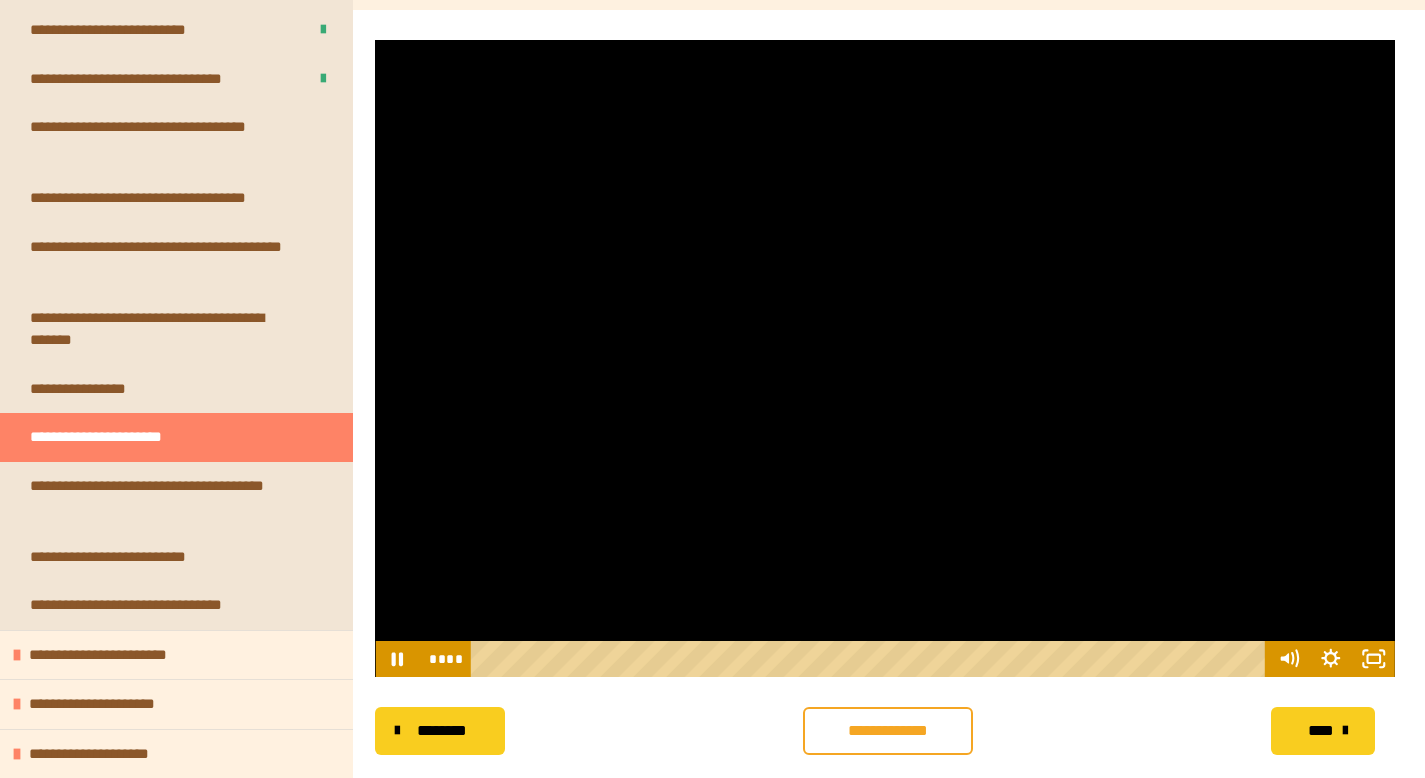 click at bounding box center (885, 358) 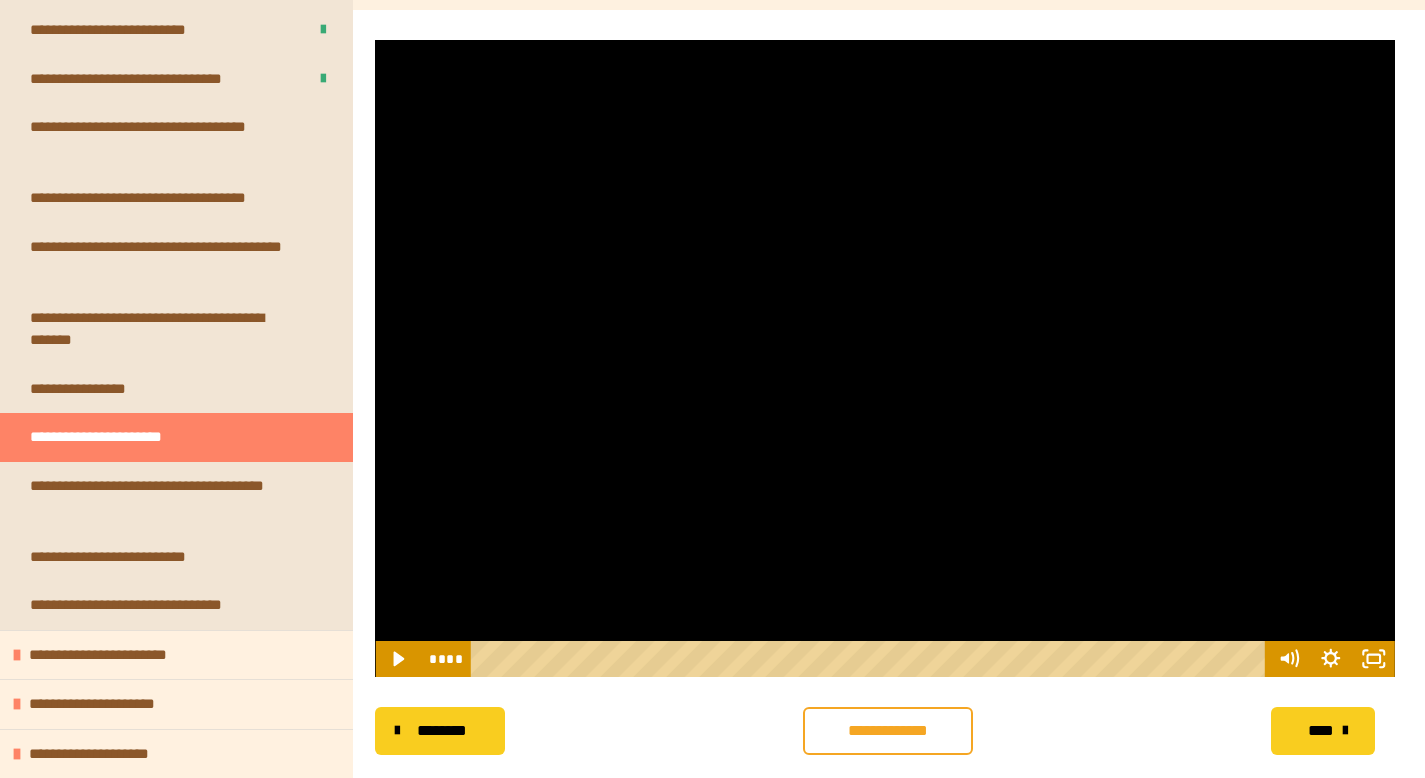 click at bounding box center (885, 358) 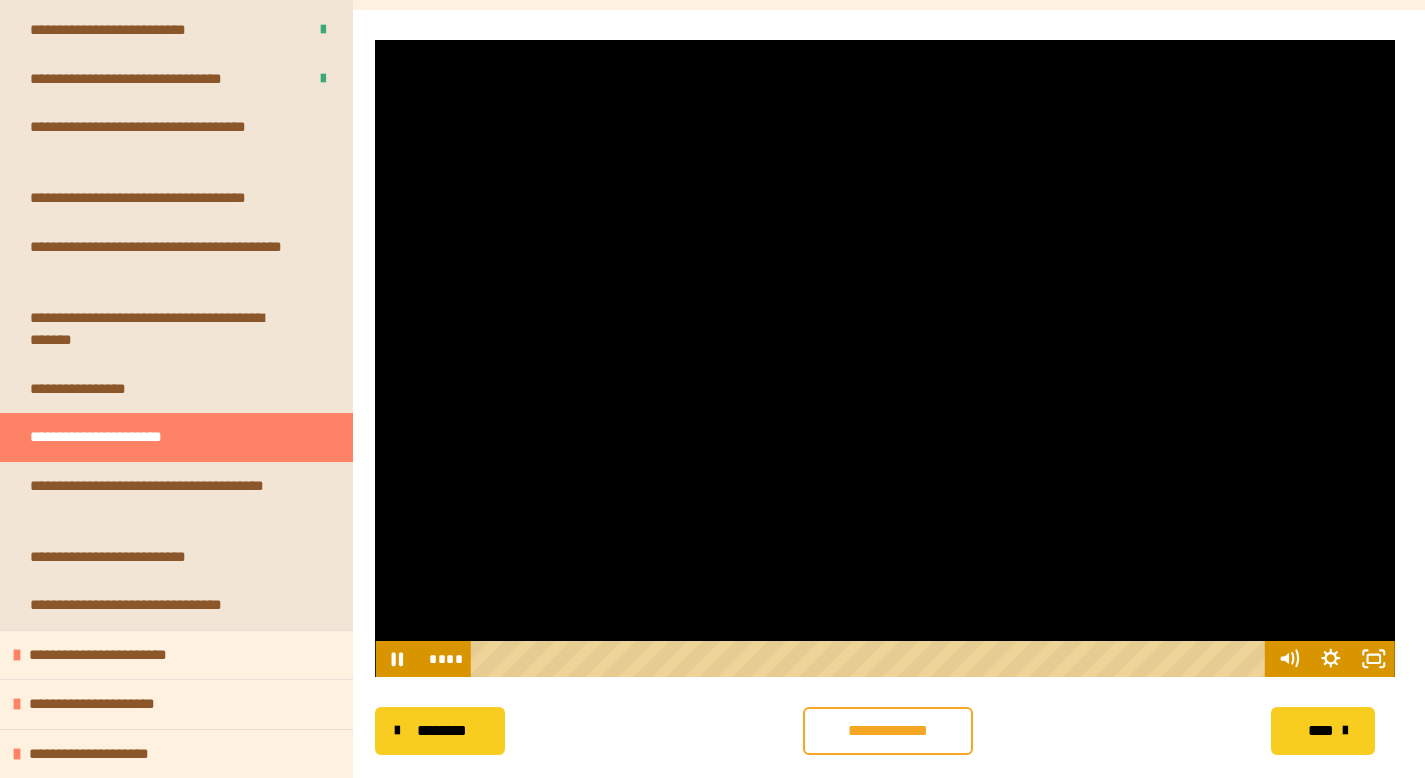 click at bounding box center [885, 358] 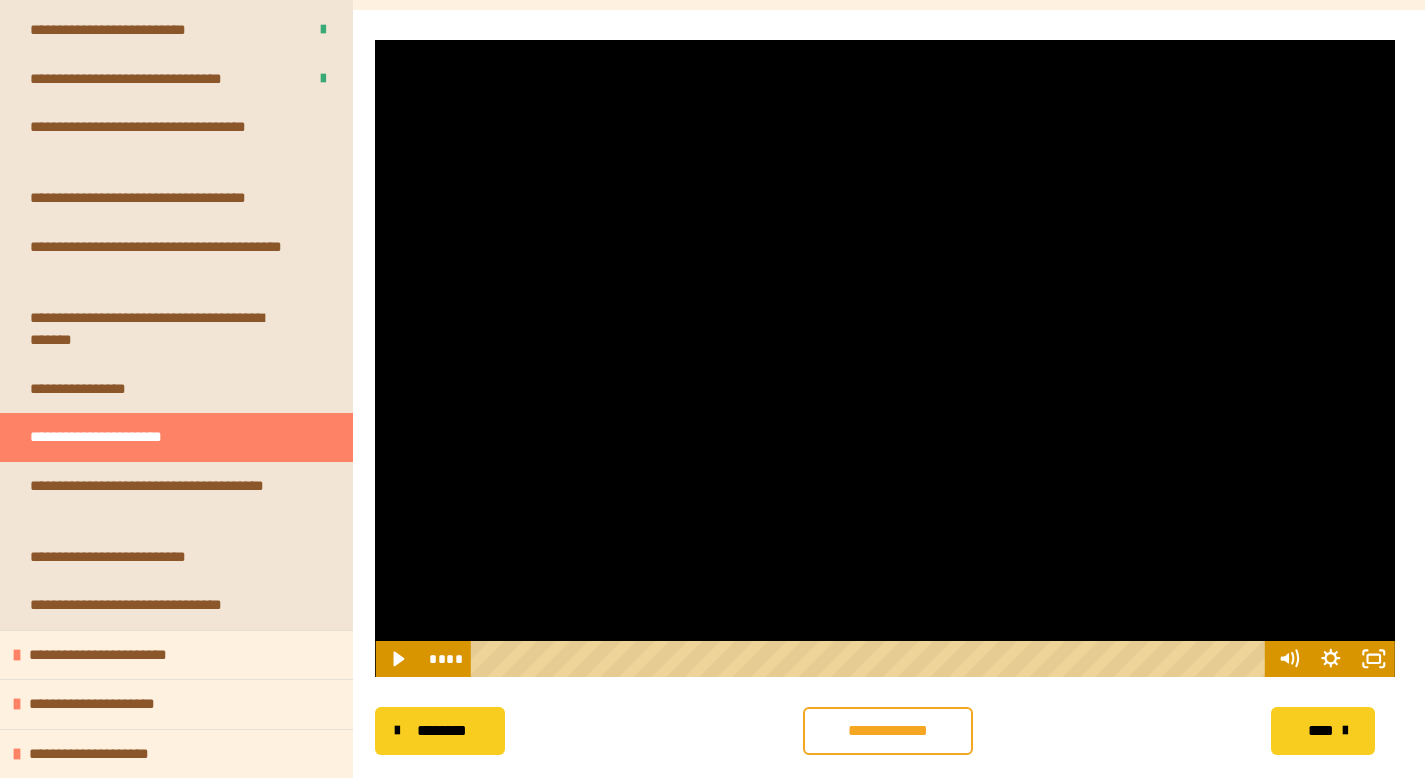 click at bounding box center [885, 358] 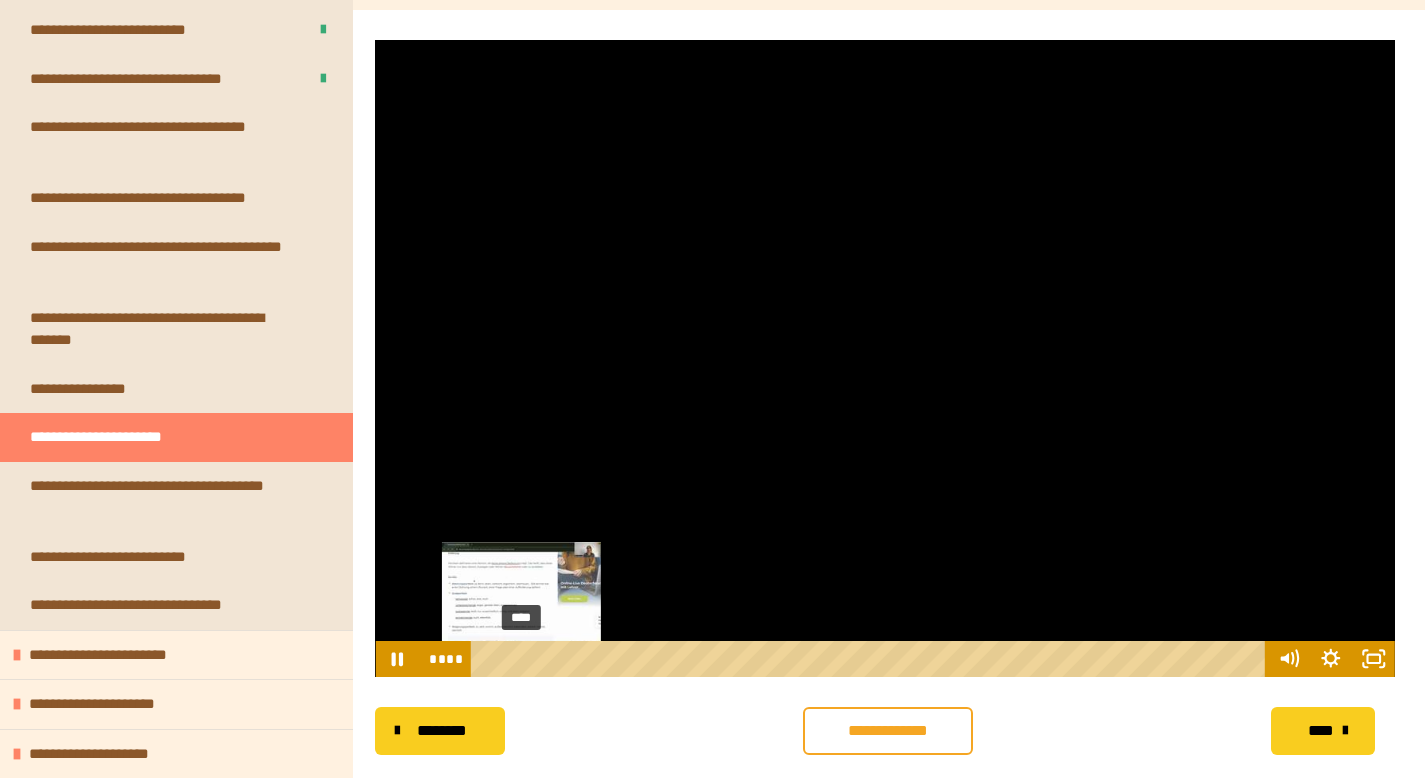click at bounding box center [524, 659] 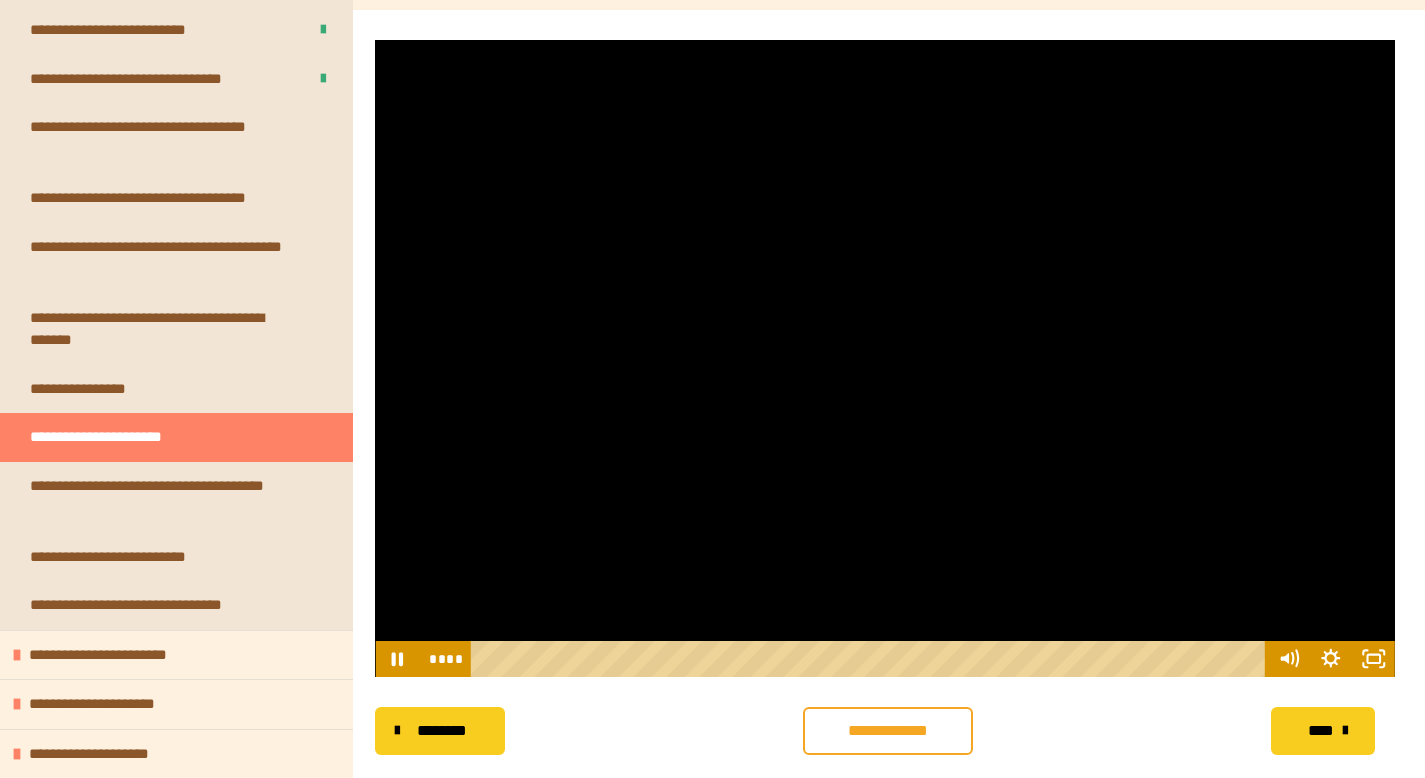 click at bounding box center [885, 358] 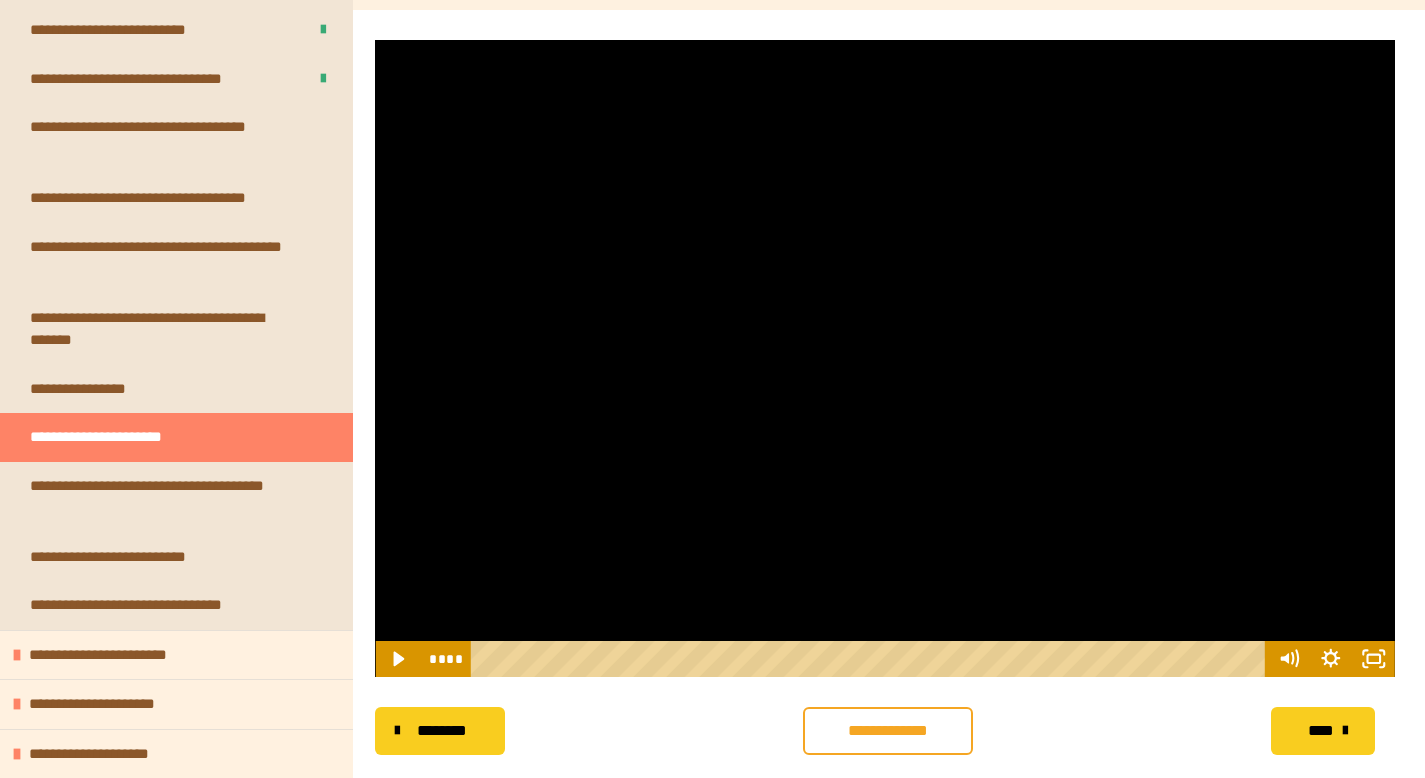 click at bounding box center (885, 358) 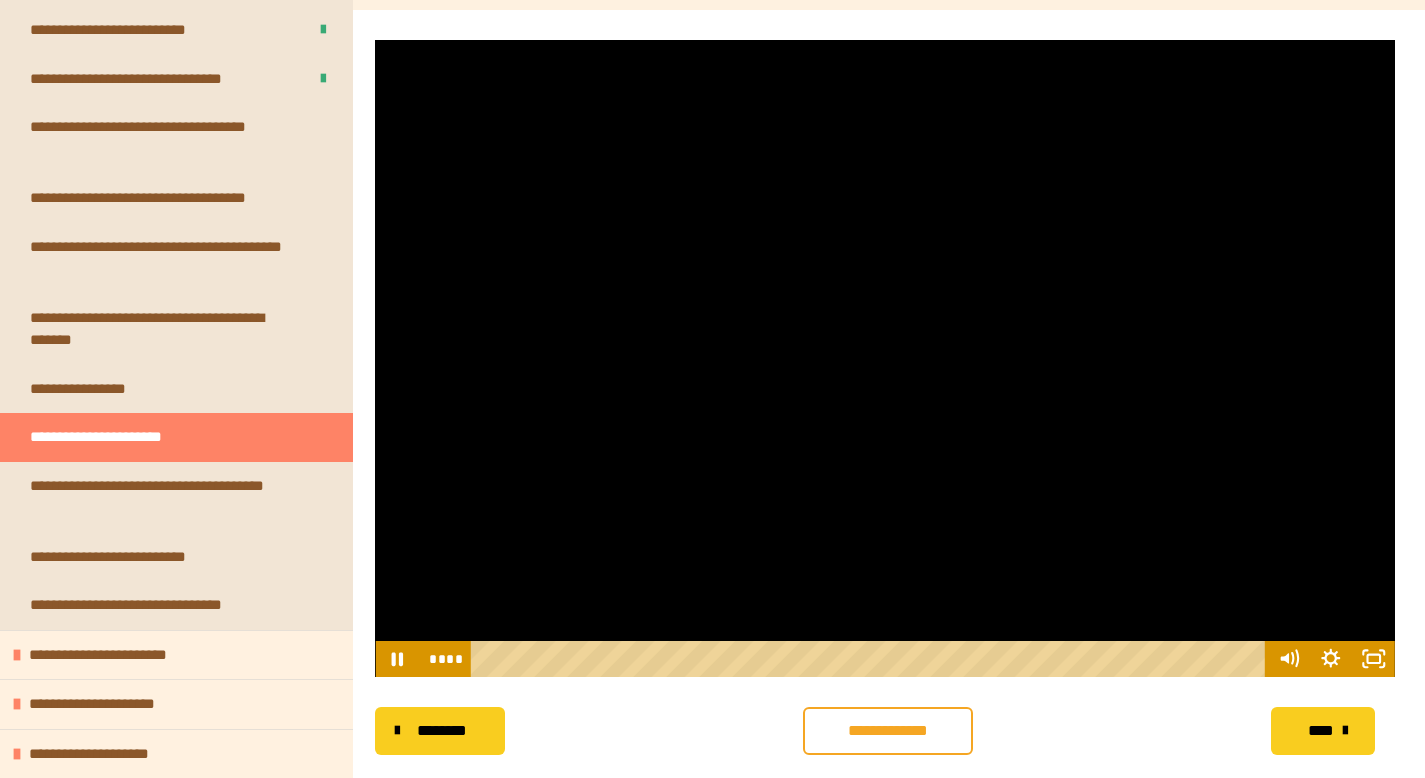 click at bounding box center (885, 358) 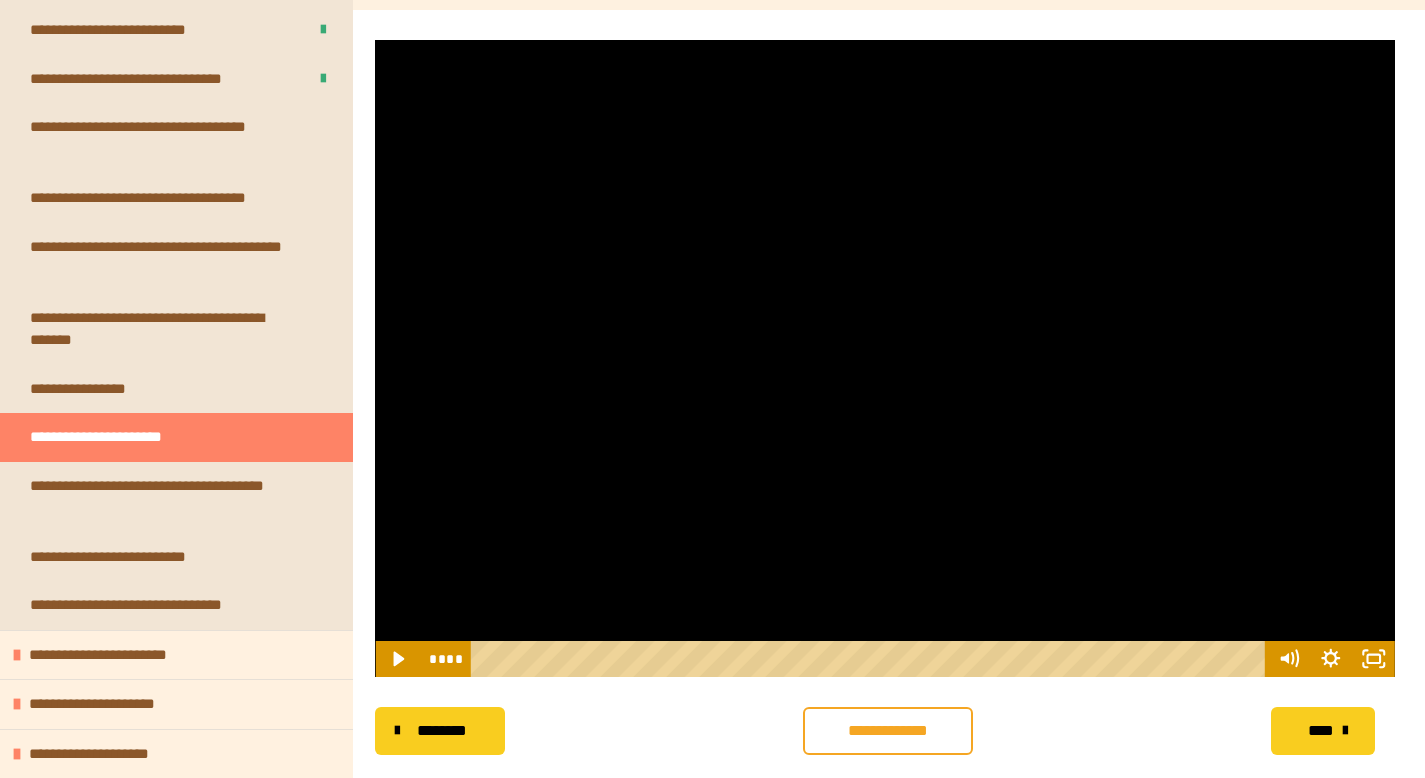 click at bounding box center (885, 358) 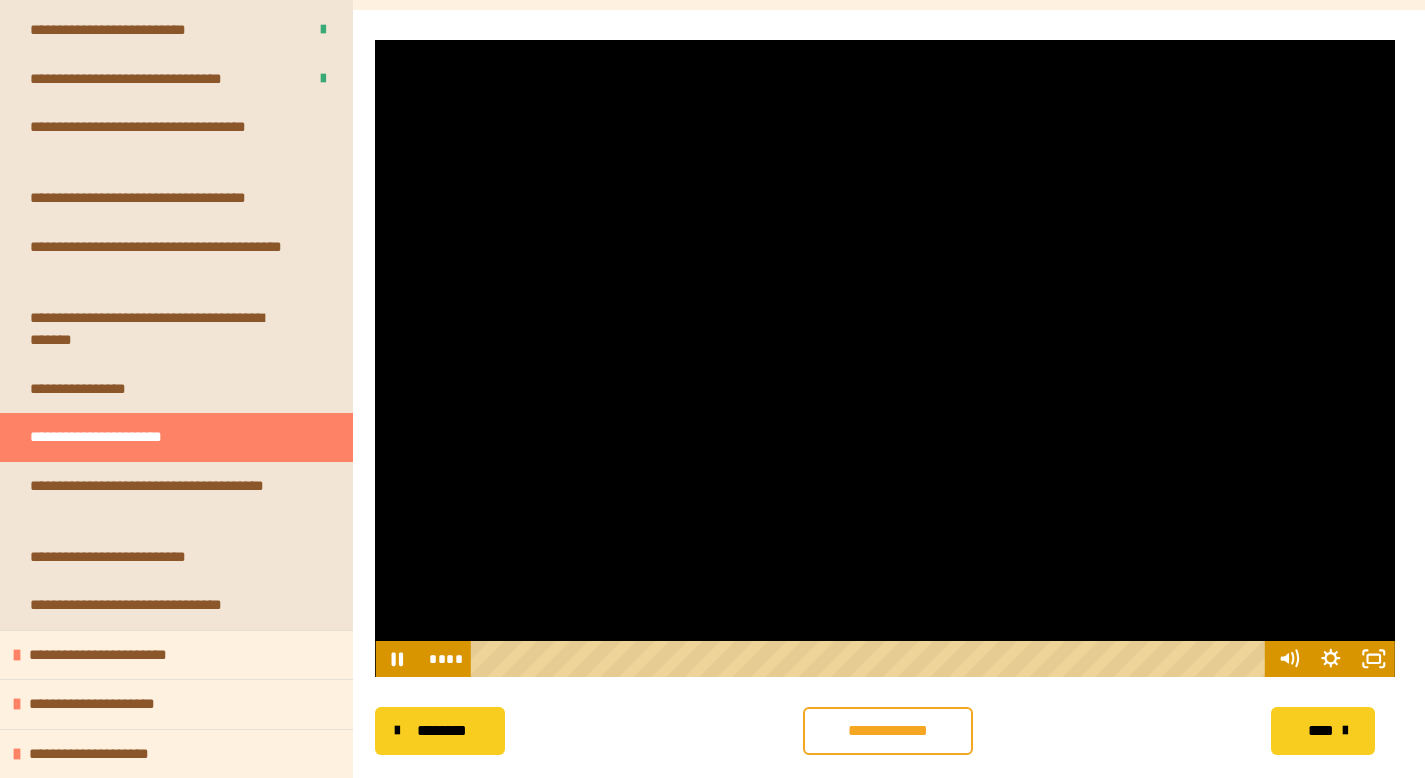 click at bounding box center (885, 358) 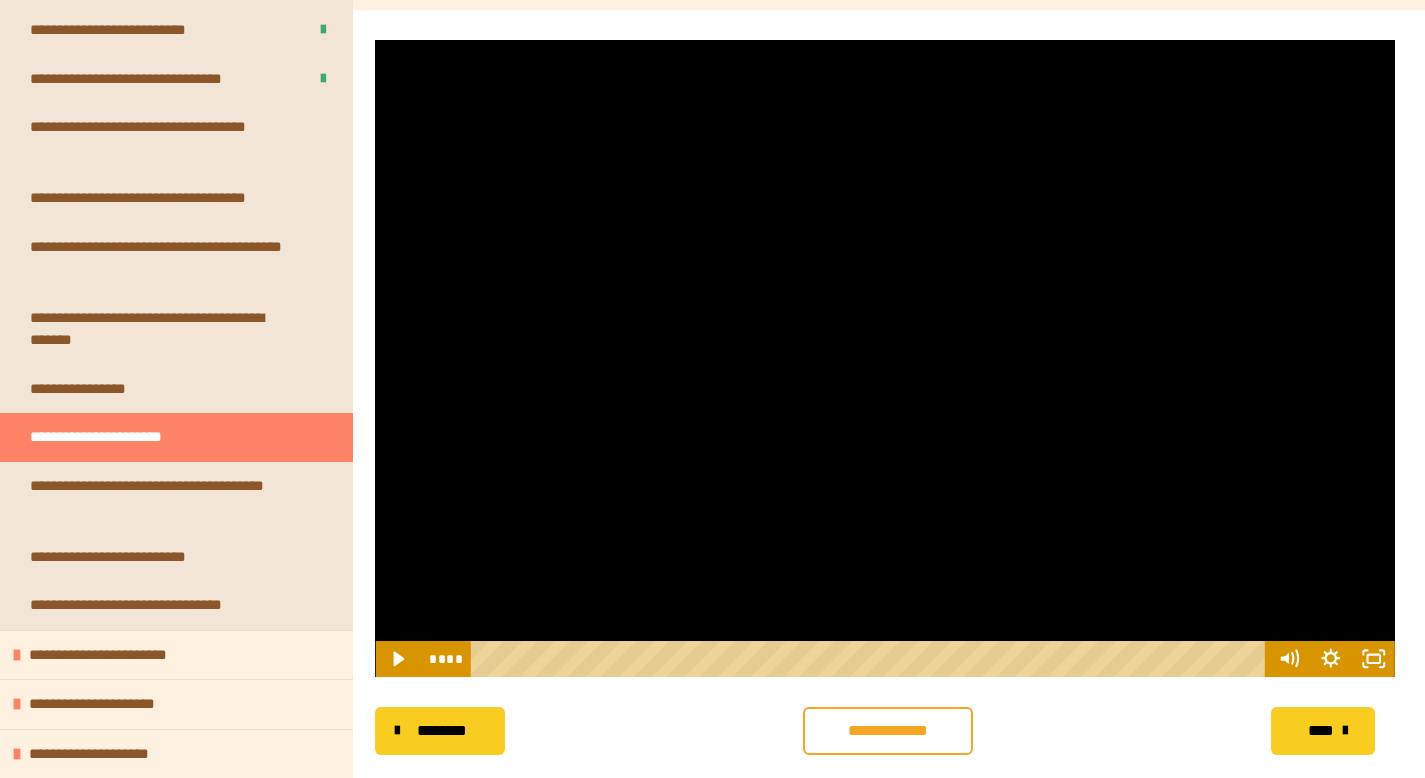 click at bounding box center (885, 358) 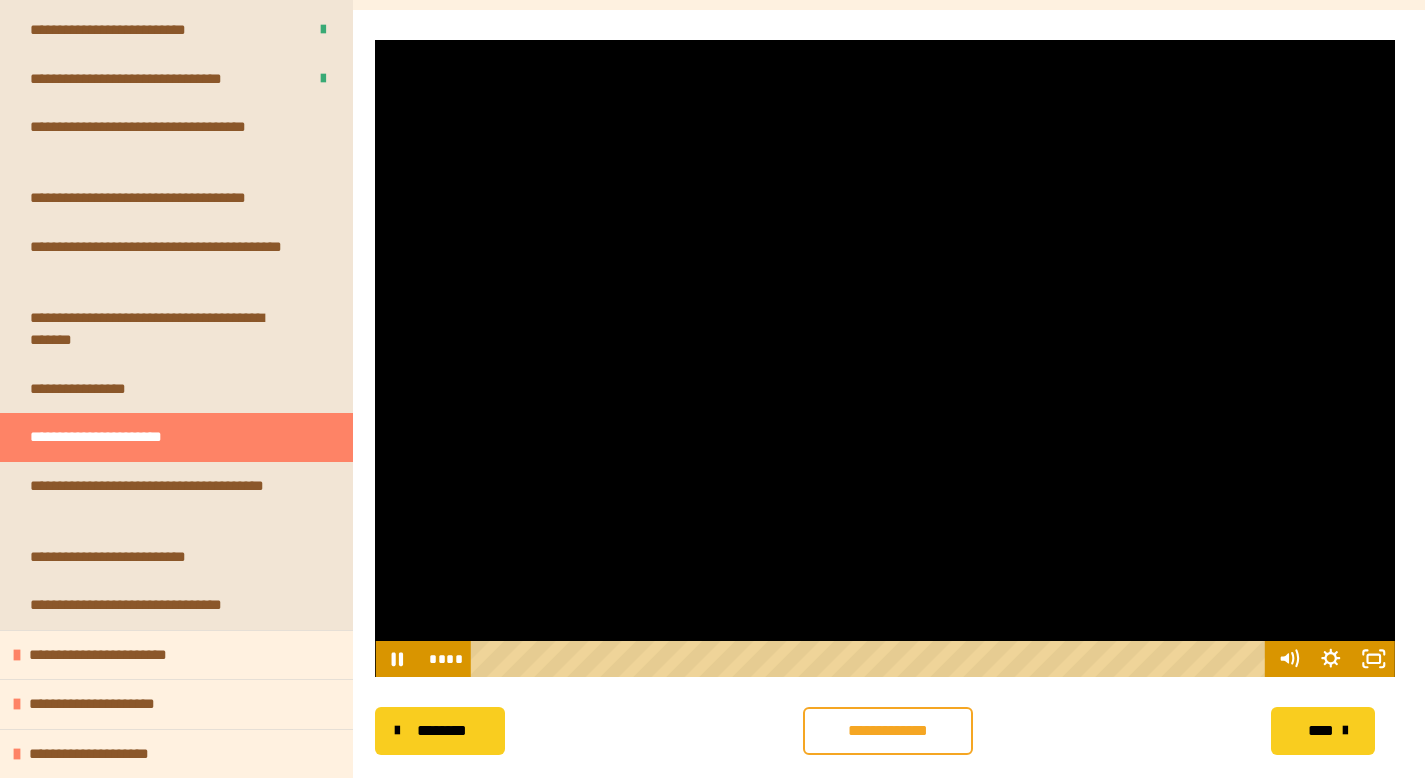 click at bounding box center (885, 358) 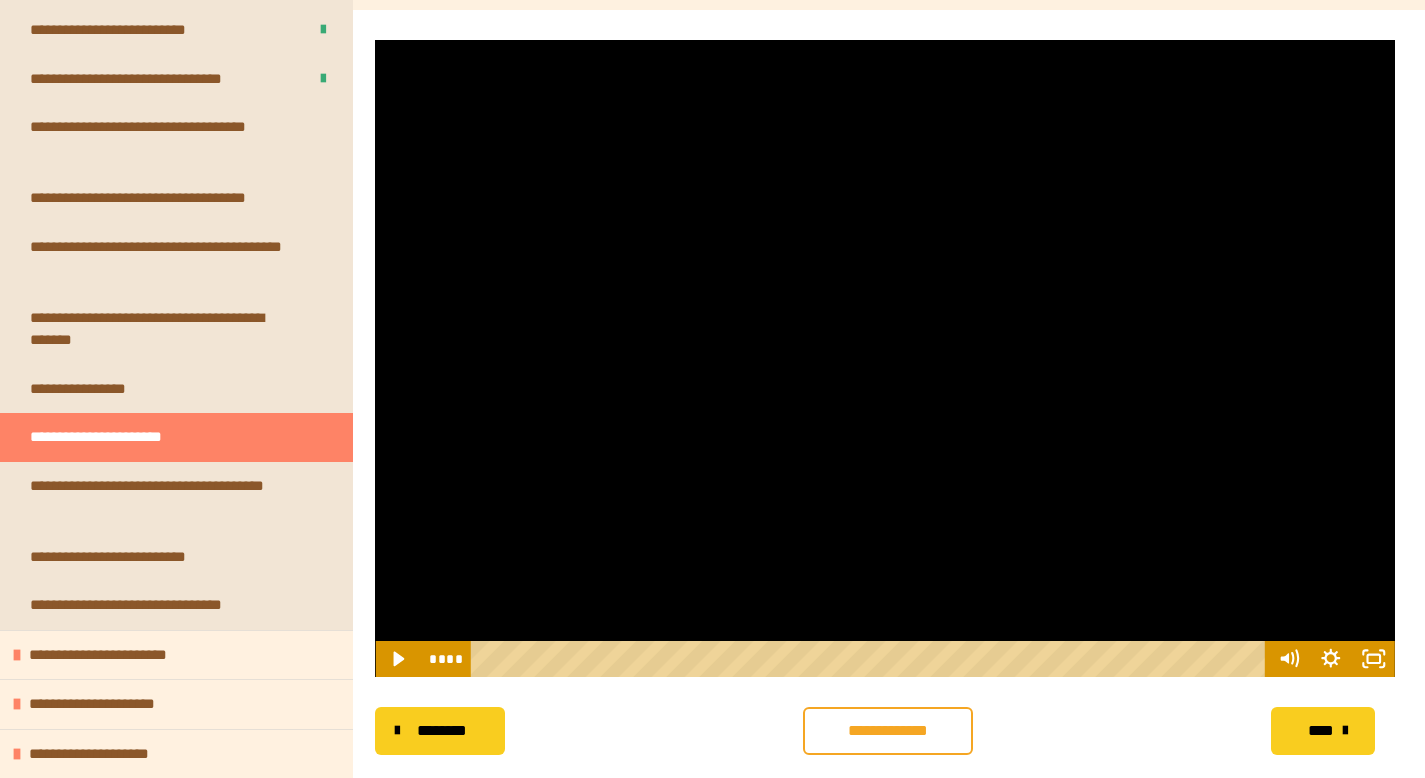 click at bounding box center (885, 358) 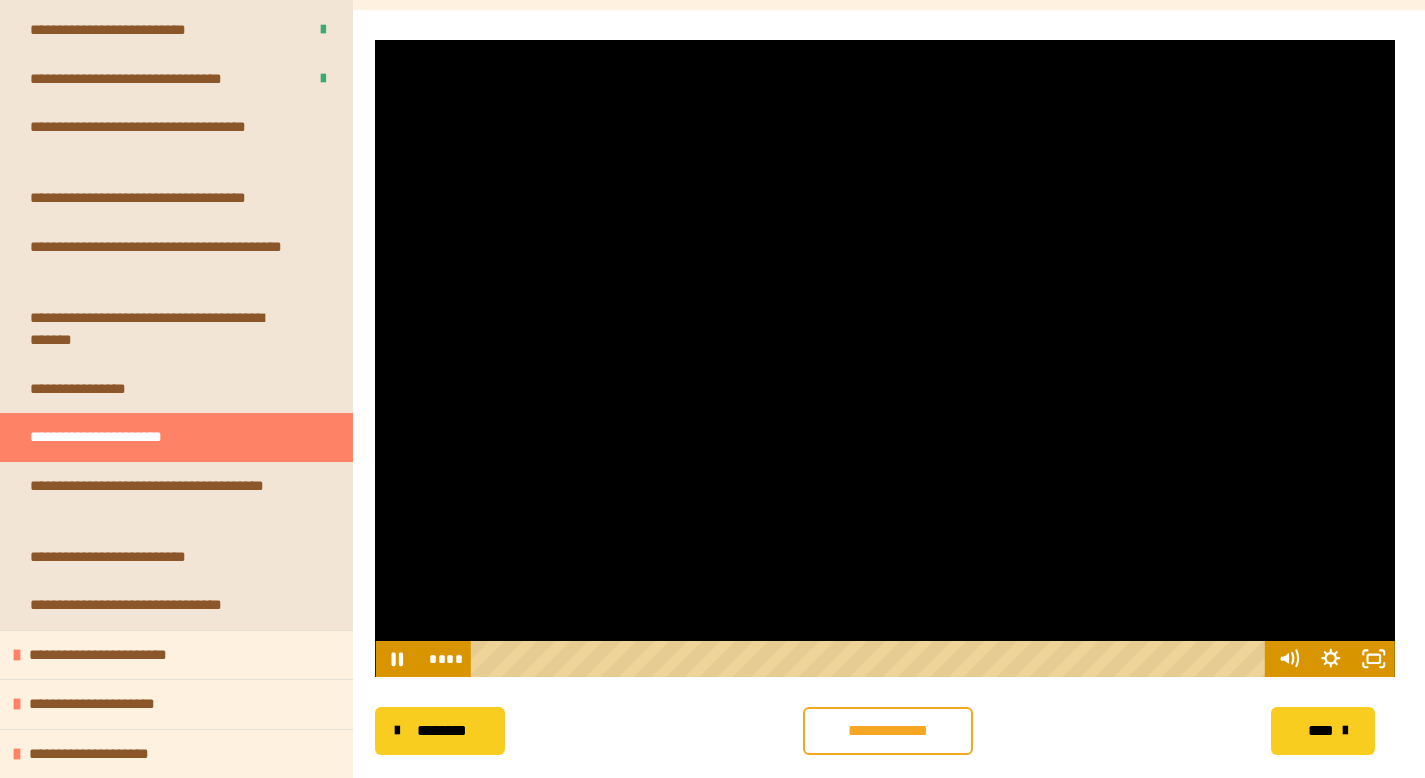 click at bounding box center [885, 358] 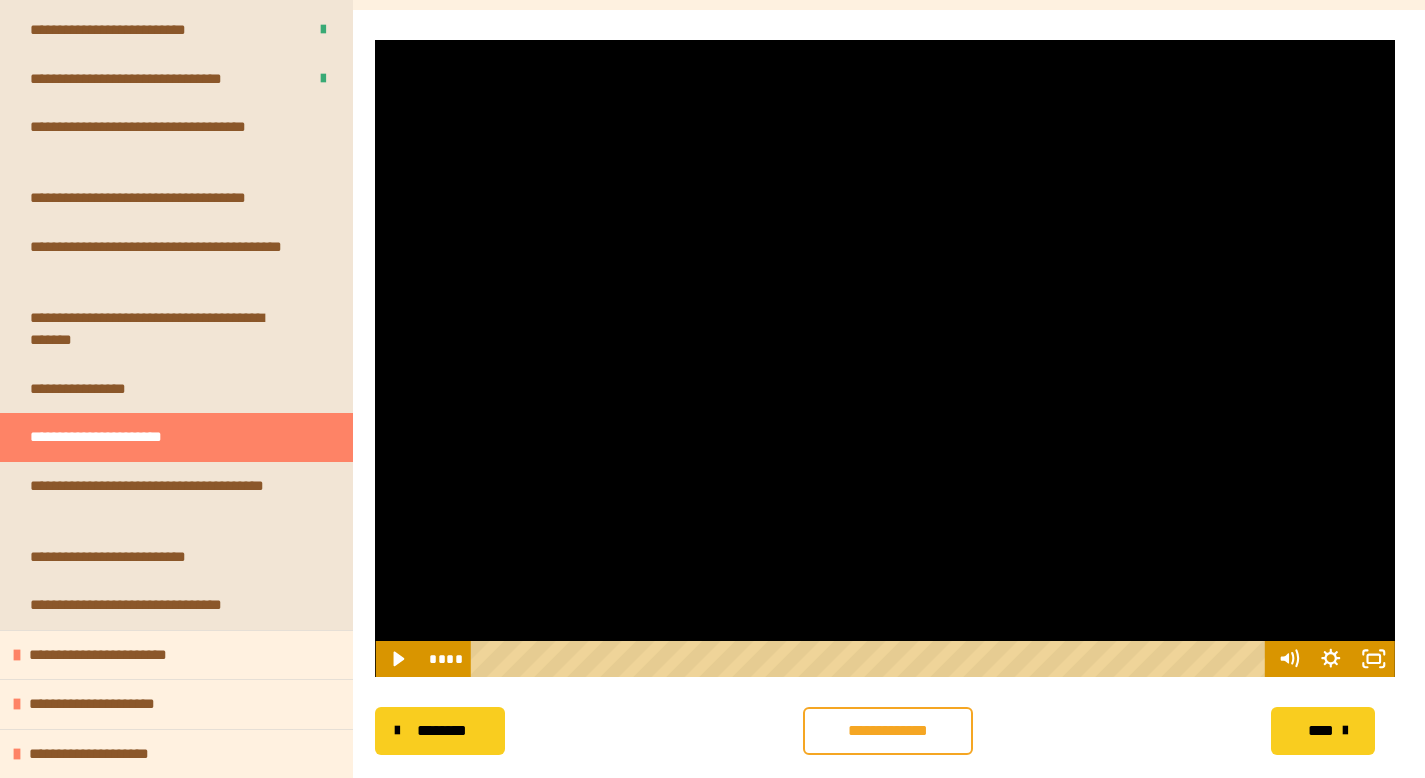 drag, startPoint x: 874, startPoint y: 308, endPoint x: 873, endPoint y: 297, distance: 11.045361 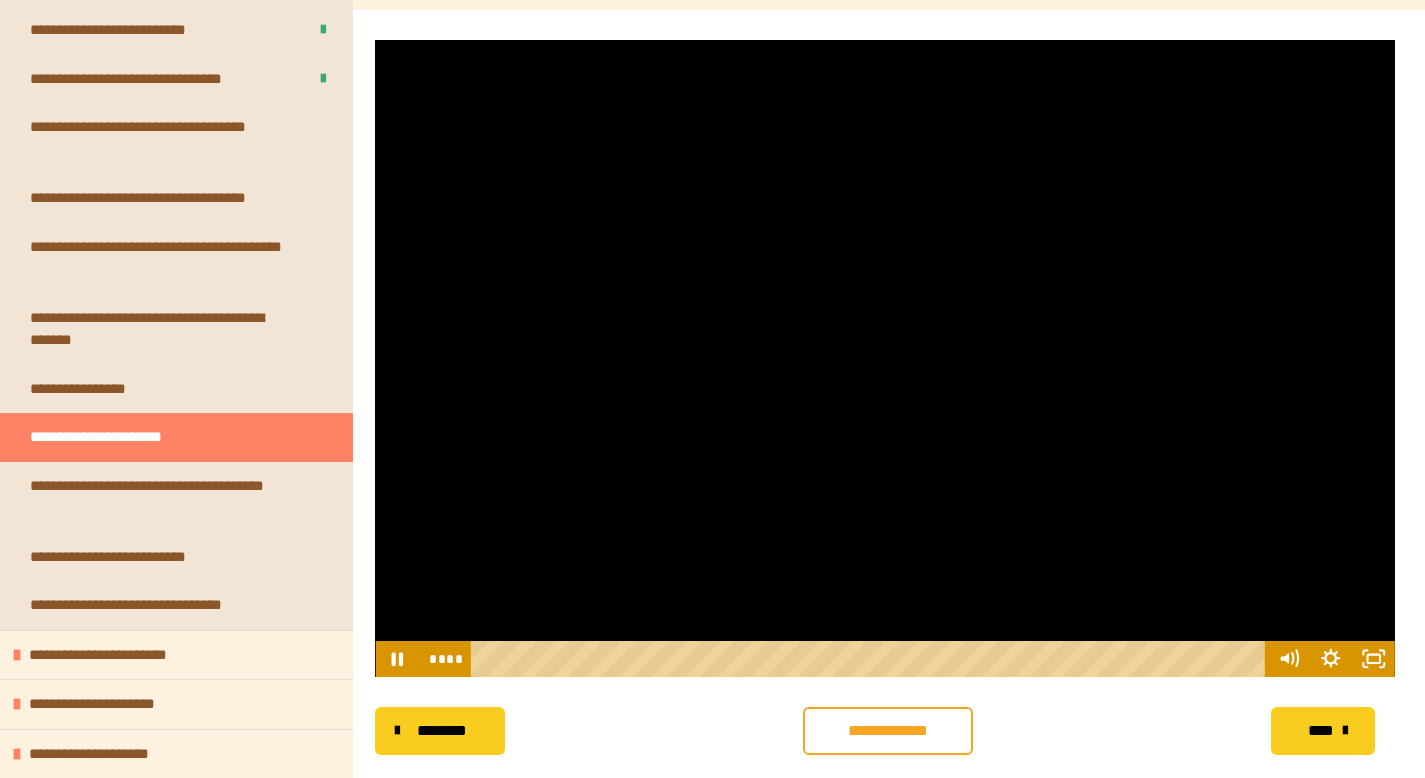 click at bounding box center [885, 358] 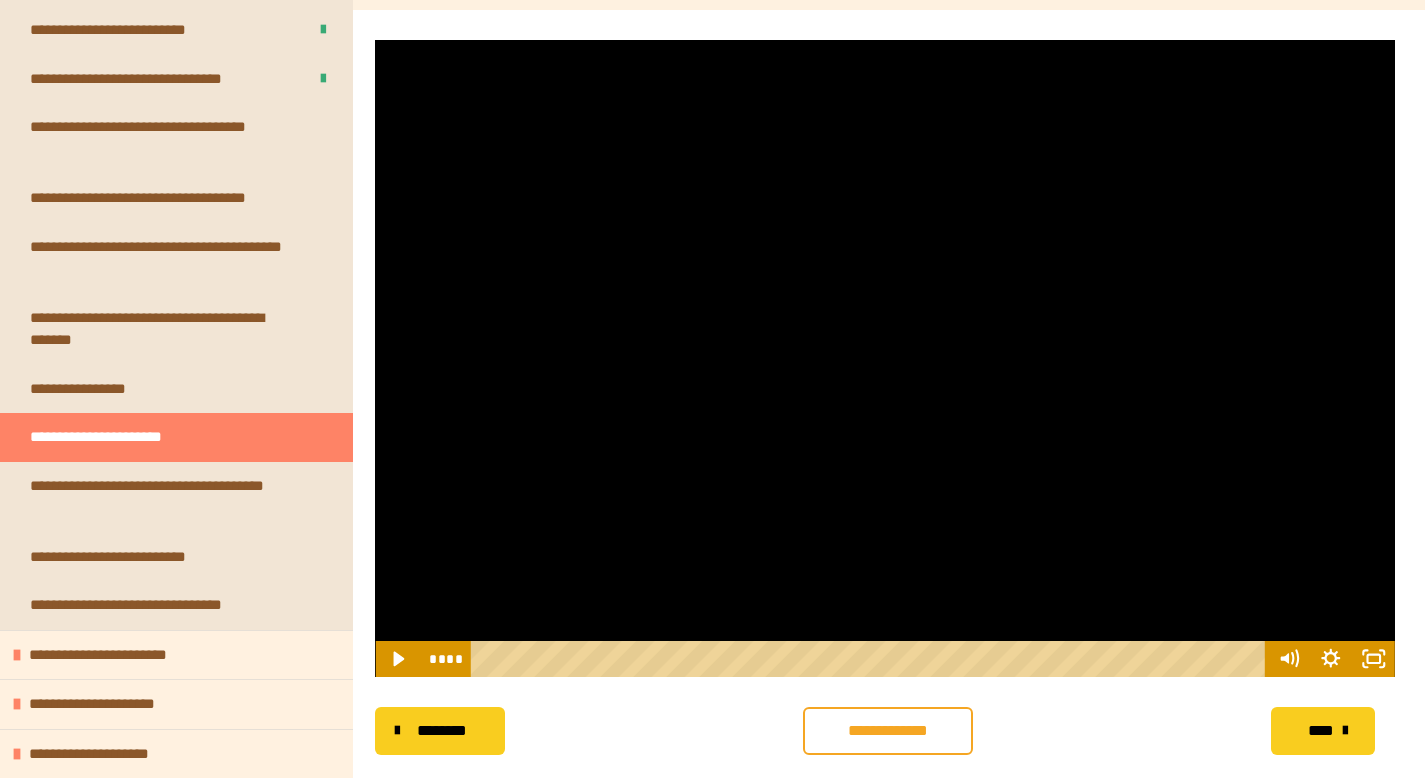 click at bounding box center [885, 358] 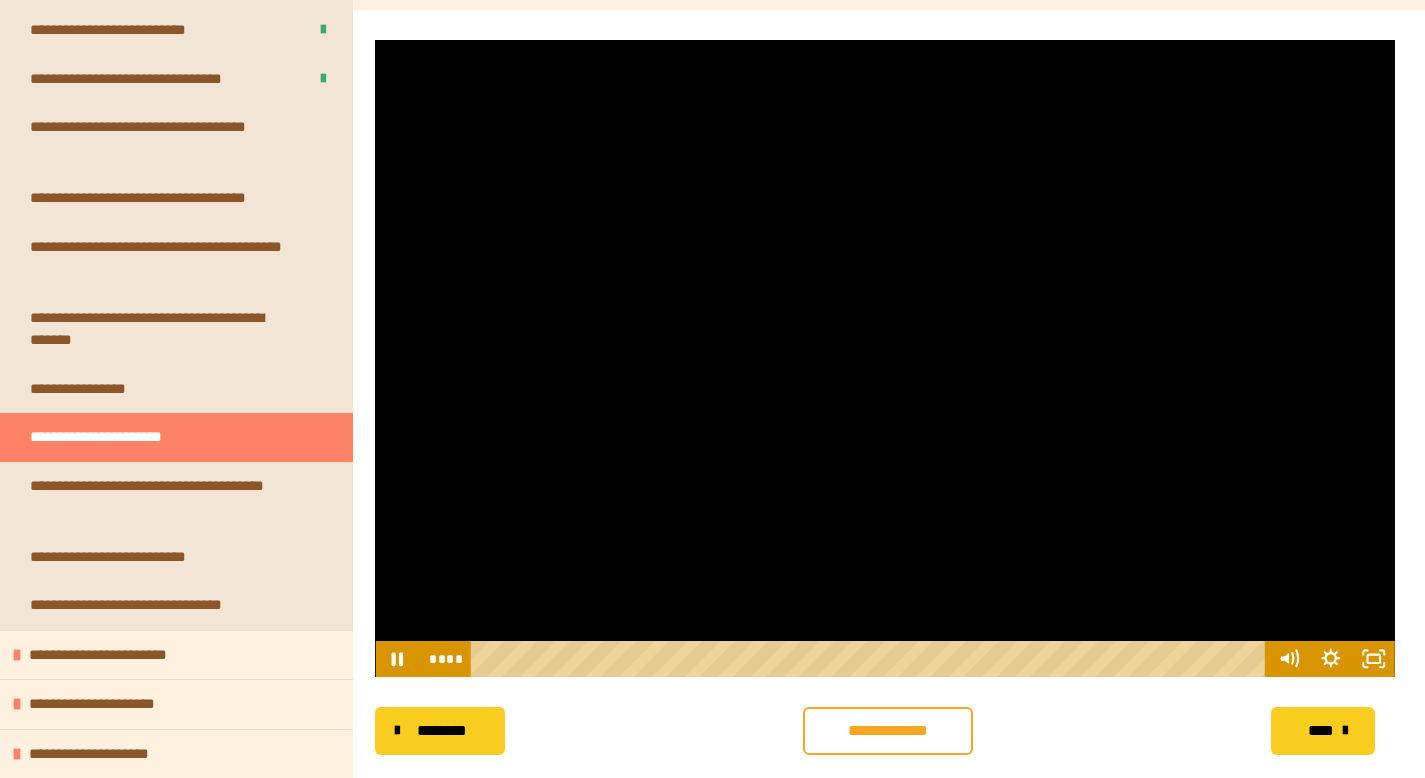 click at bounding box center (885, 358) 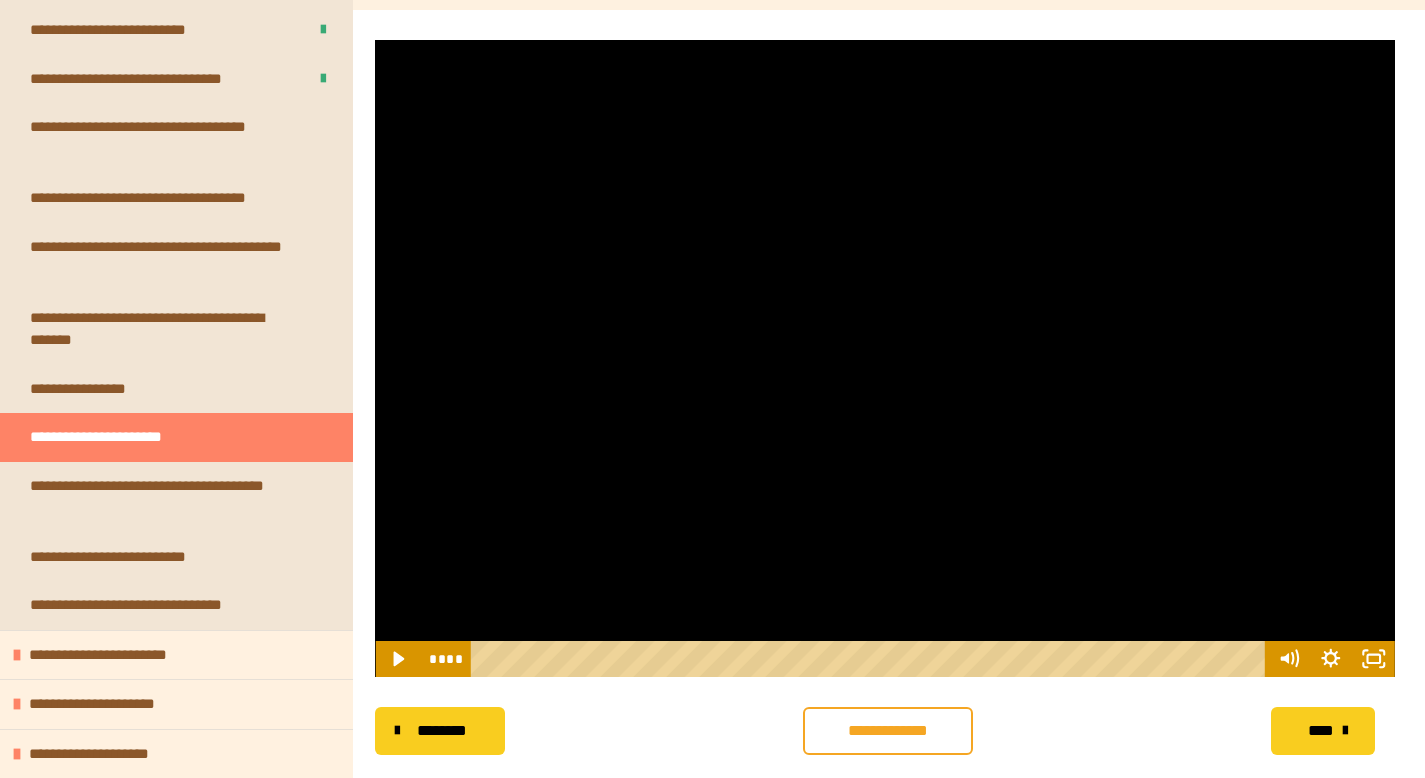click at bounding box center [885, 358] 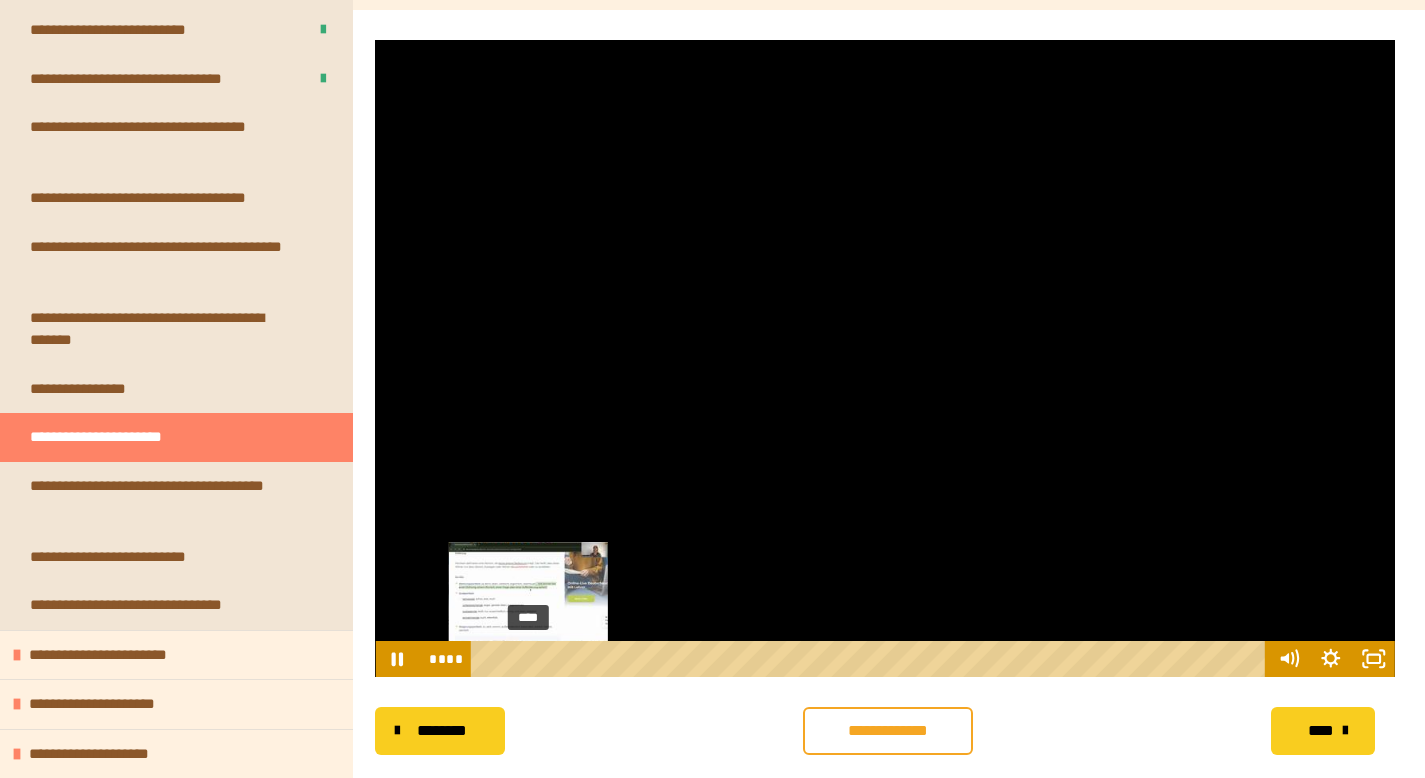 click at bounding box center [533, 659] 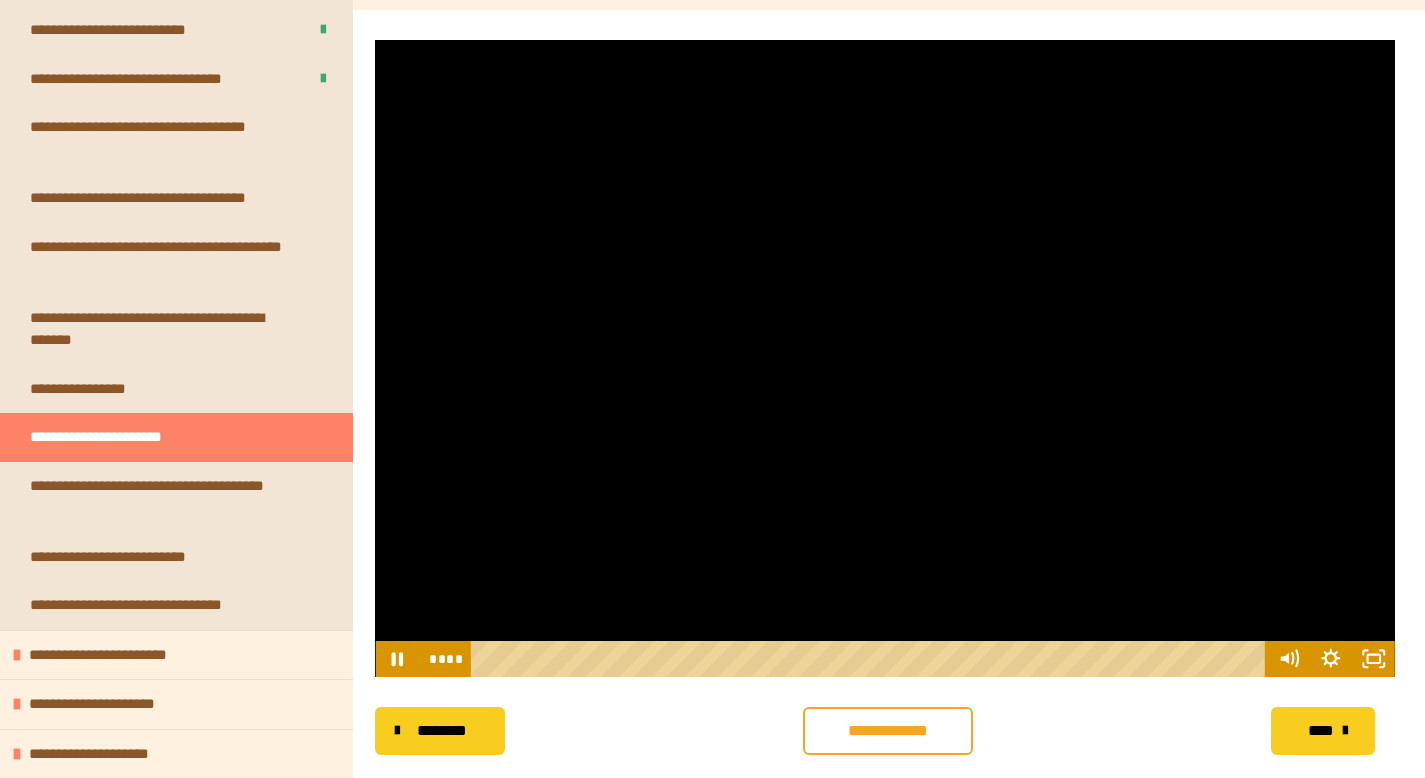 click at bounding box center (885, 358) 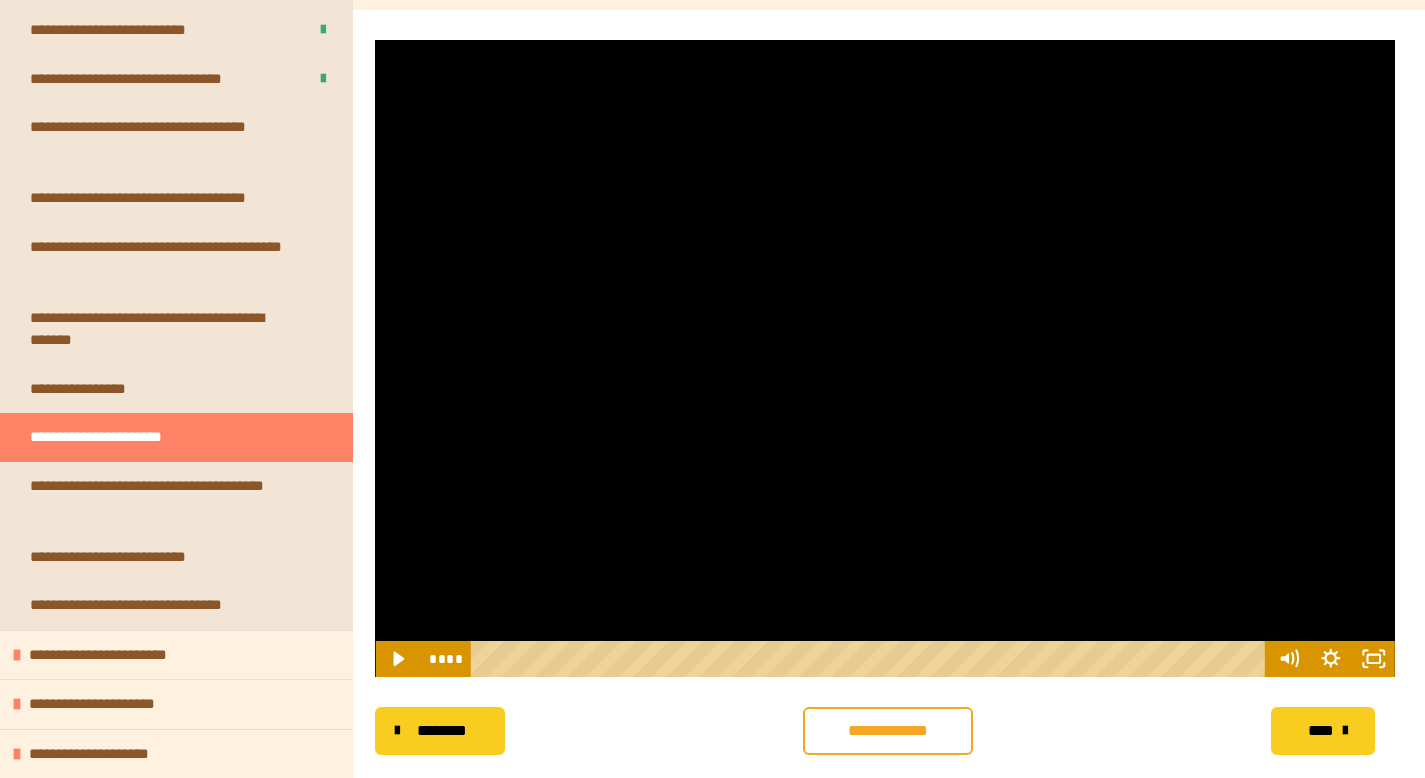 click at bounding box center [885, 358] 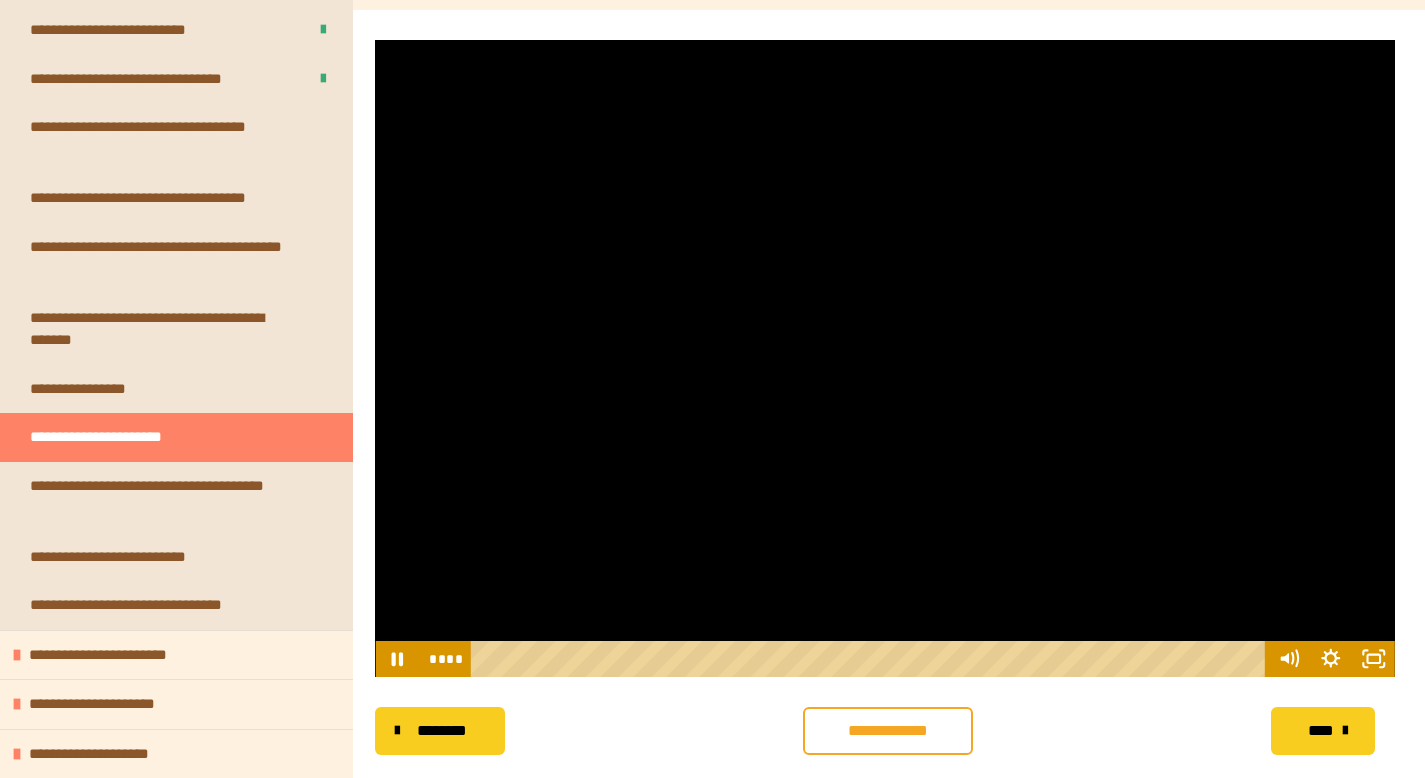 click at bounding box center [885, 358] 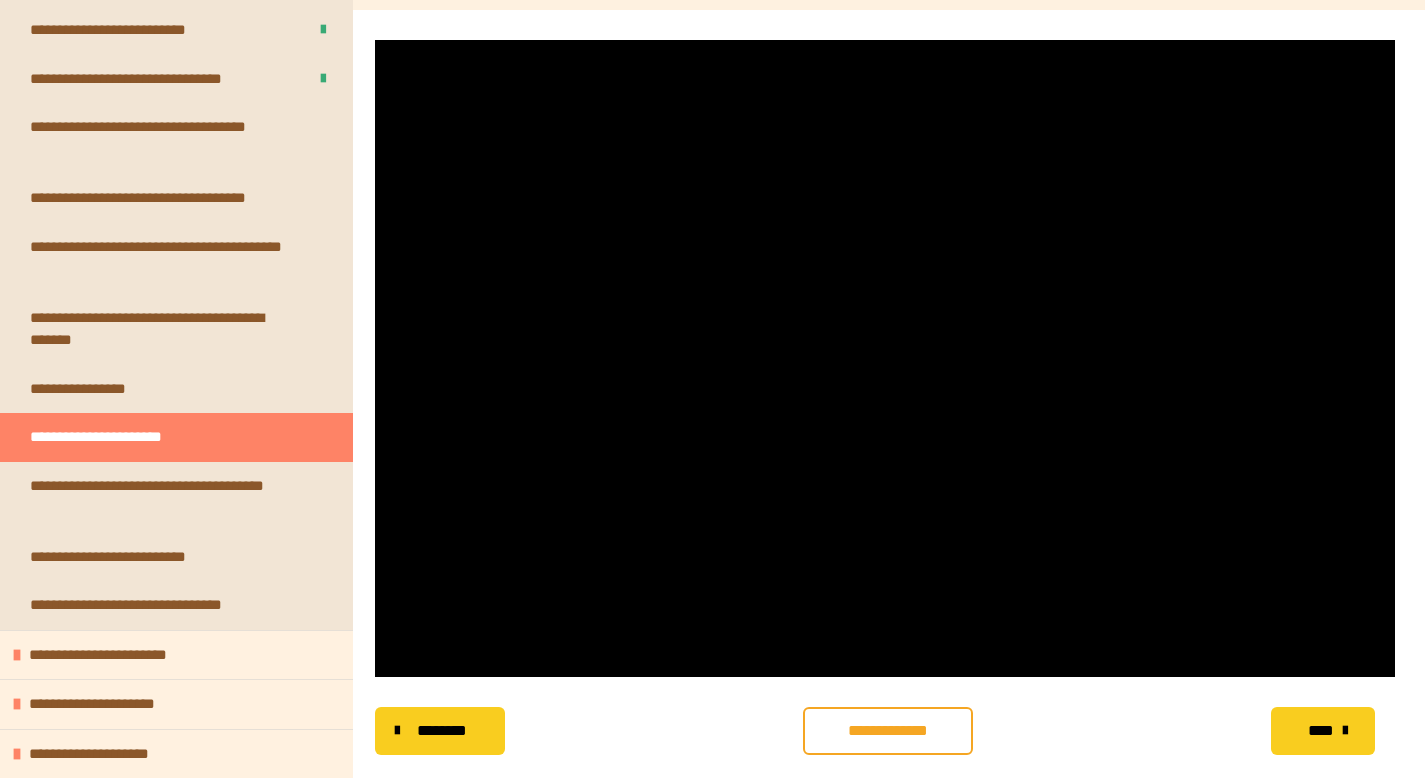 click at bounding box center (885, 358) 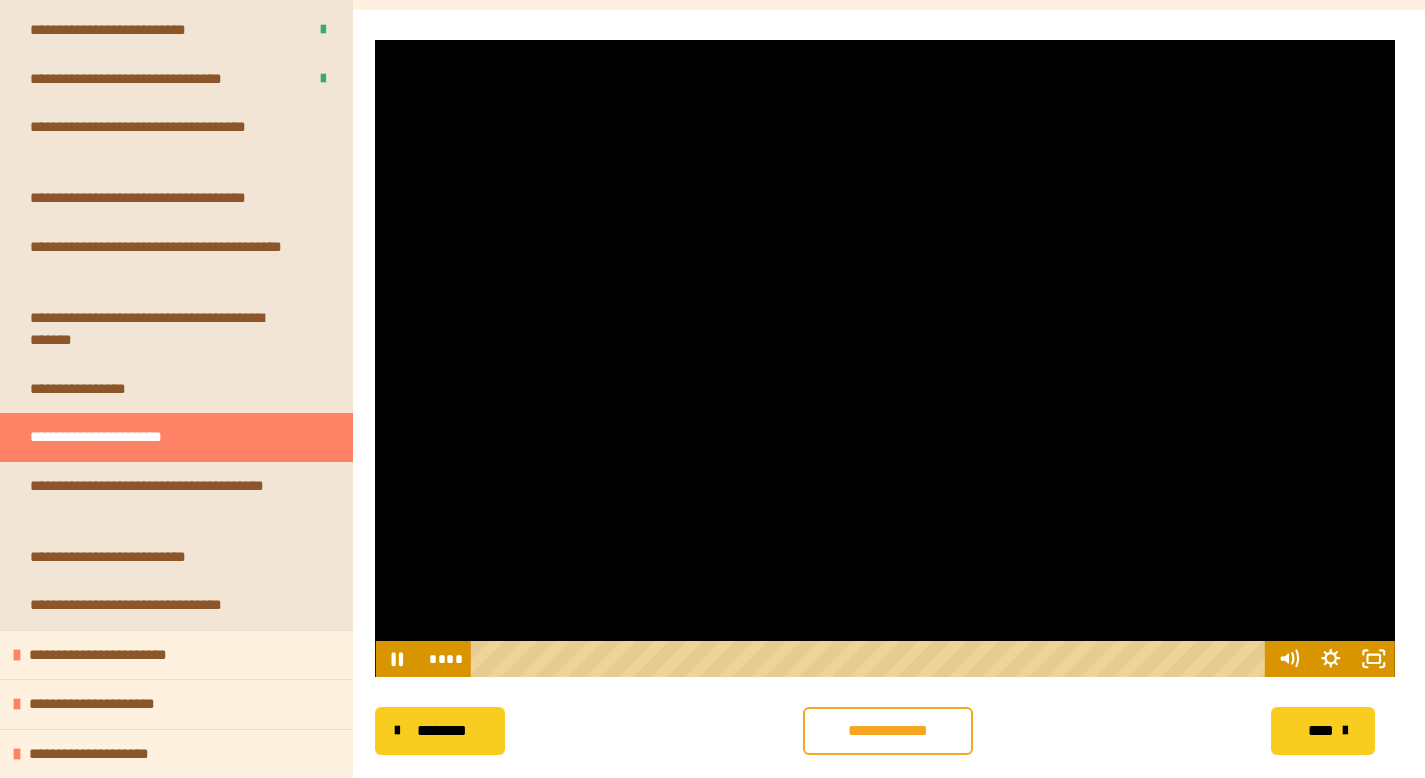 click at bounding box center (885, 358) 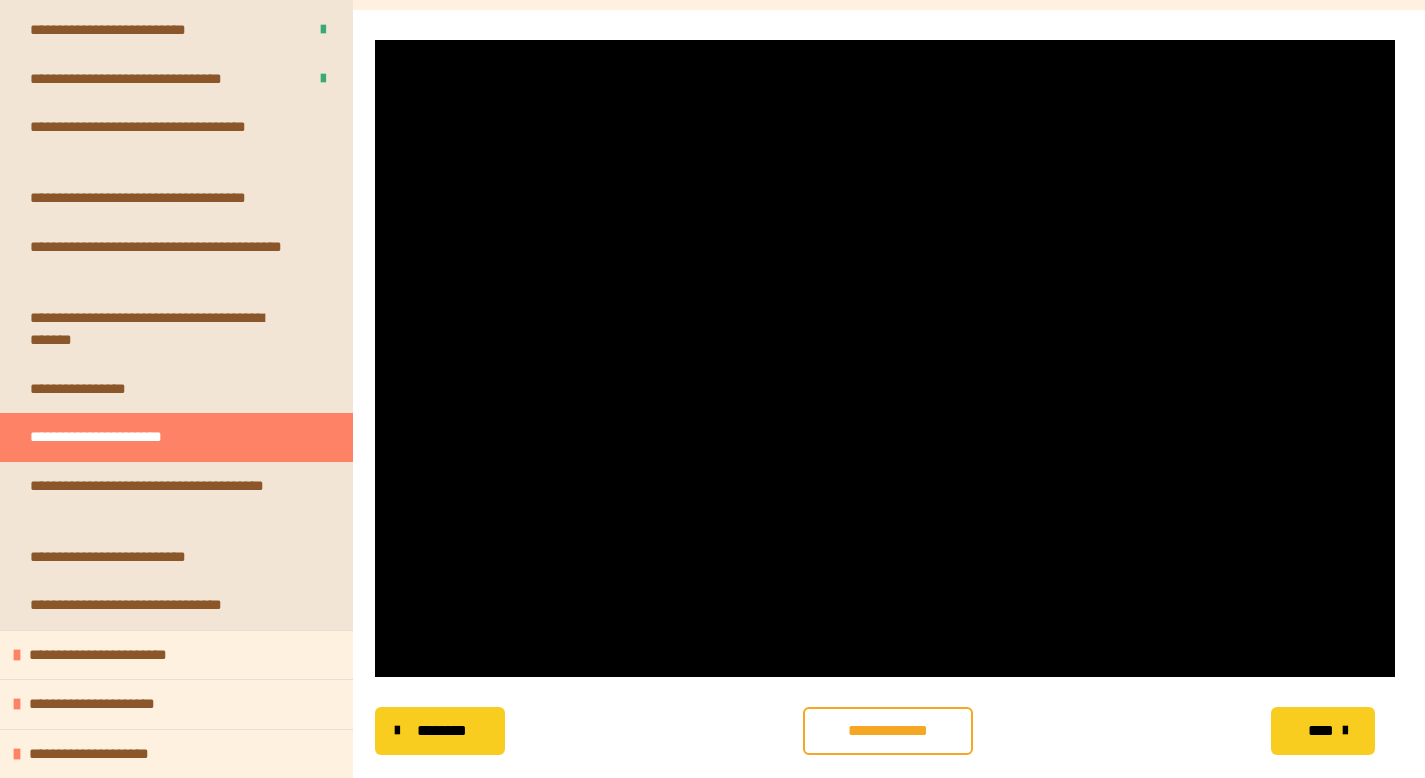 click at bounding box center [885, 358] 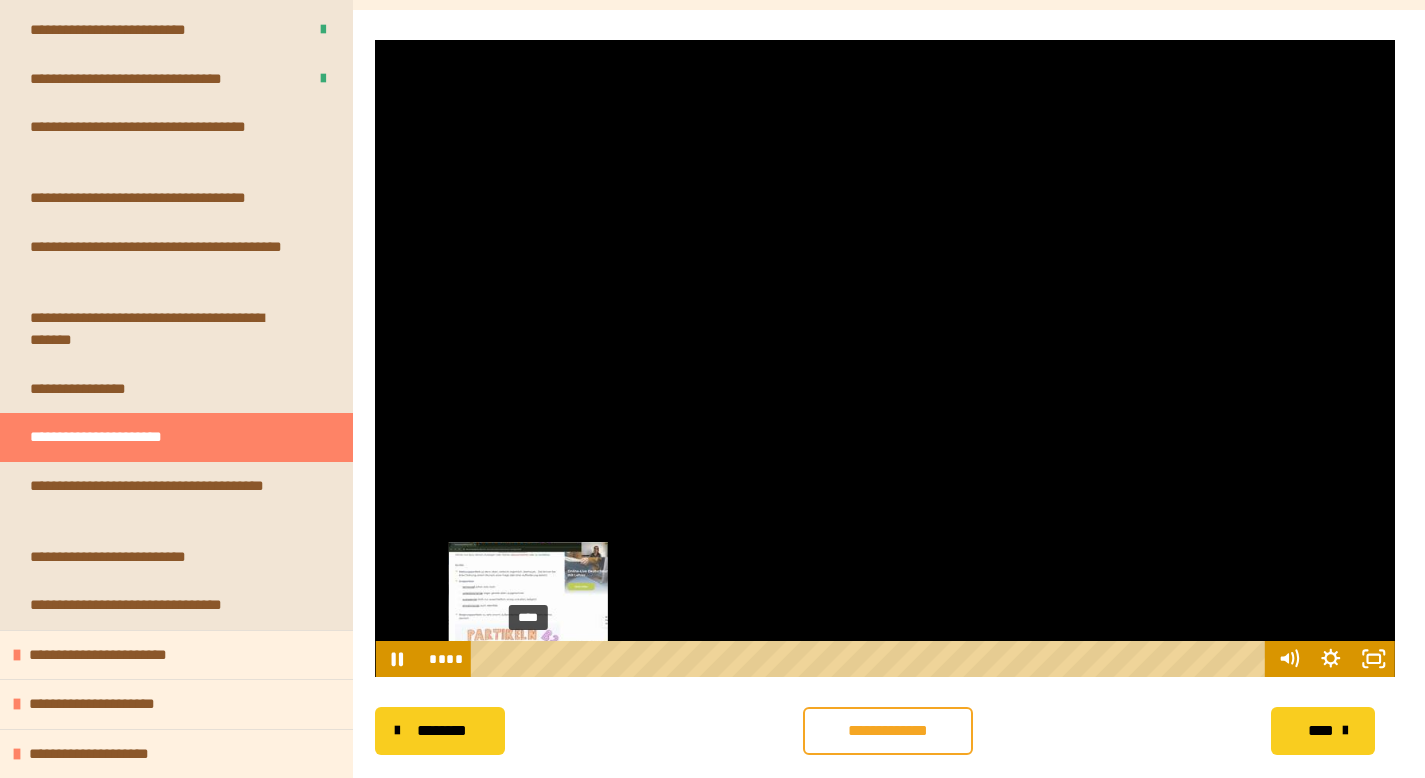 click at bounding box center [529, 659] 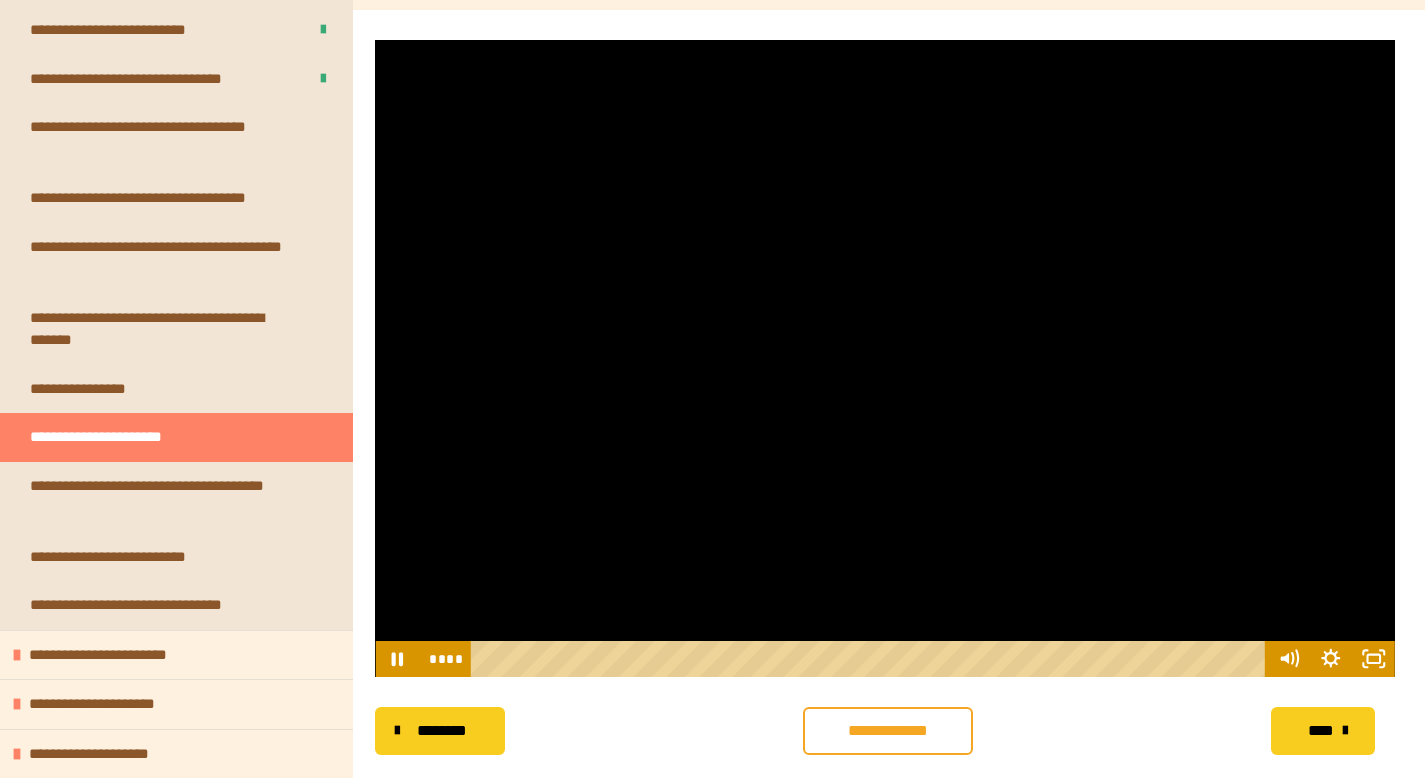 click at bounding box center [885, 358] 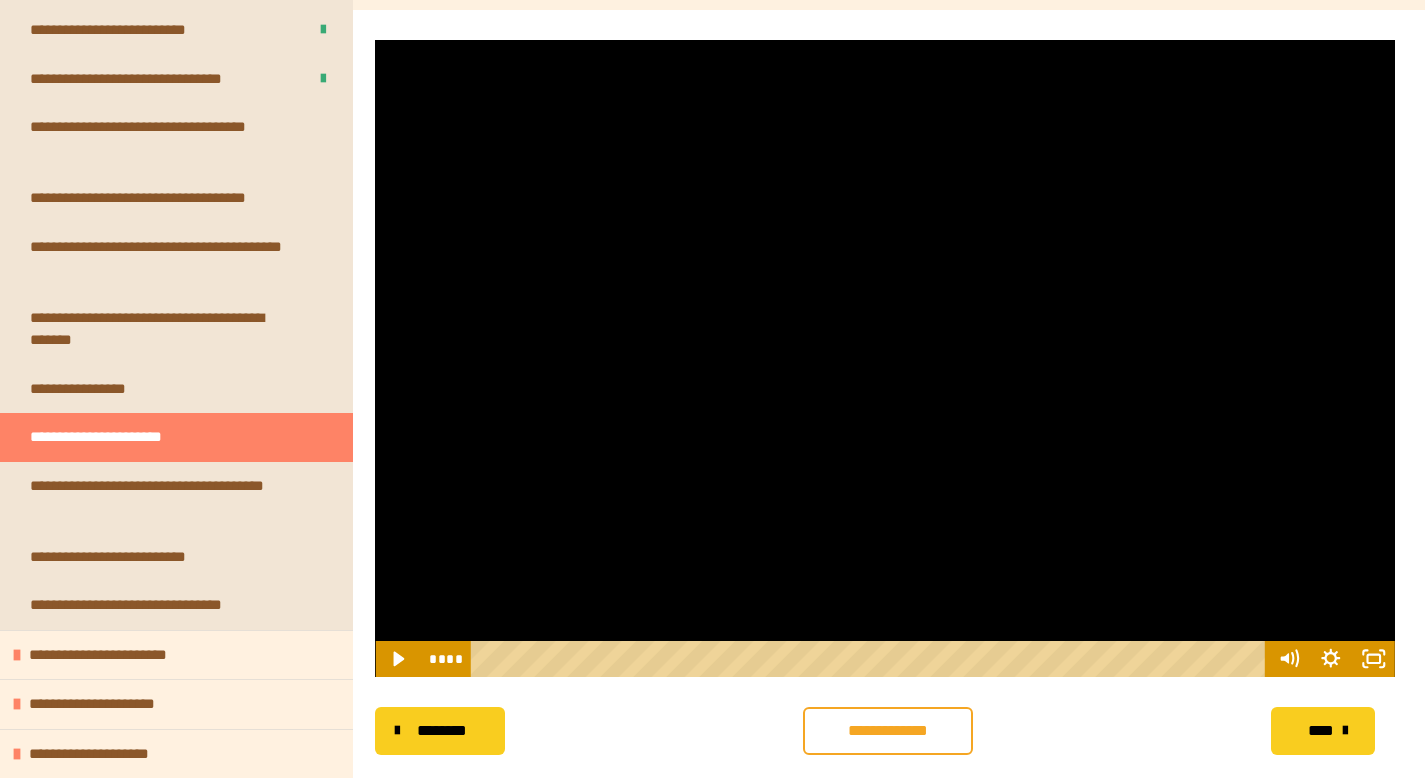 click at bounding box center (885, 358) 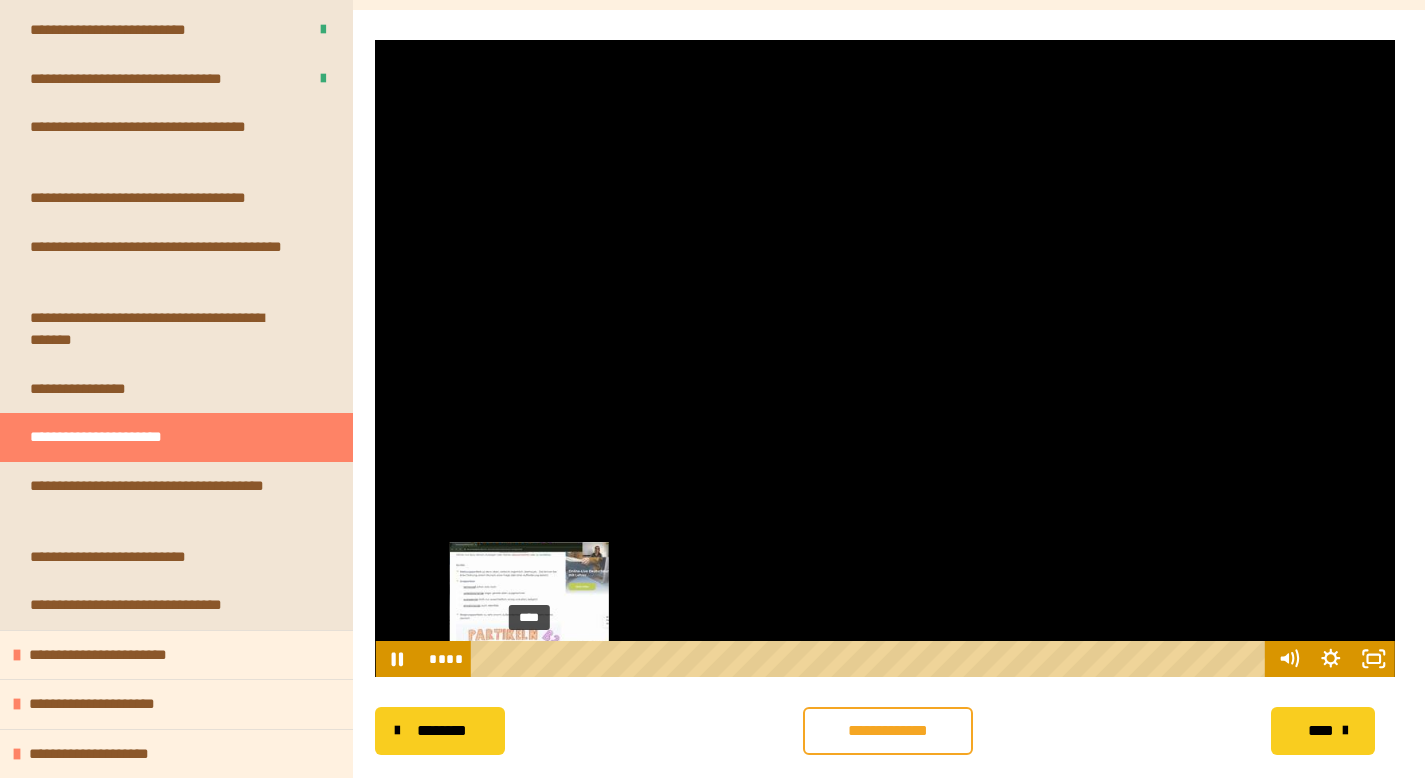 click at bounding box center (530, 659) 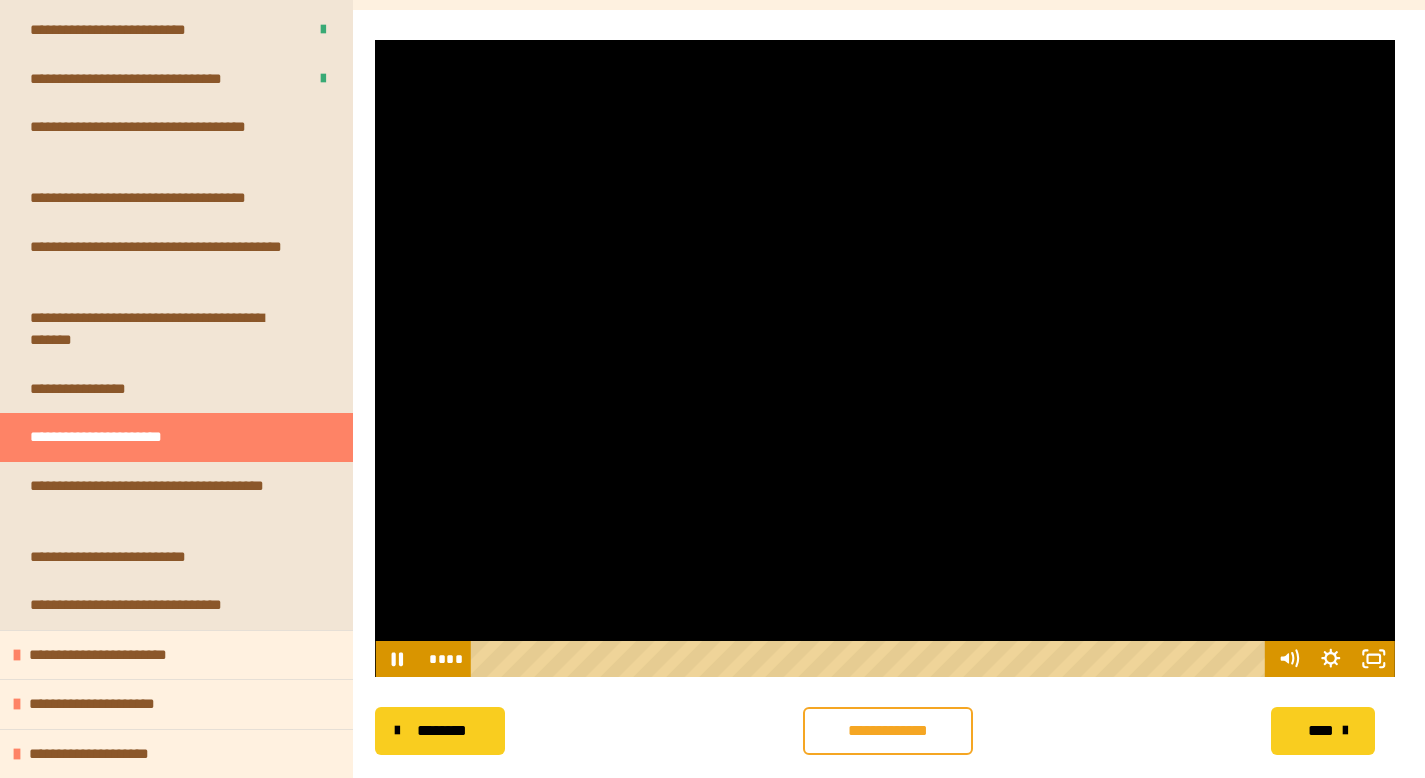 click at bounding box center (885, 358) 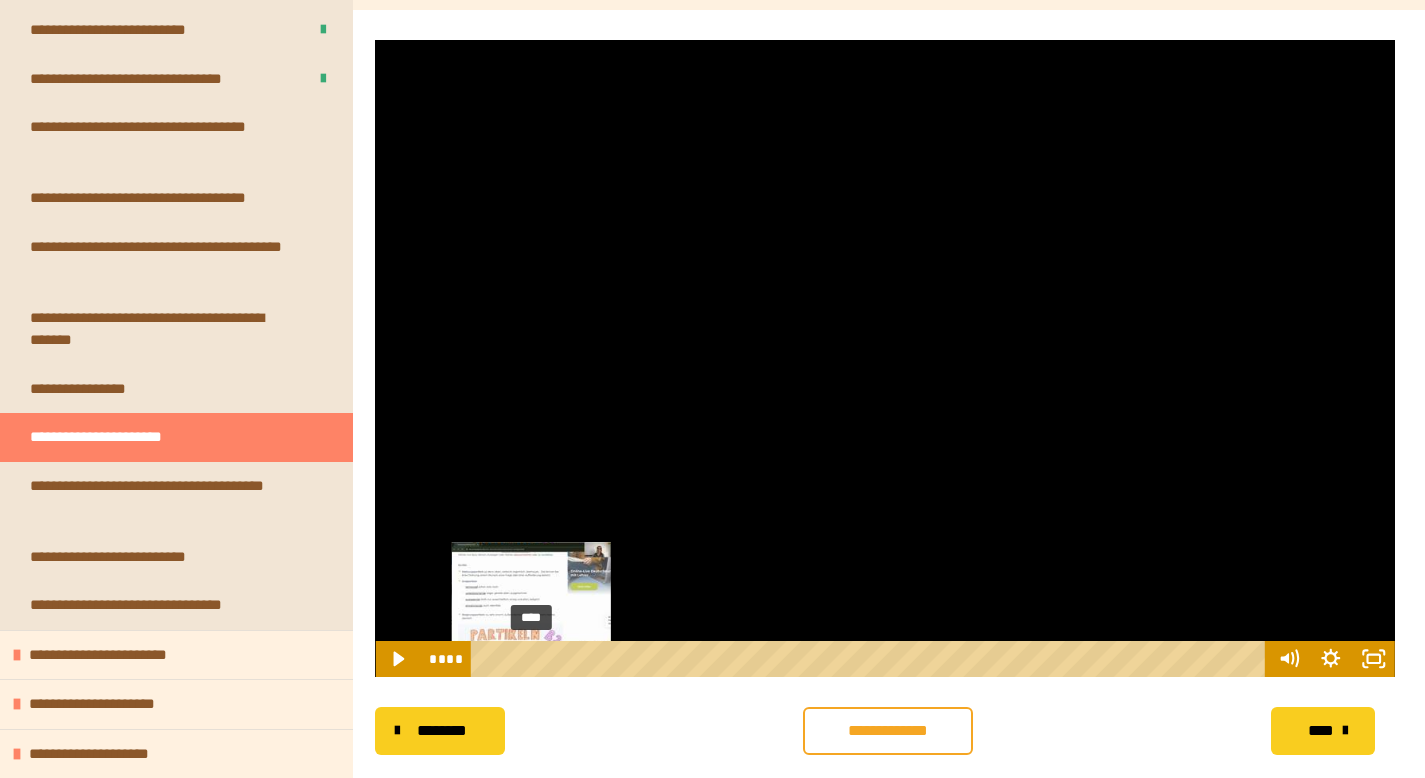 click at bounding box center [532, 659] 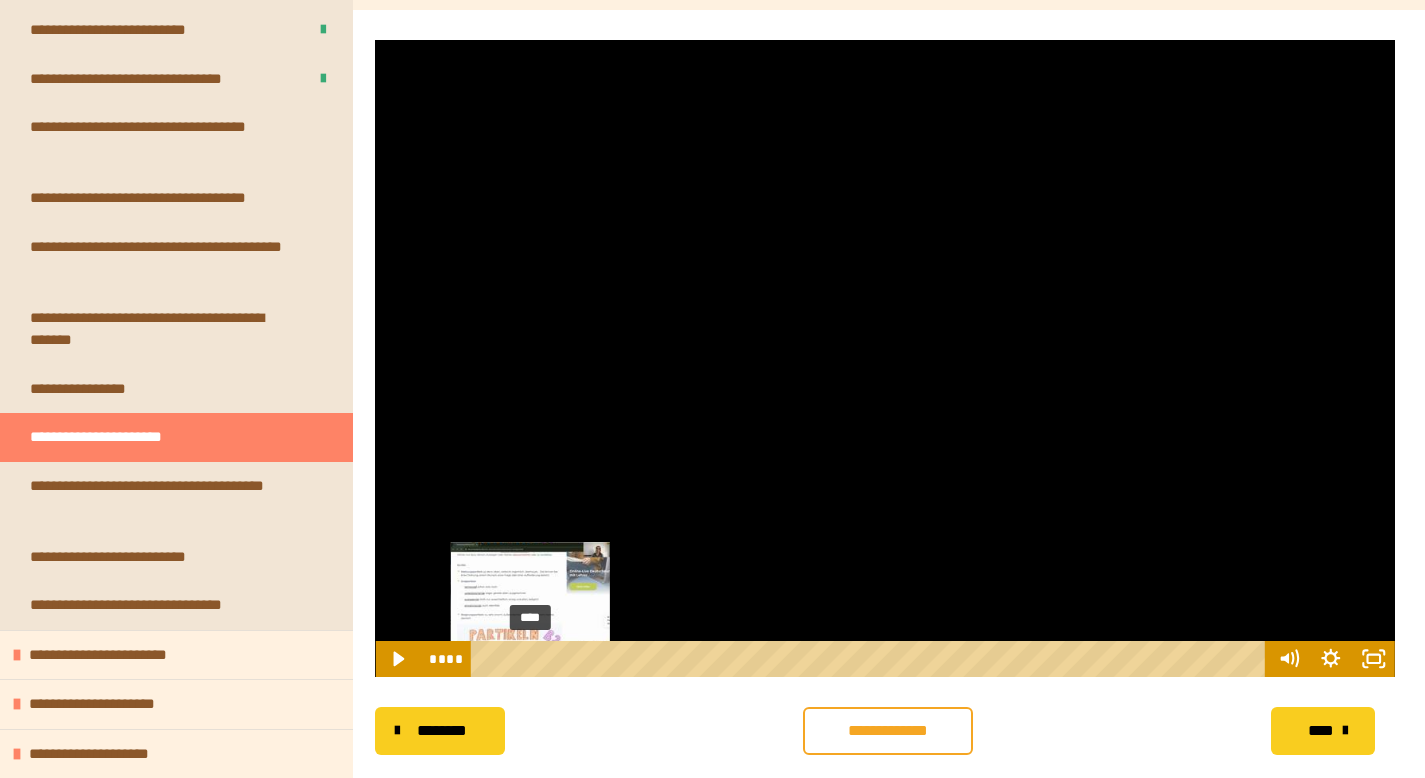 click at bounding box center (532, 659) 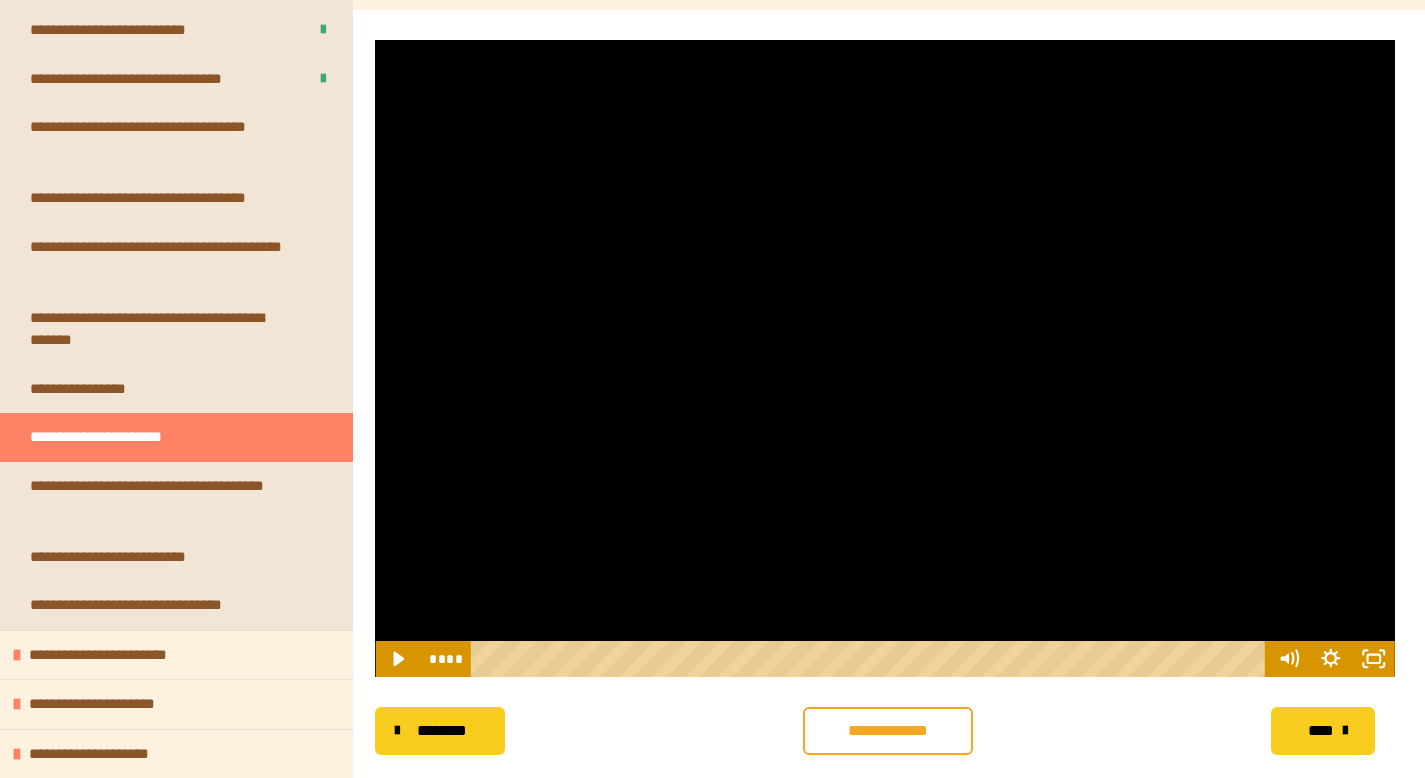 click at bounding box center (885, 358) 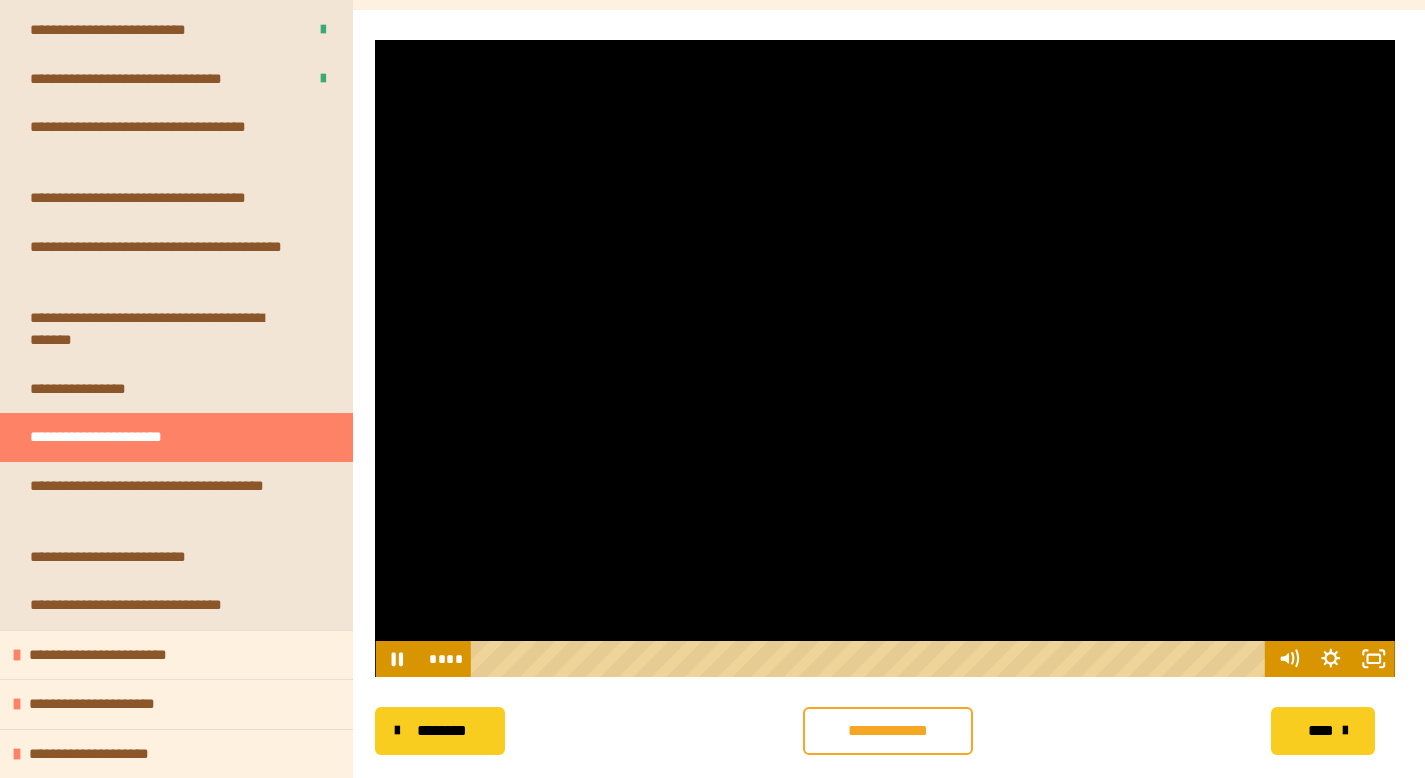click at bounding box center [885, 358] 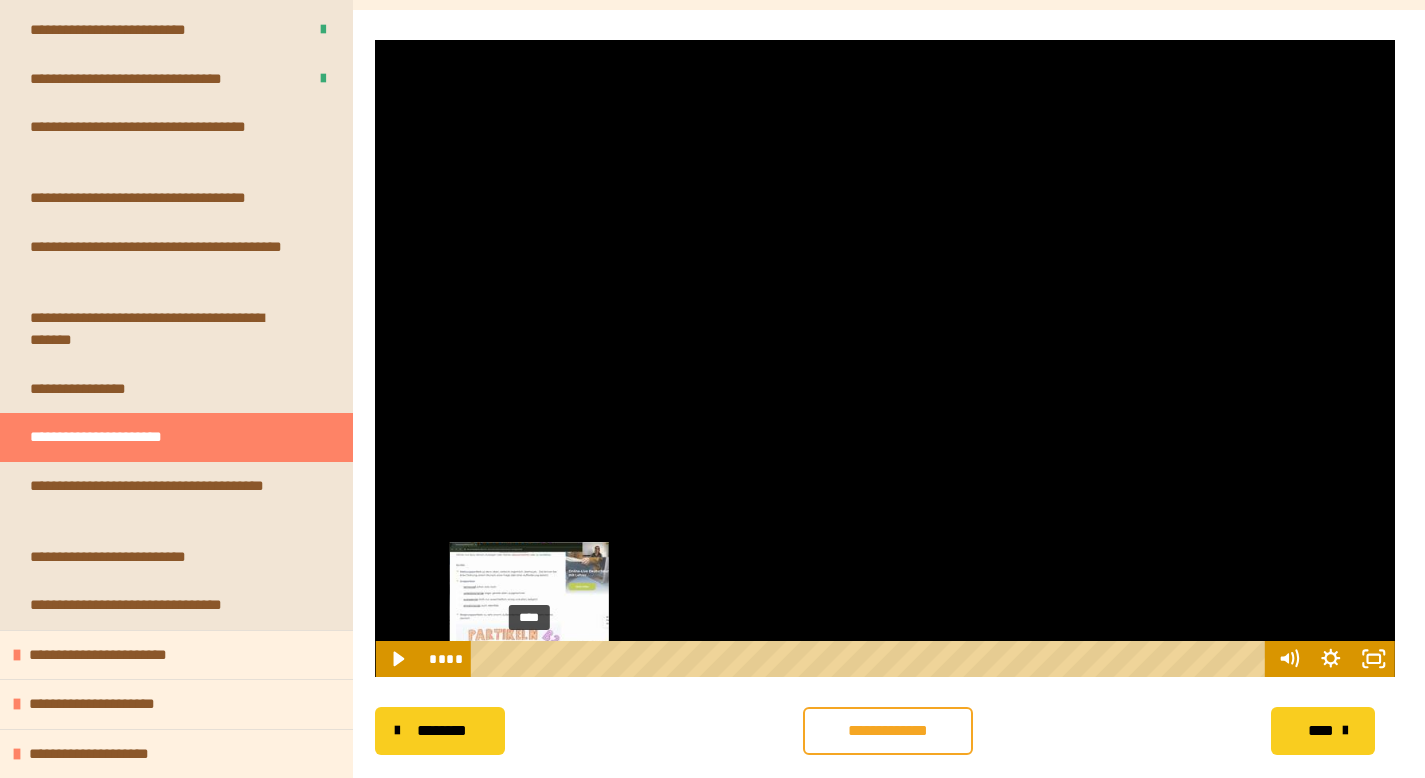 click at bounding box center [530, 659] 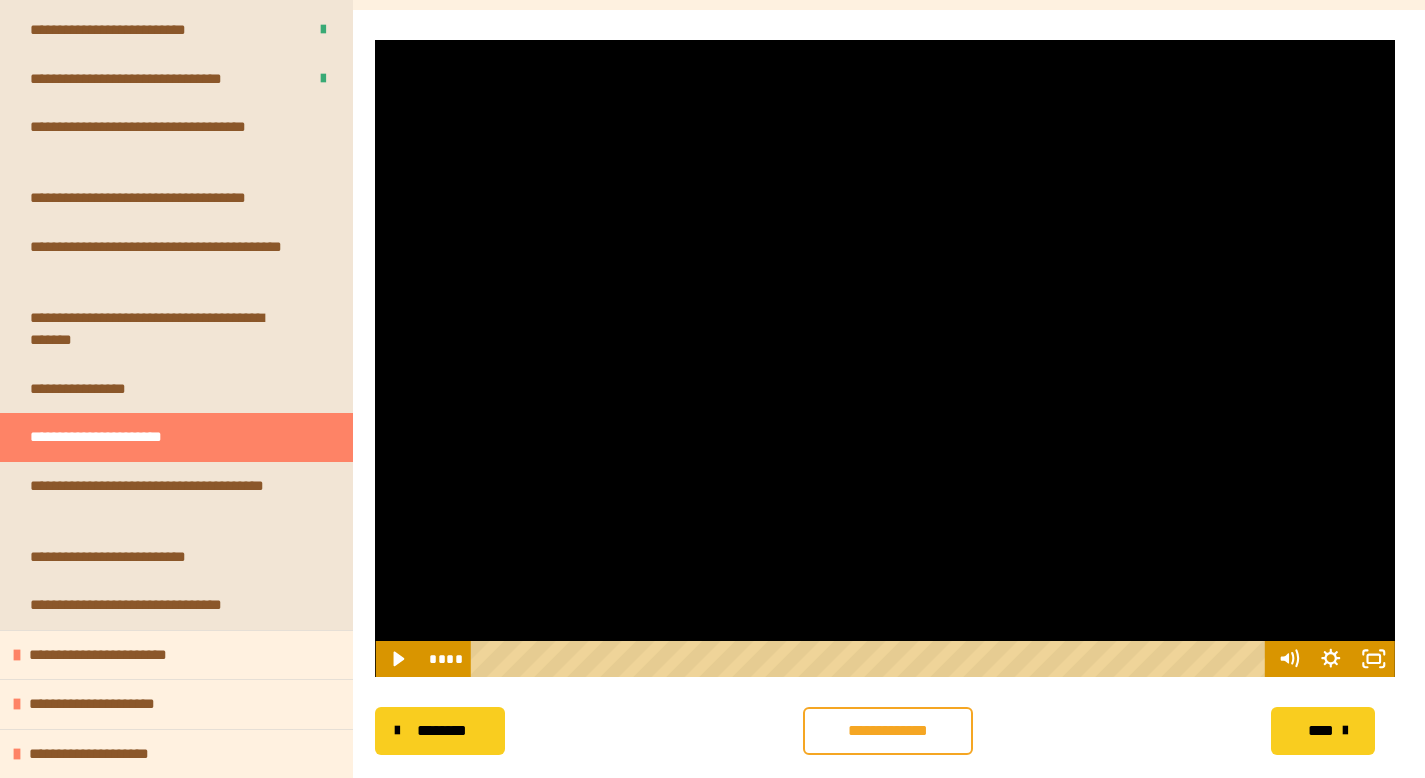 click at bounding box center [885, 358] 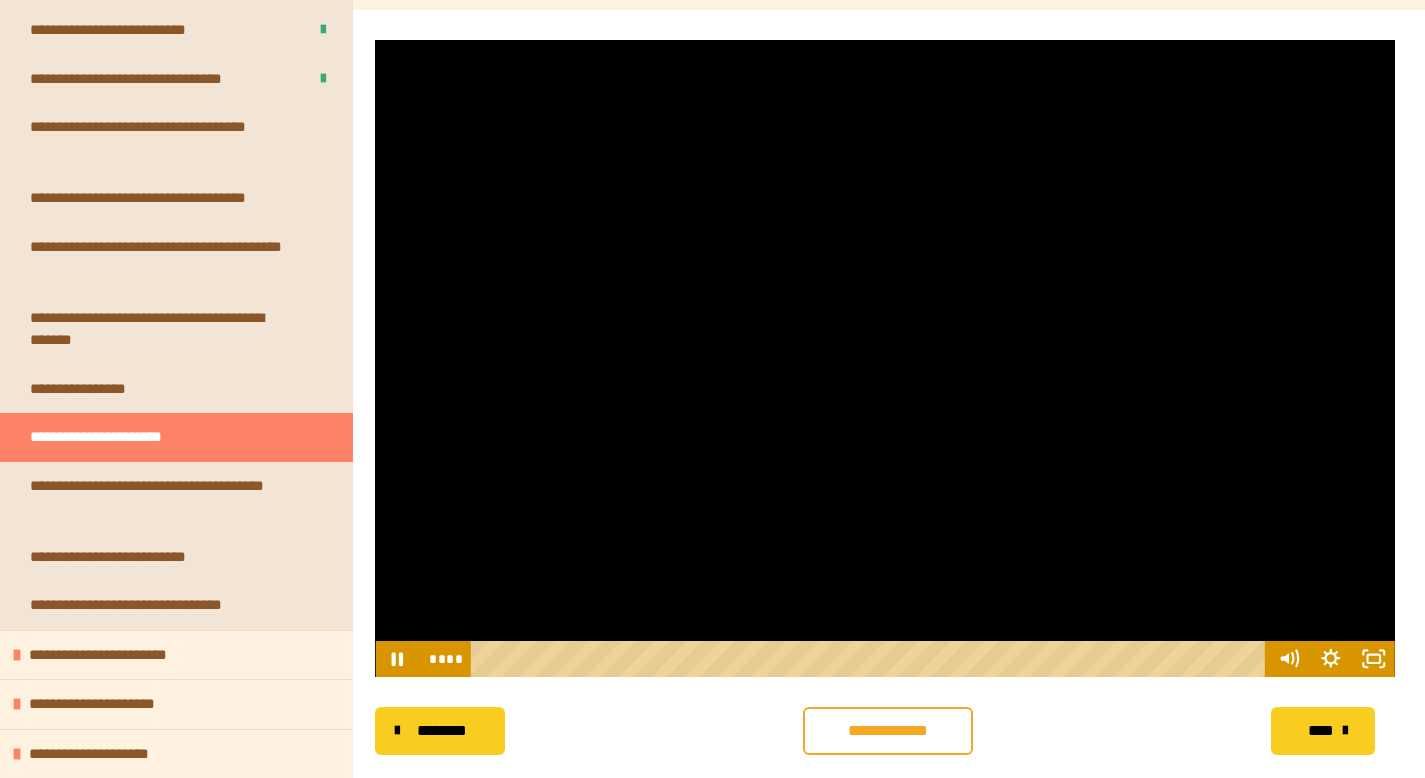 click at bounding box center (885, 358) 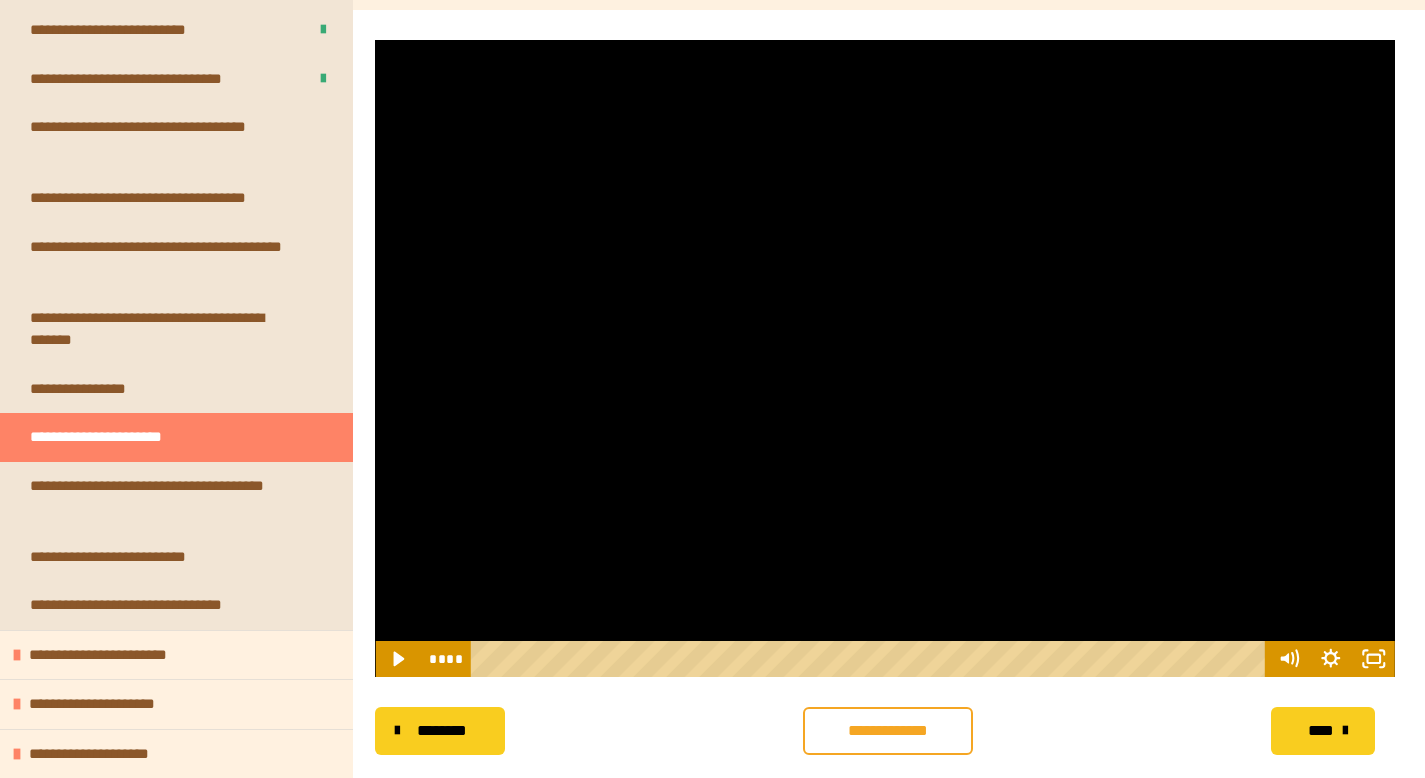 click at bounding box center [885, 358] 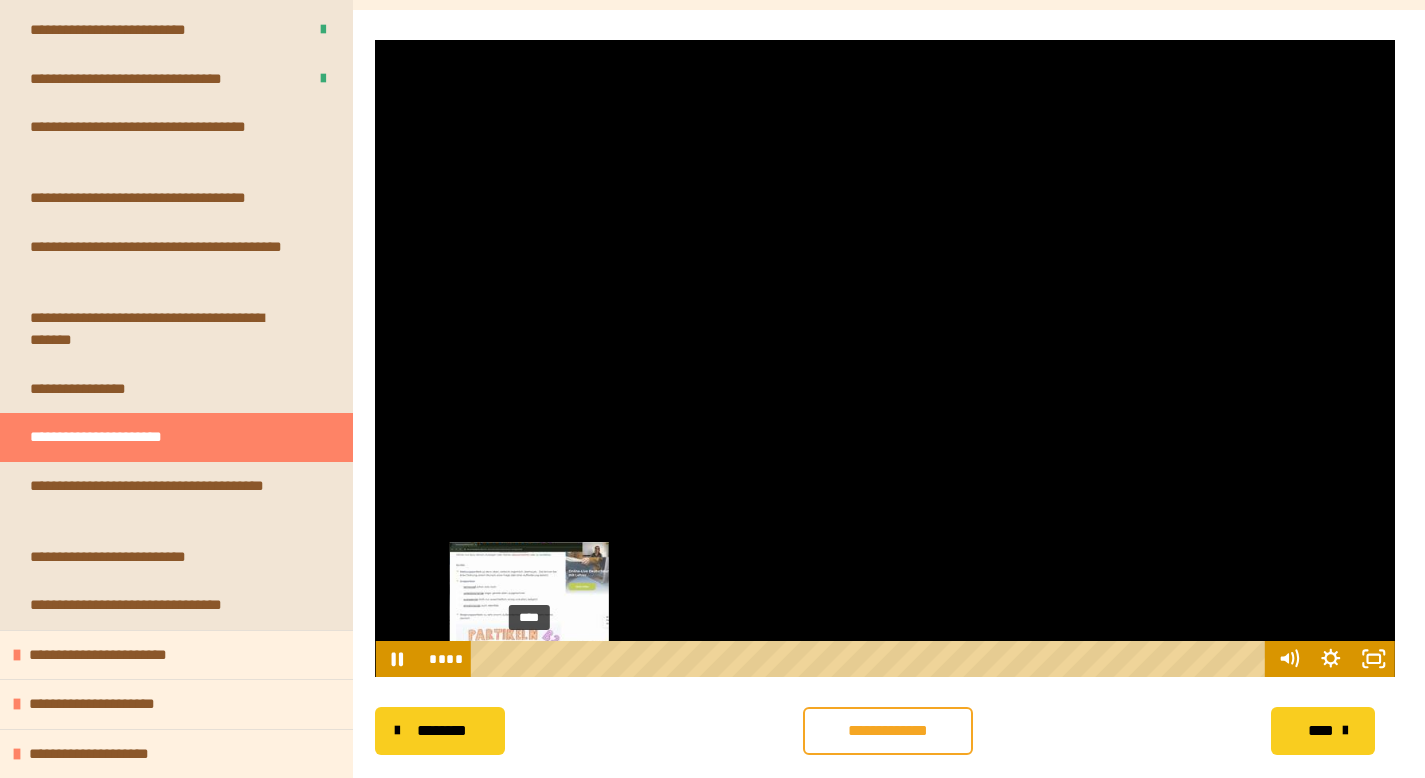 click at bounding box center [534, 659] 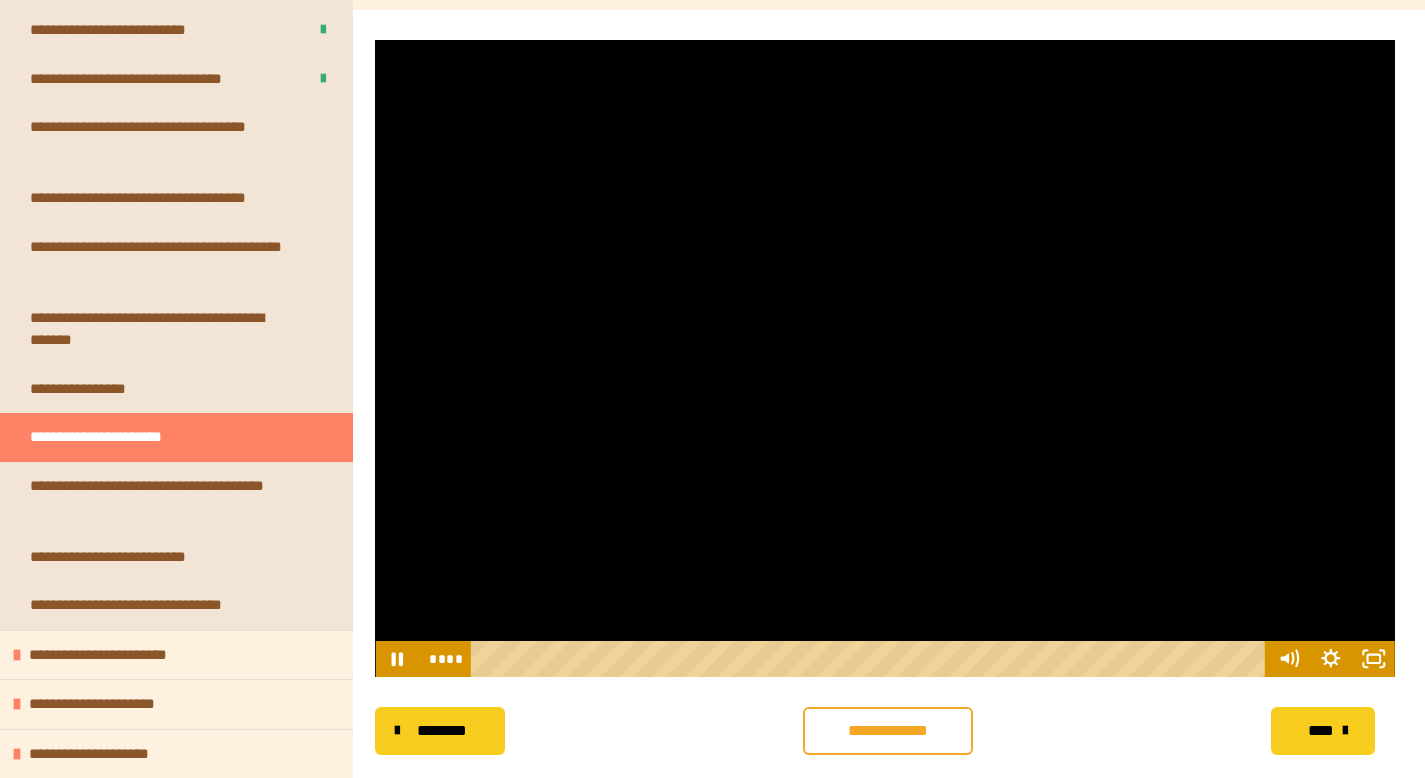 click at bounding box center [885, 358] 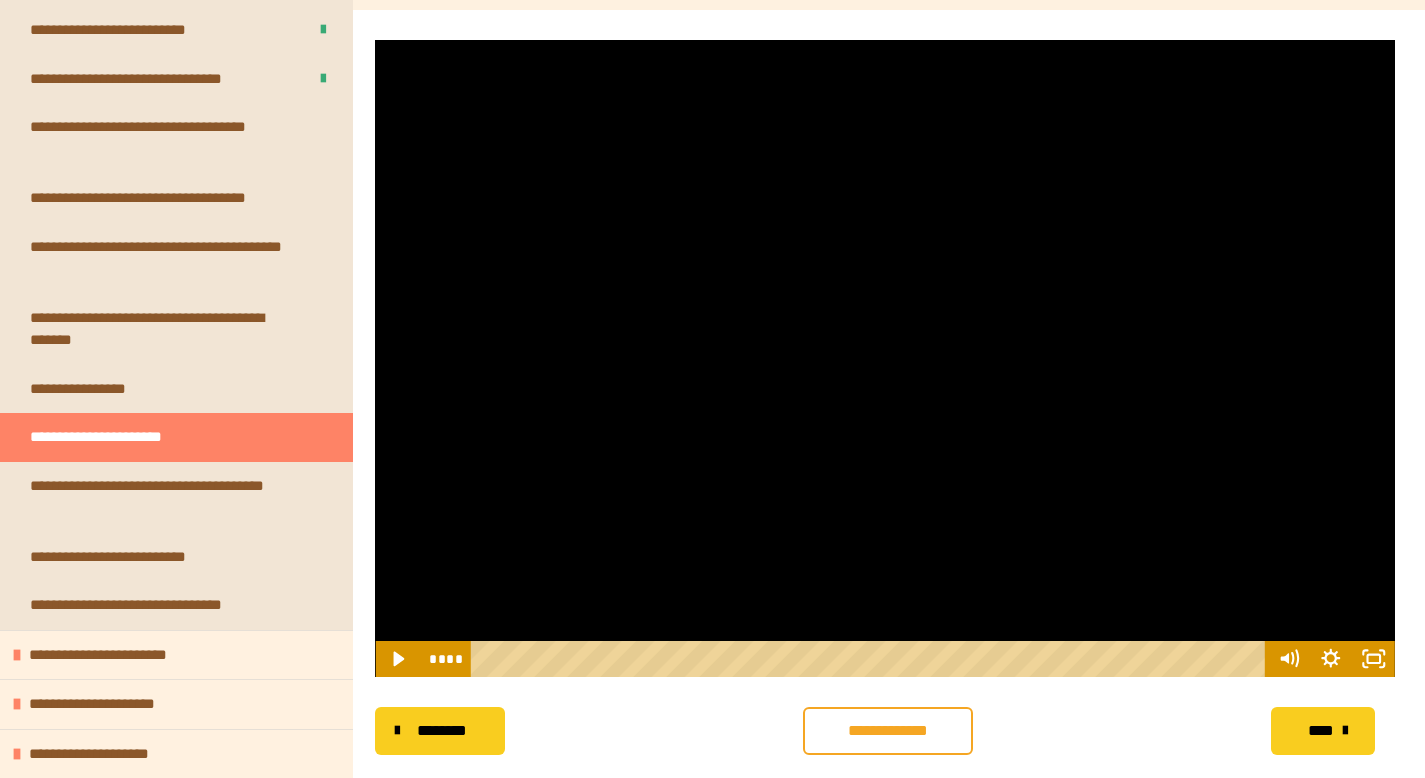 click at bounding box center (885, 358) 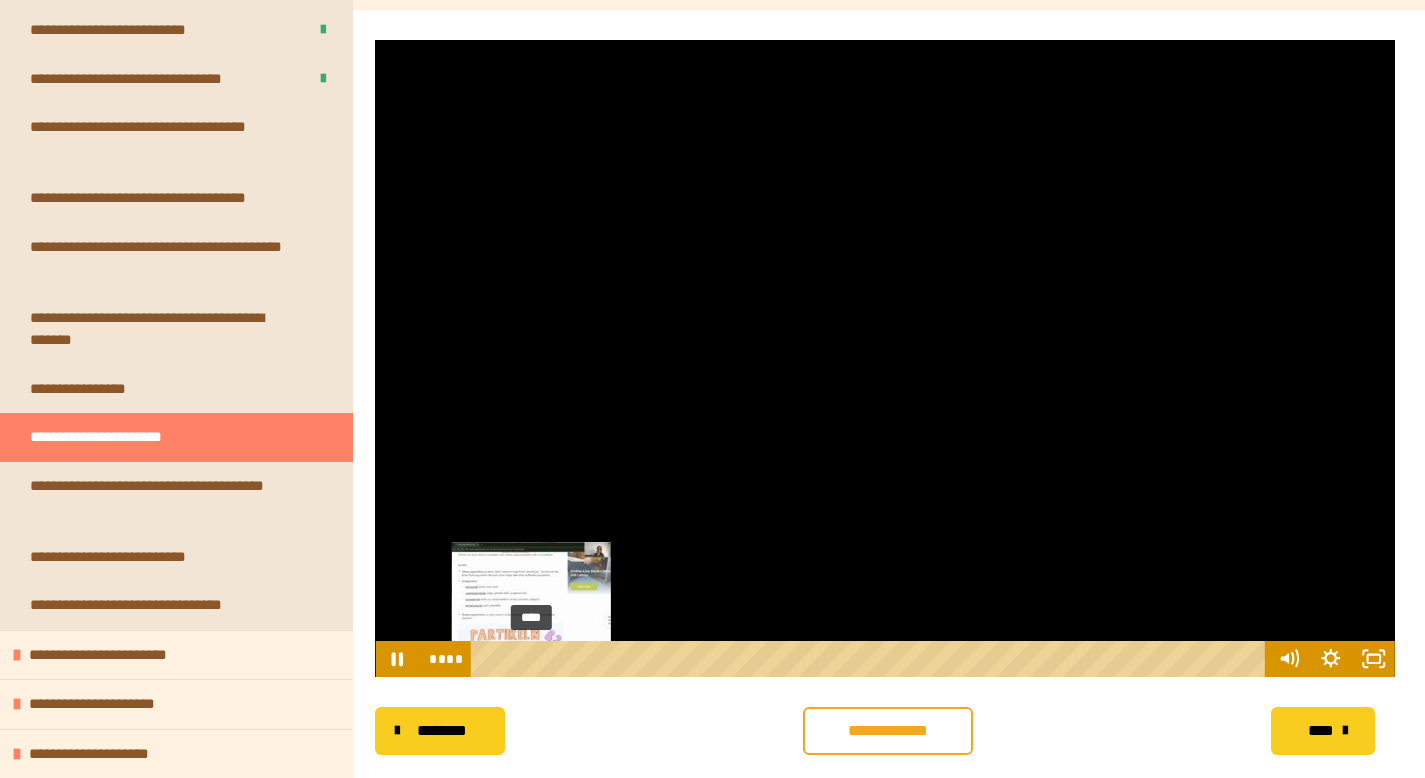 click at bounding box center (532, 659) 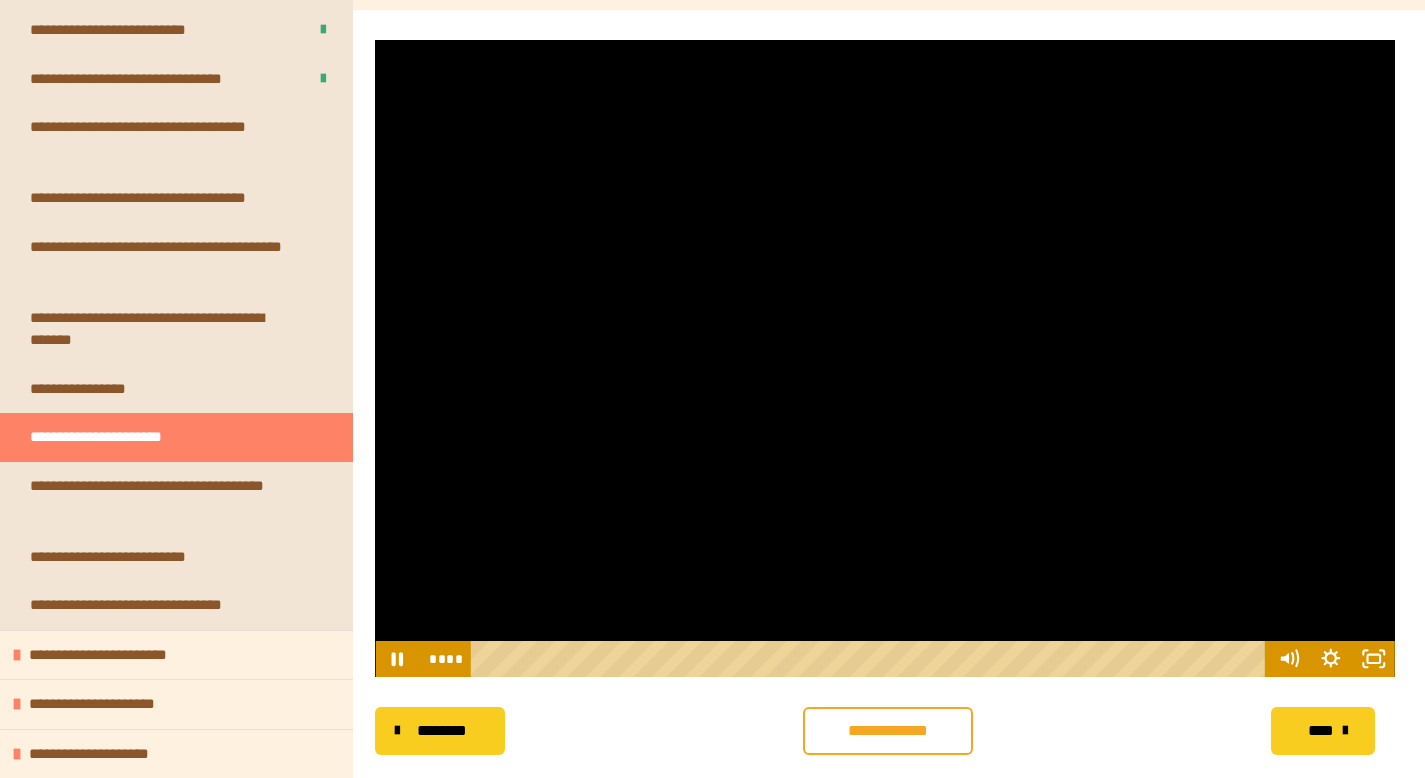 click at bounding box center (885, 358) 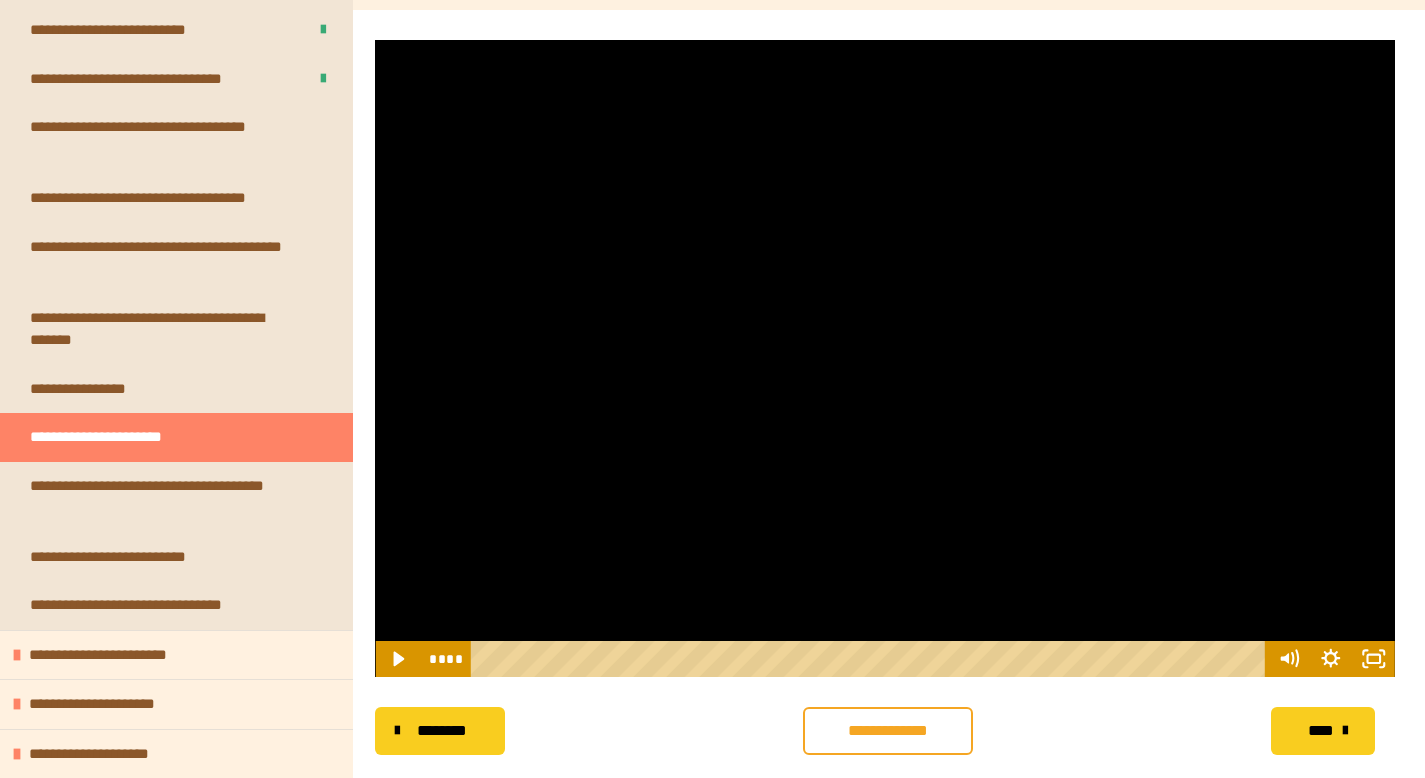 click at bounding box center (885, 358) 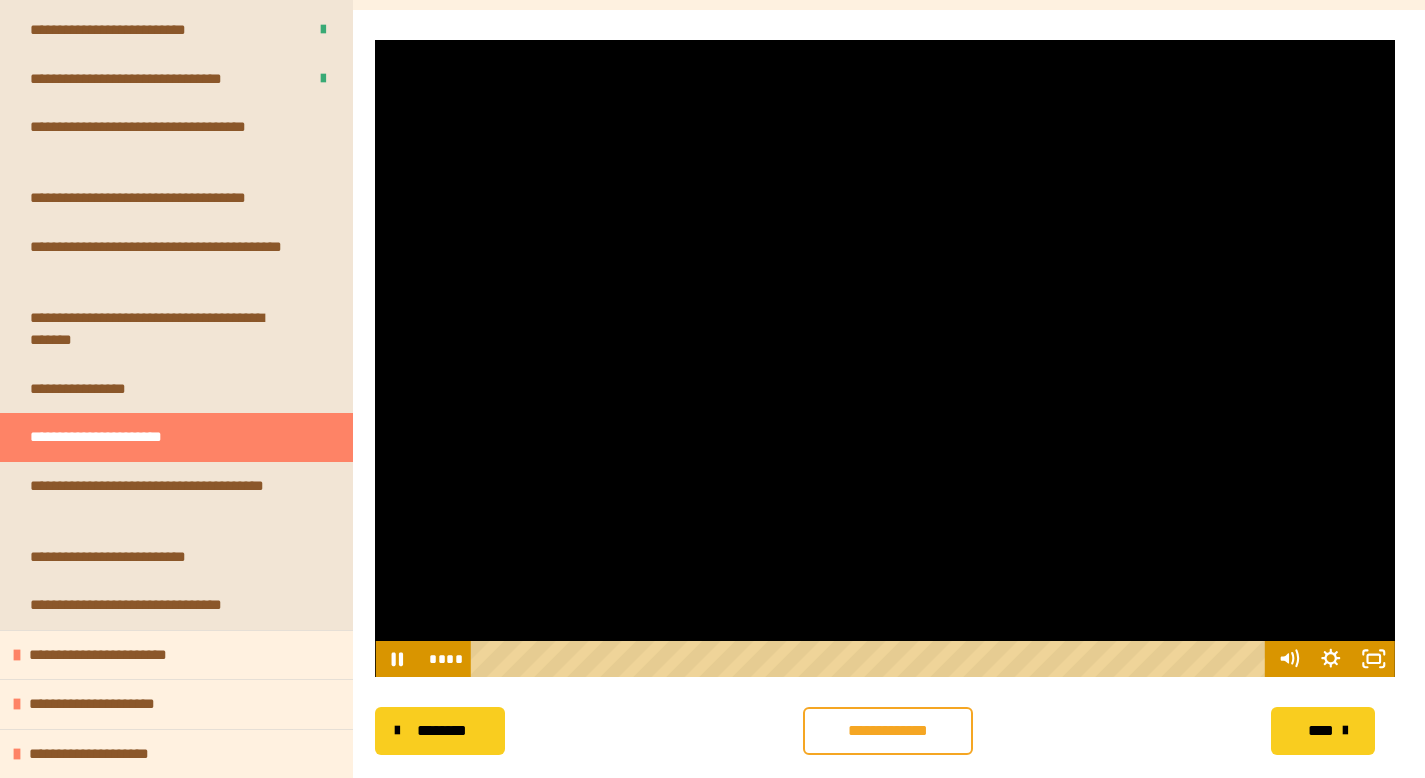 click at bounding box center (885, 358) 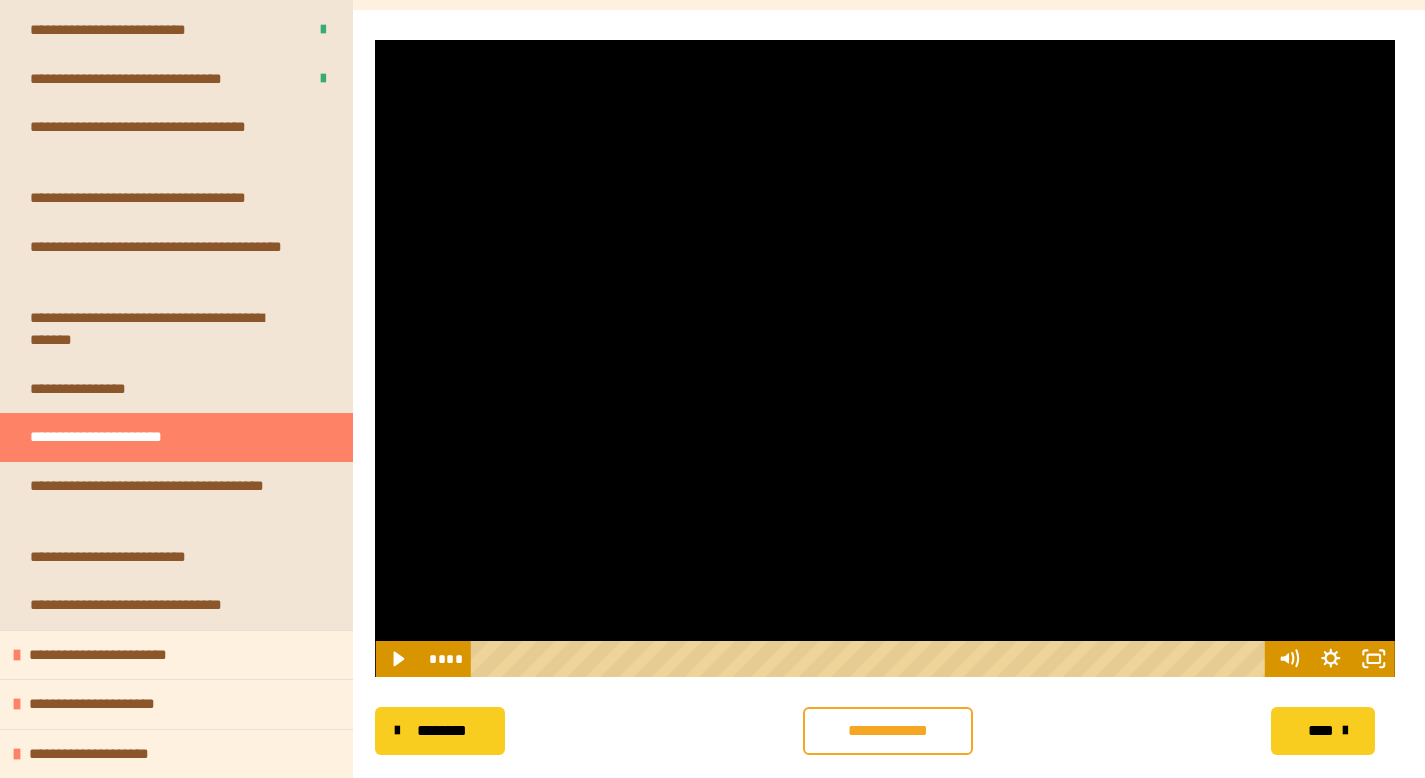 click at bounding box center (885, 358) 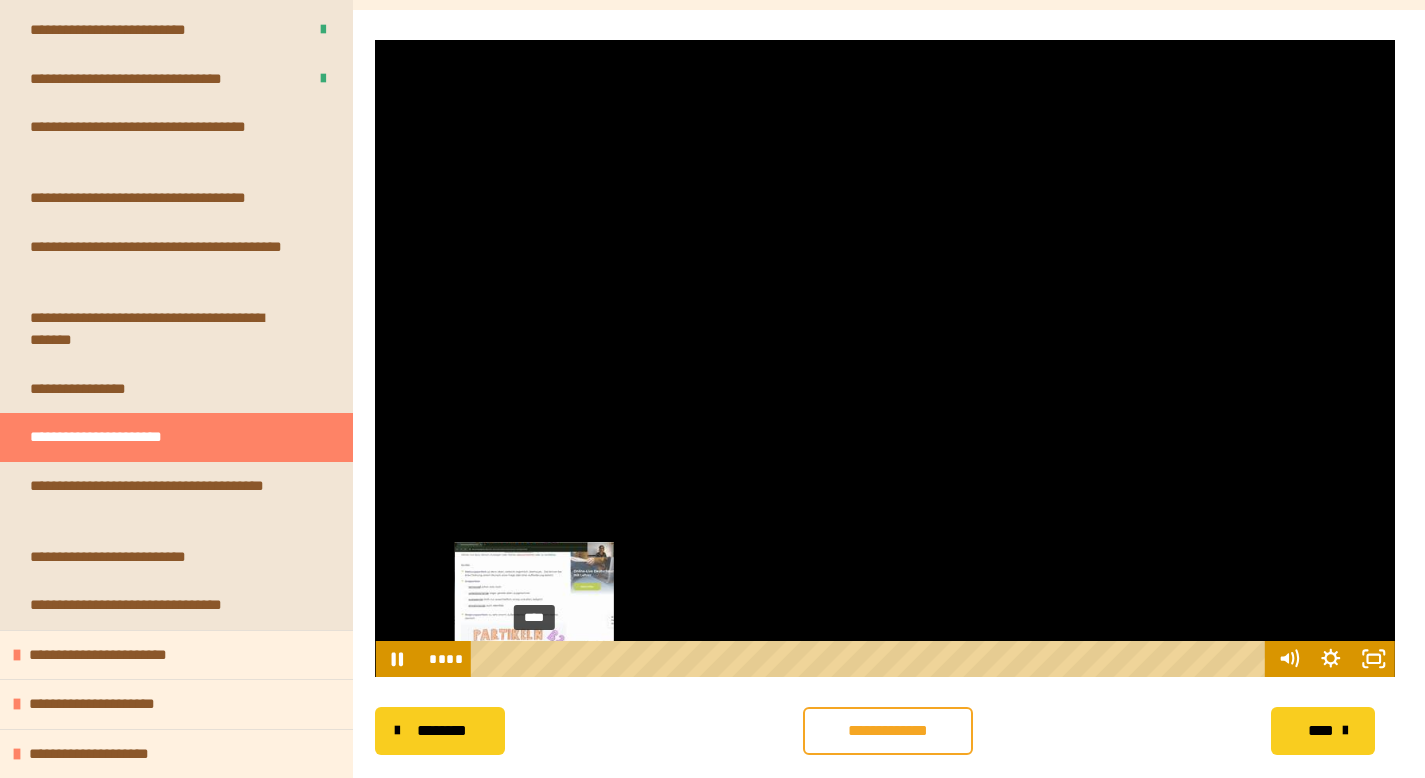 click at bounding box center [537, 659] 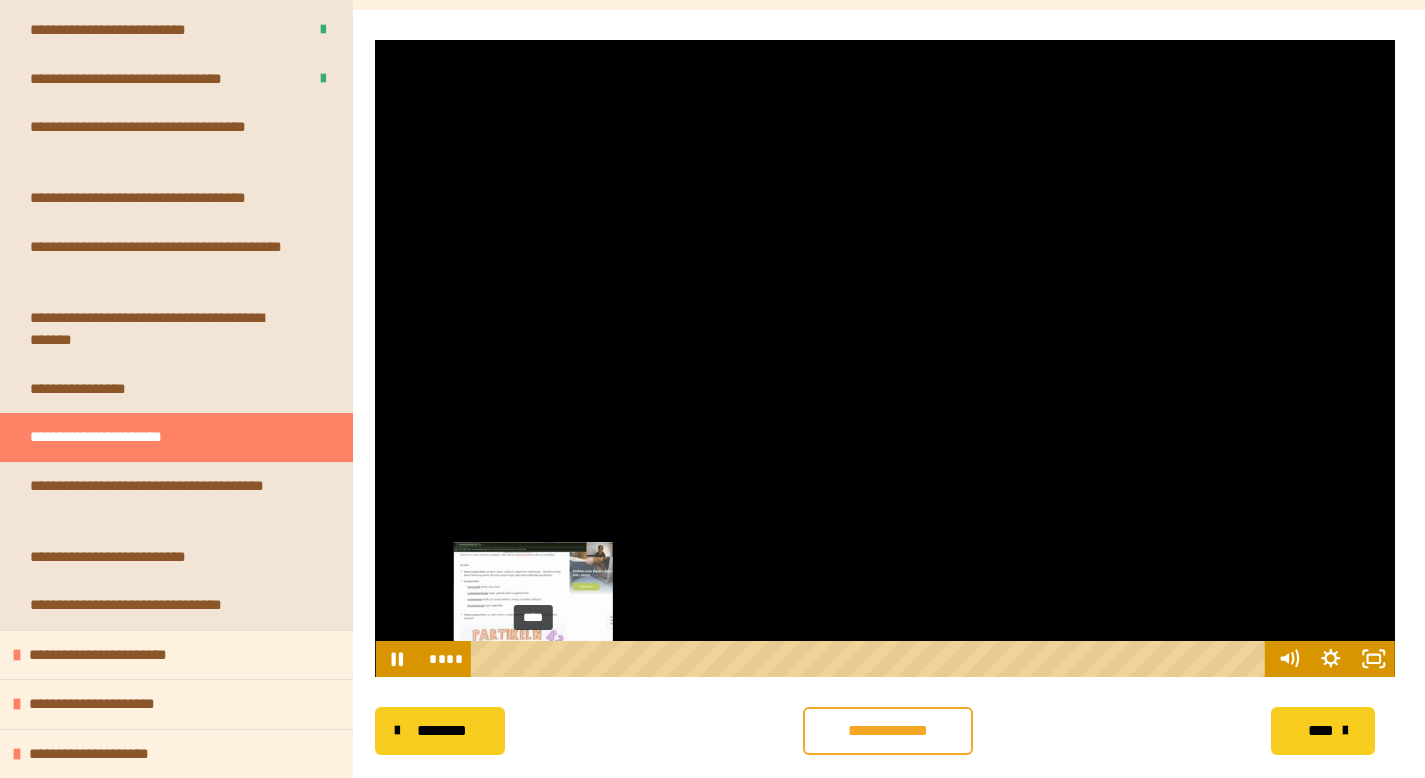 click at bounding box center [535, 659] 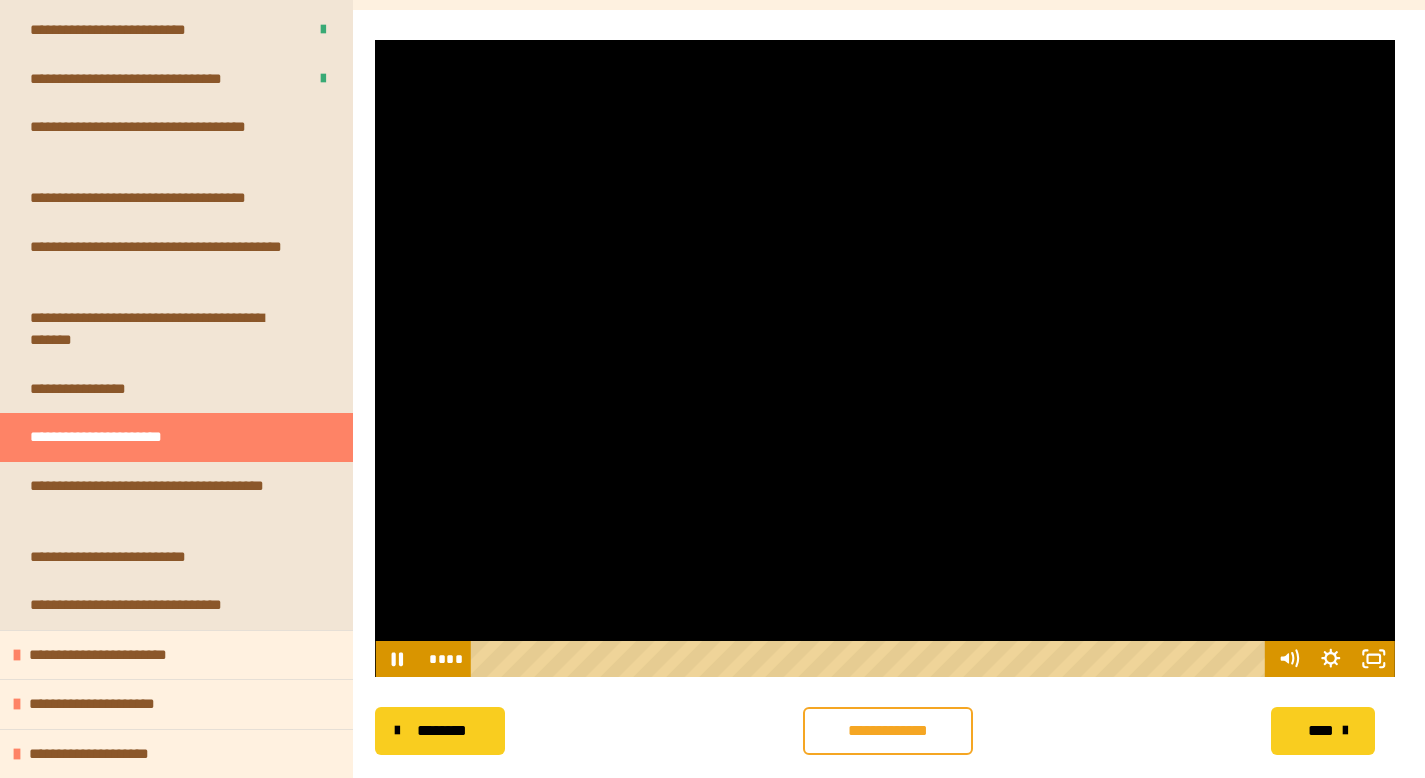 click at bounding box center [885, 358] 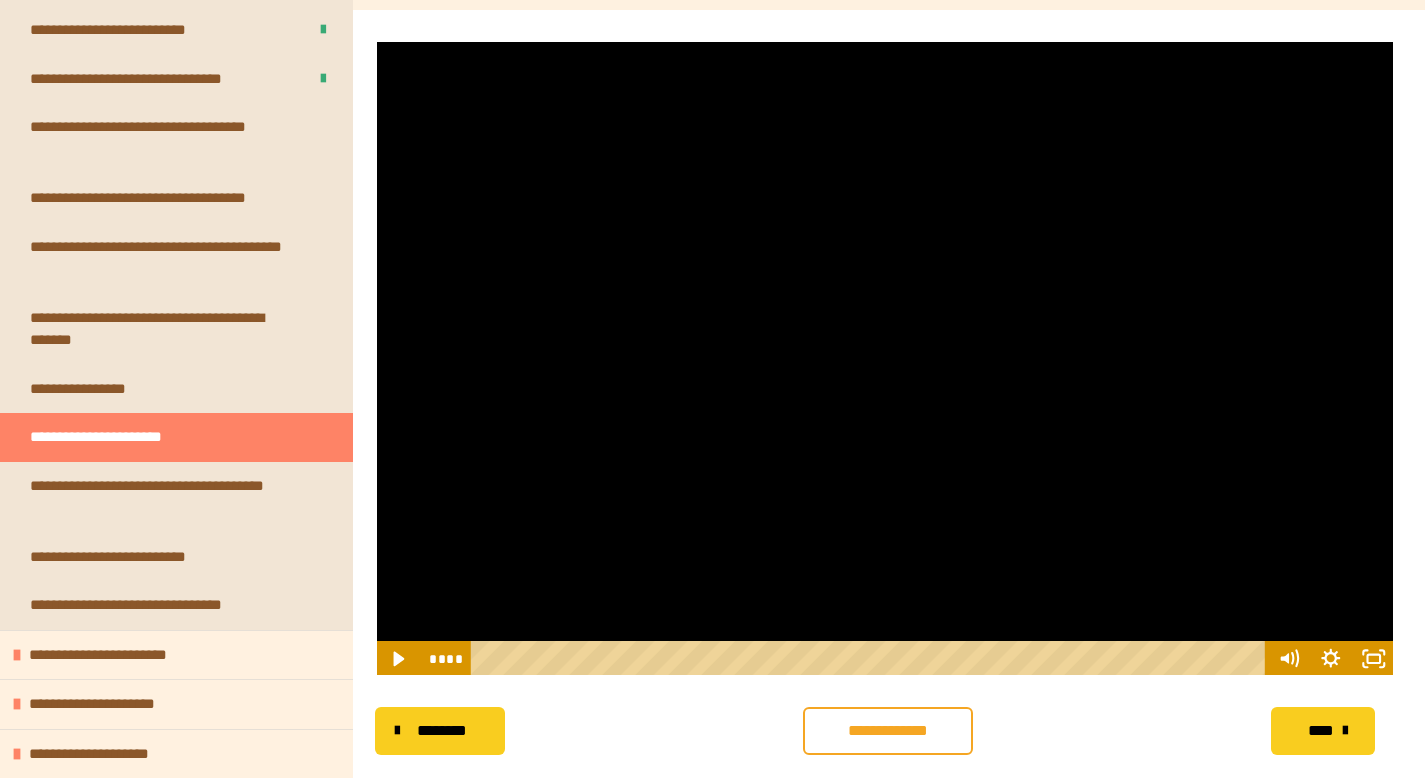 click at bounding box center [885, 358] 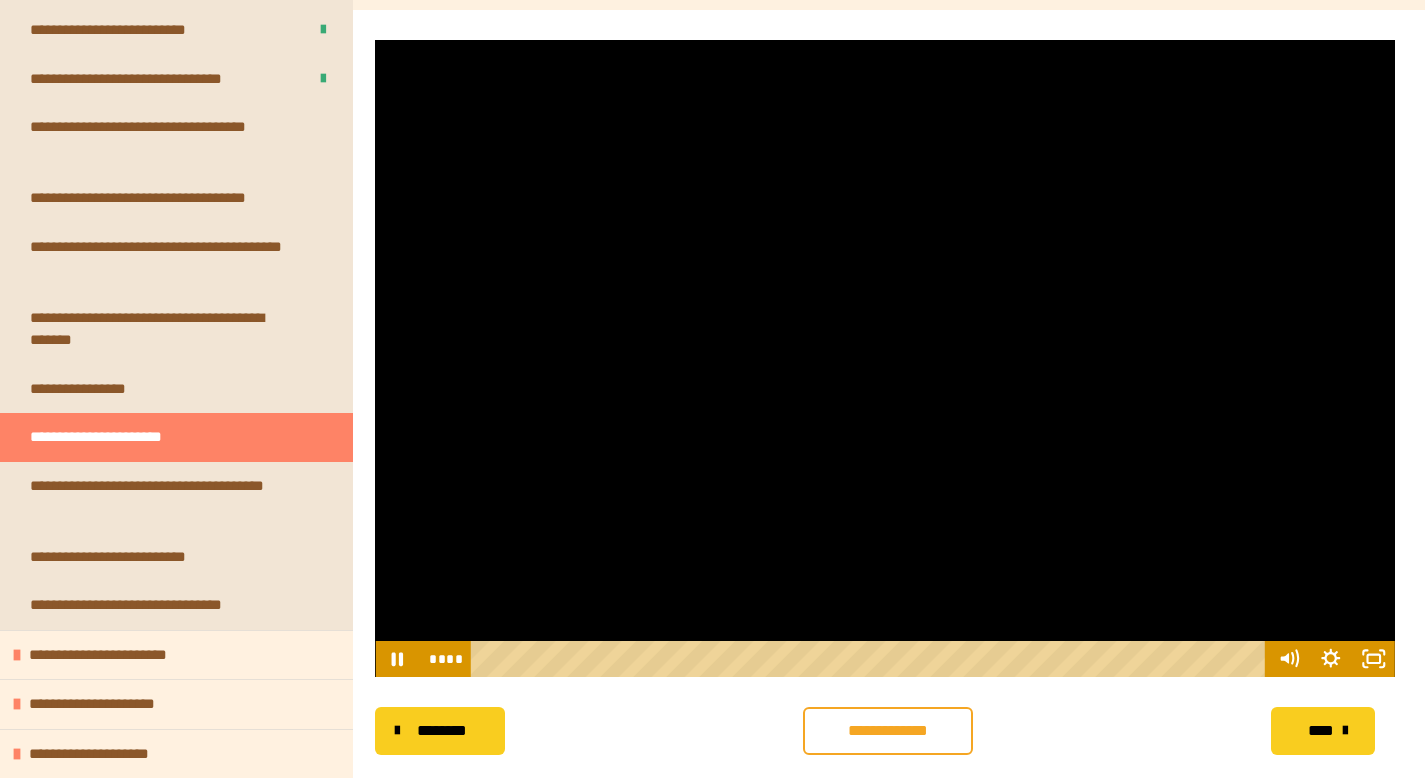 click at bounding box center (885, 358) 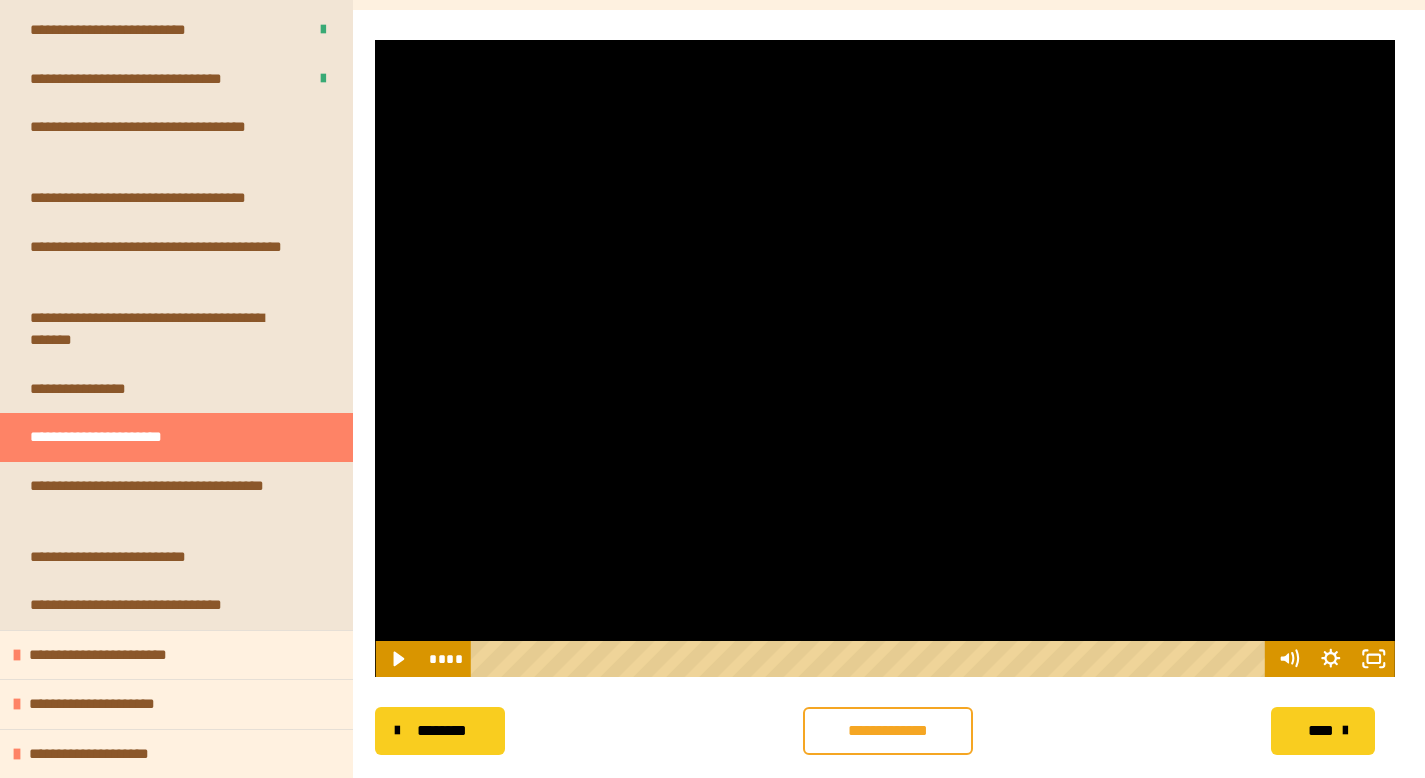 click at bounding box center [885, 358] 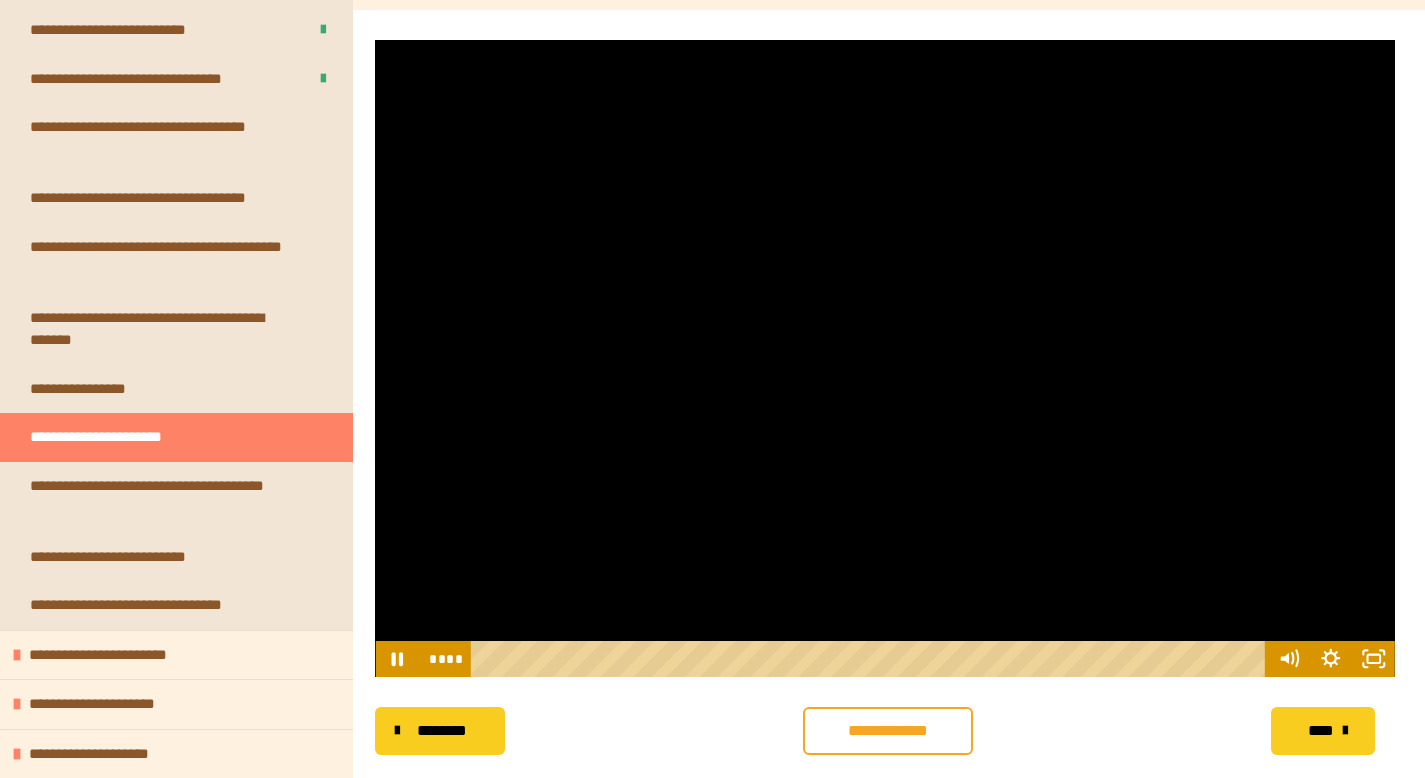 click at bounding box center [885, 358] 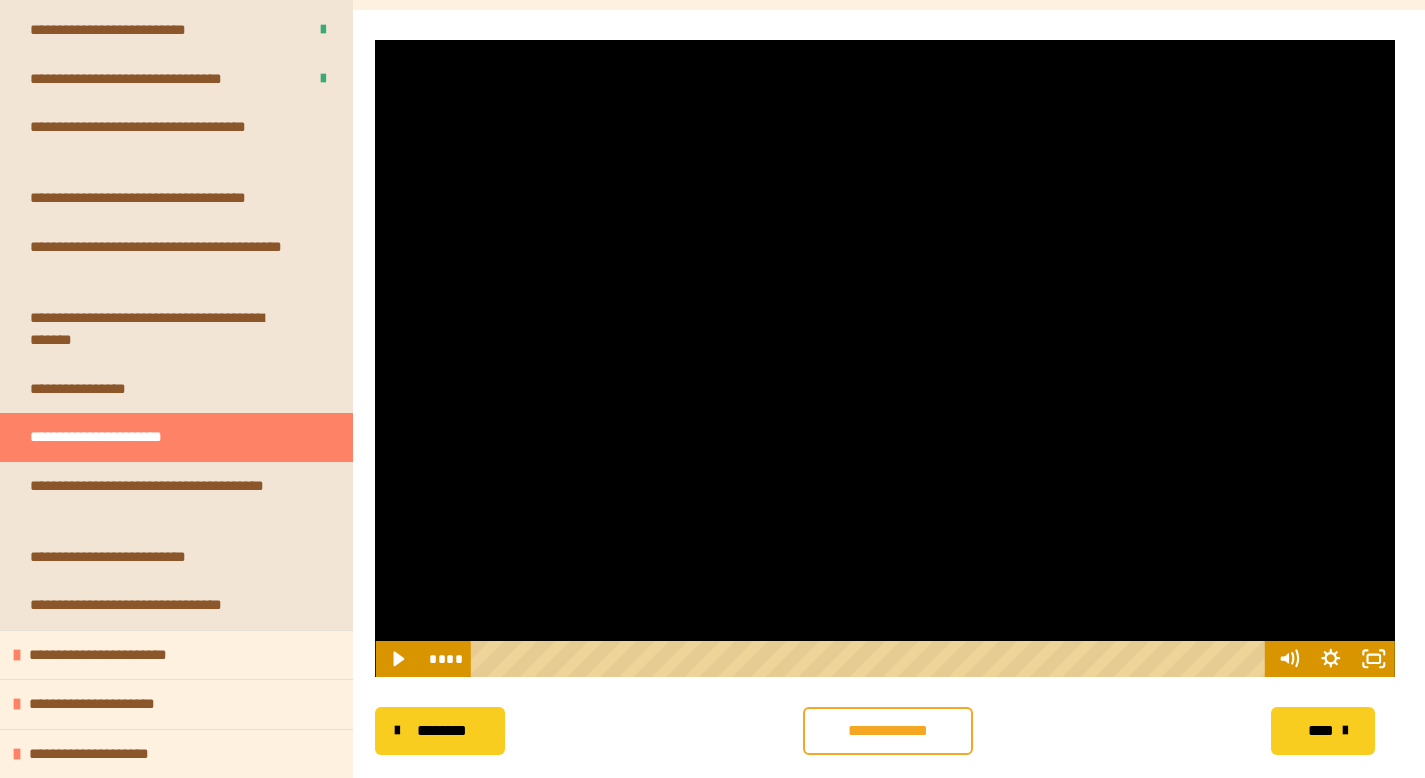 click at bounding box center [885, 358] 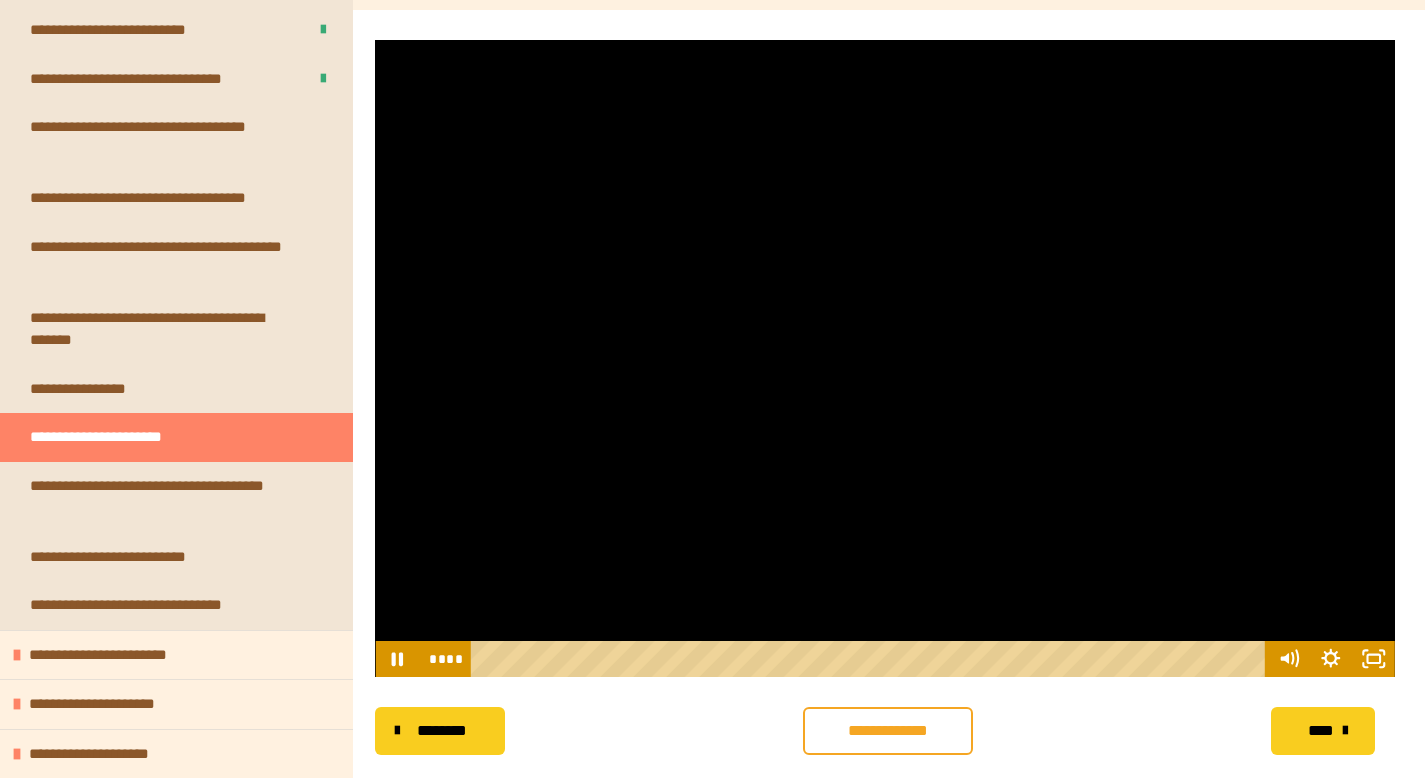 click at bounding box center [885, 358] 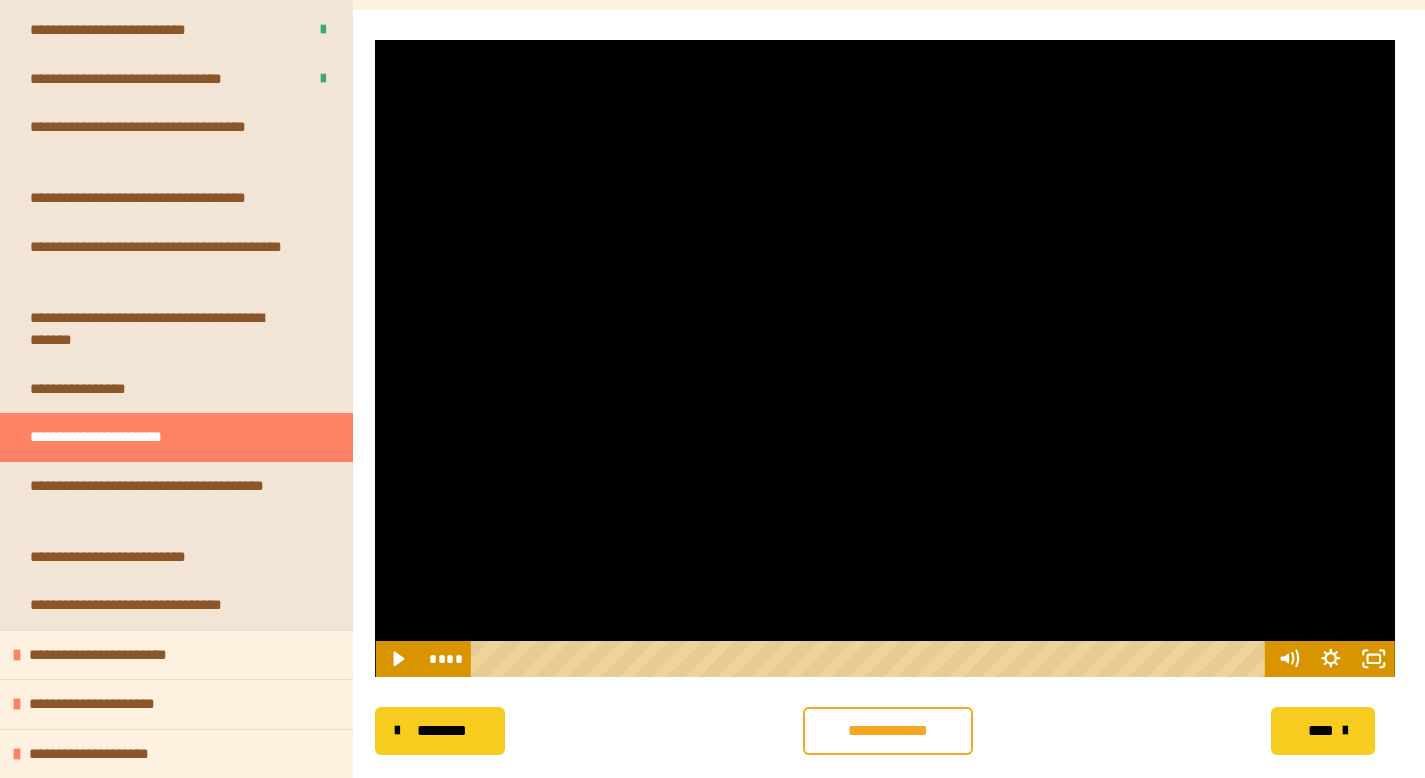 click at bounding box center (885, 358) 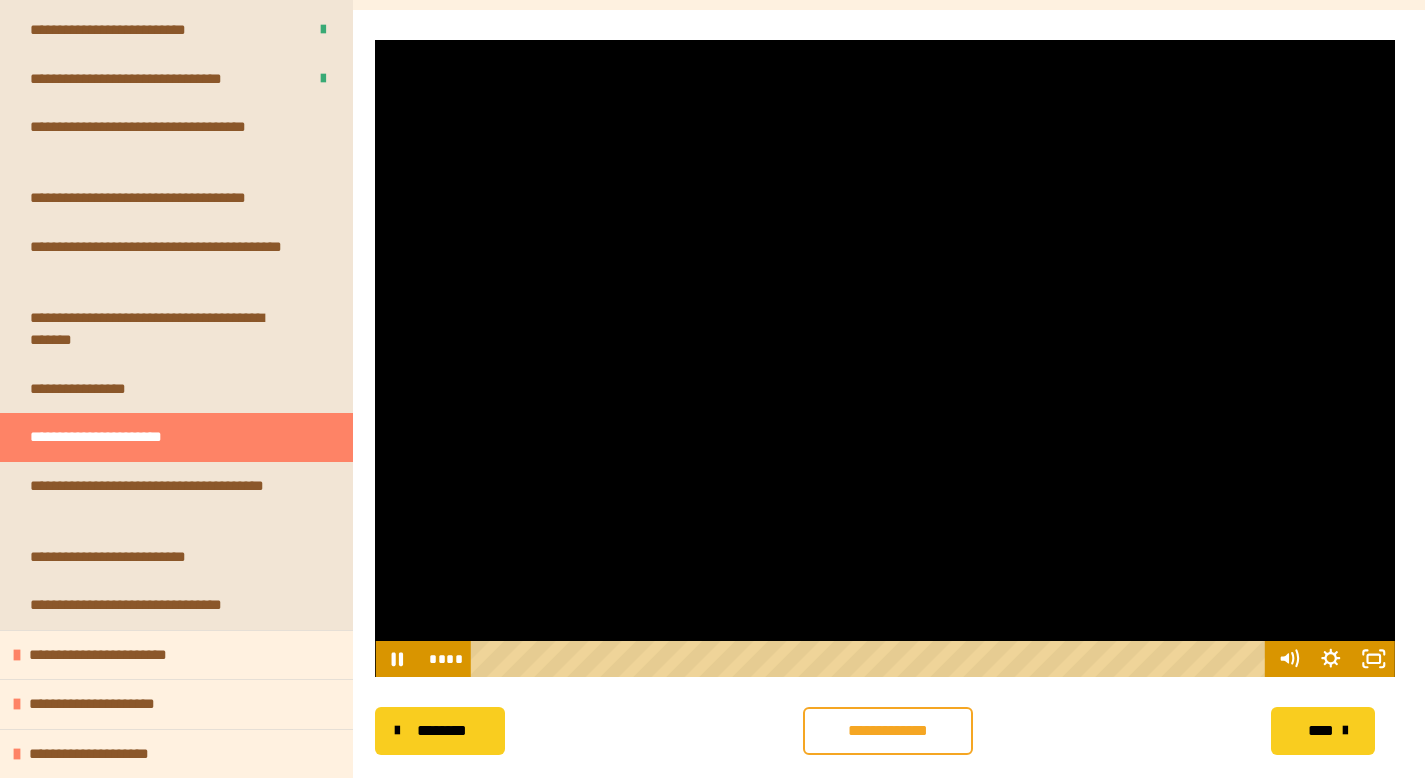 click at bounding box center (885, 358) 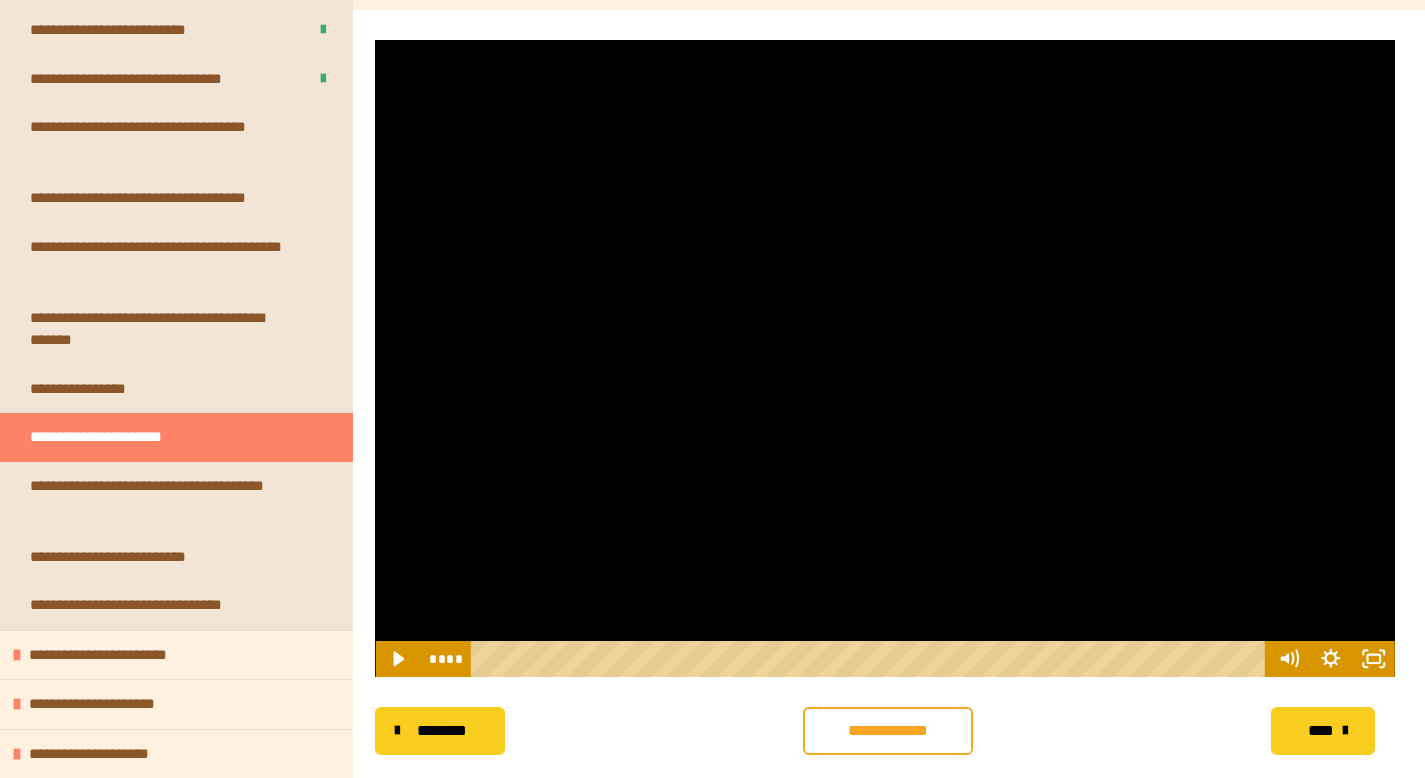 click at bounding box center [885, 358] 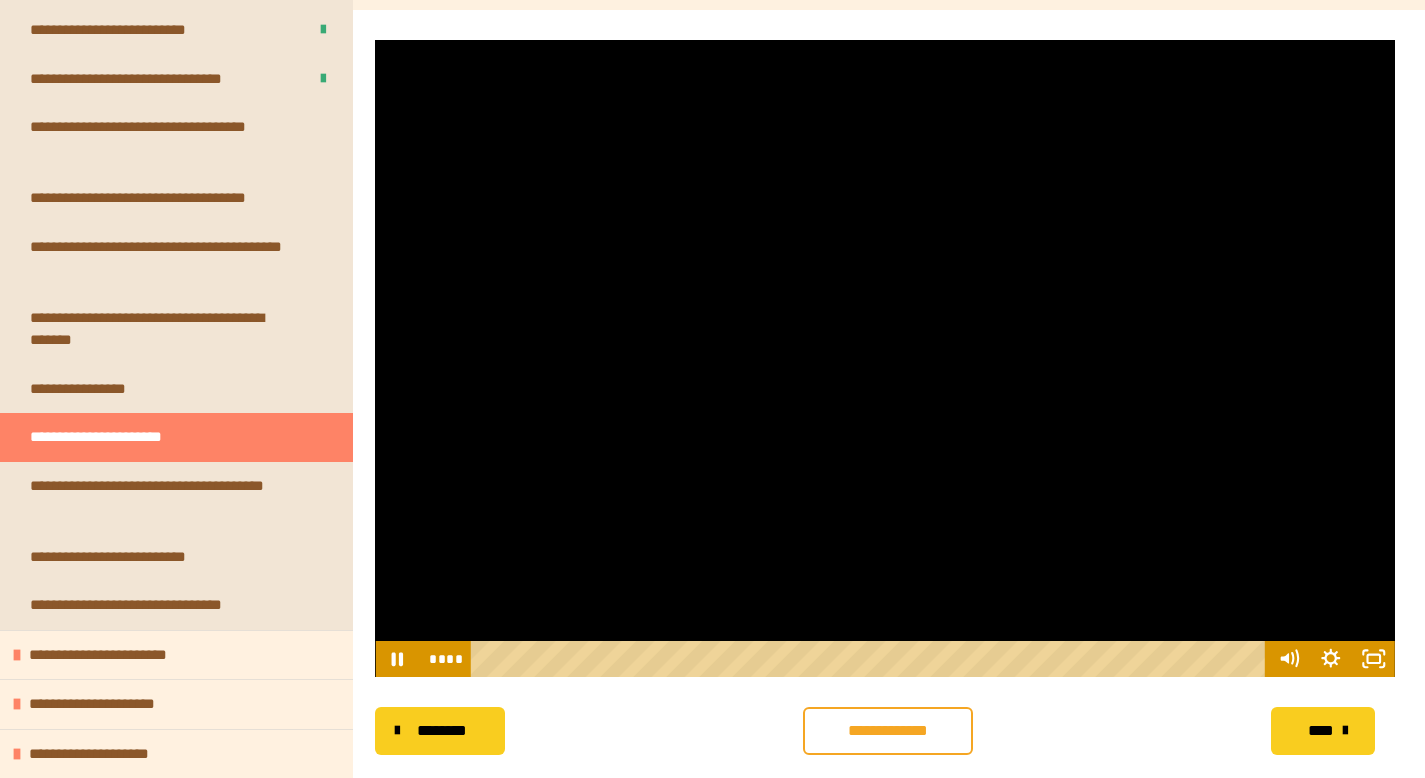 click at bounding box center (885, 358) 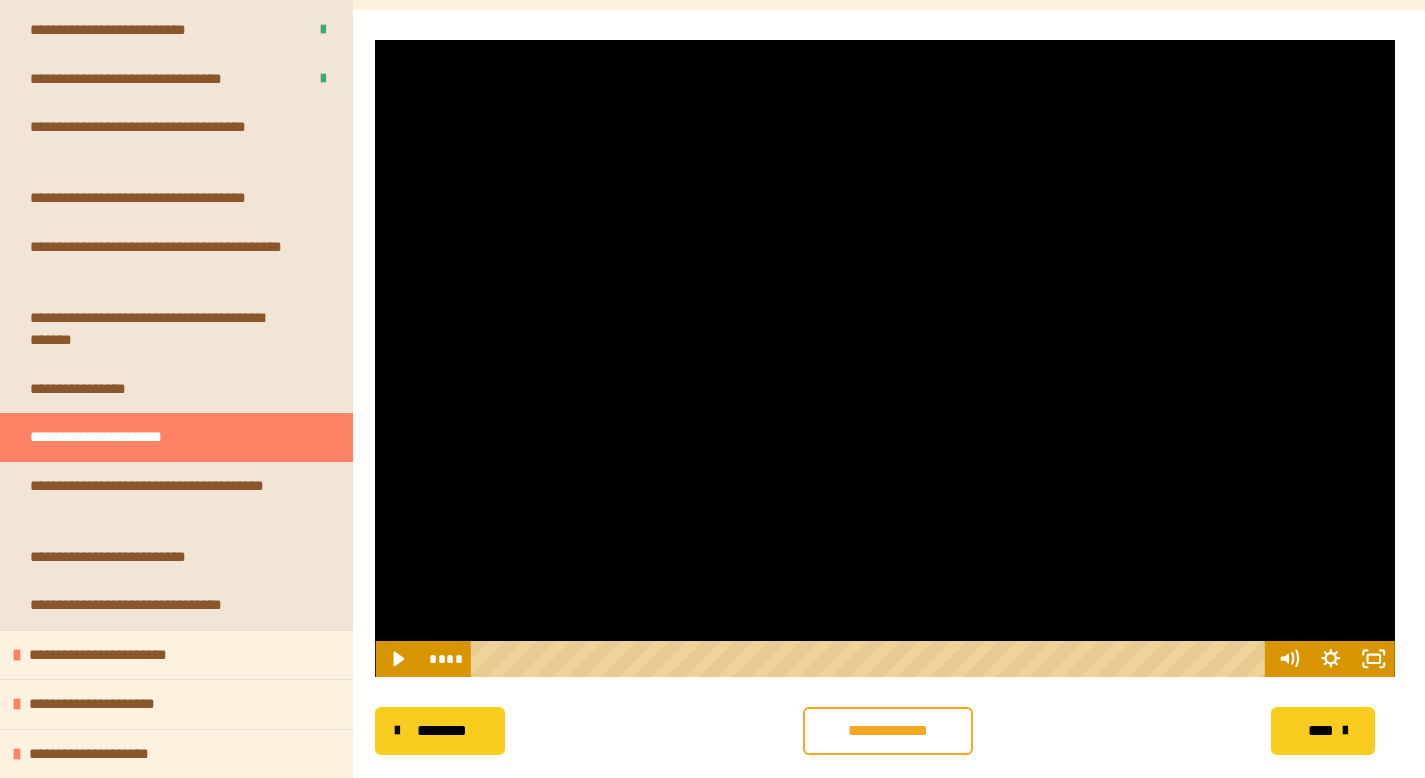 click at bounding box center [885, 358] 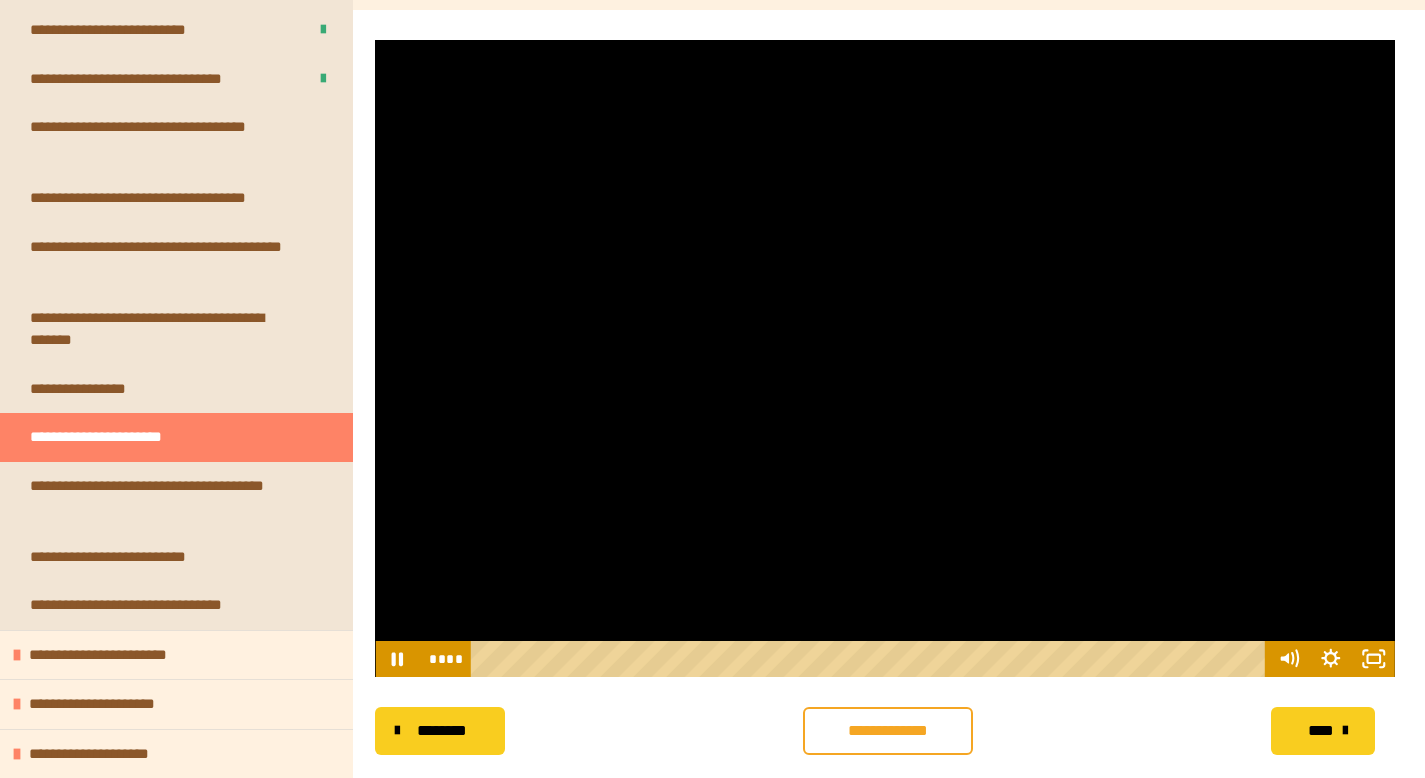 click at bounding box center [885, 358] 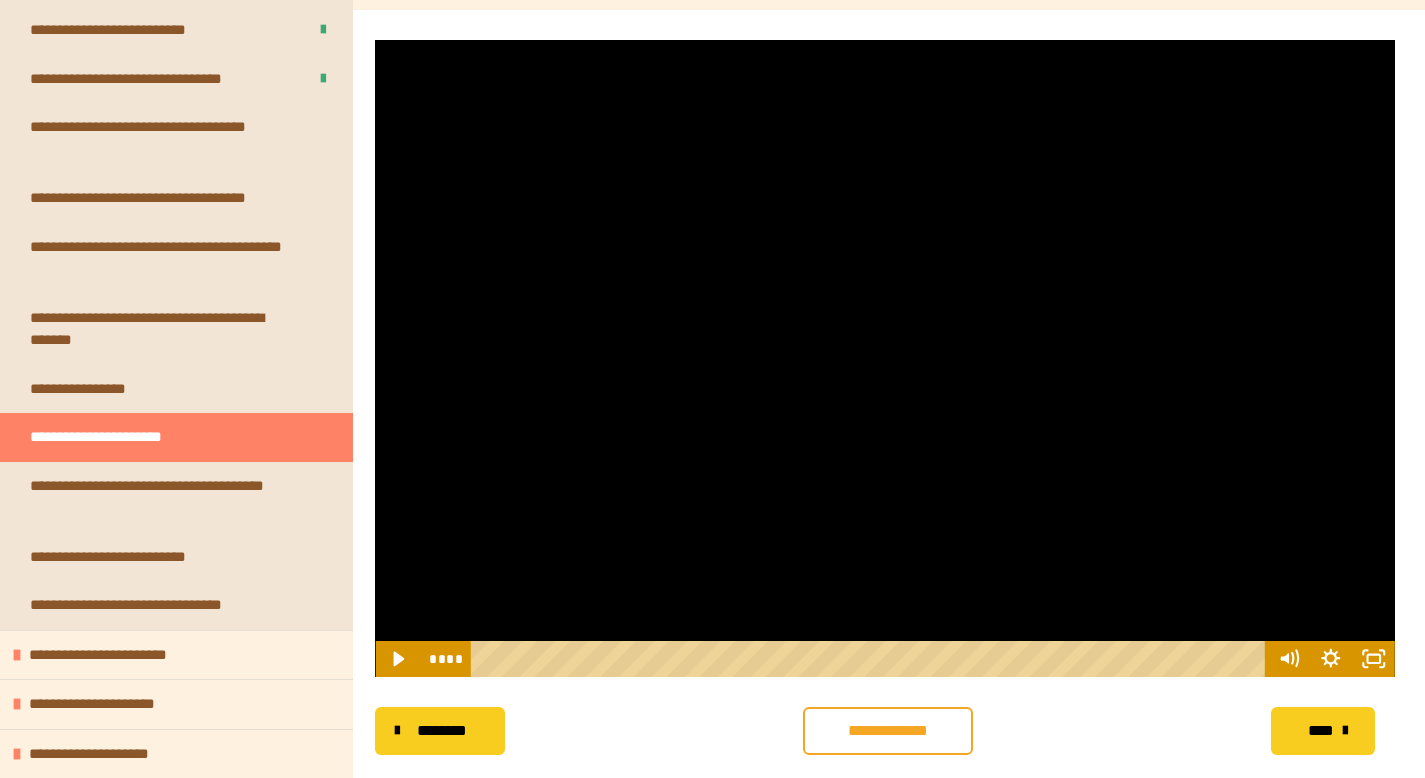click at bounding box center [885, 358] 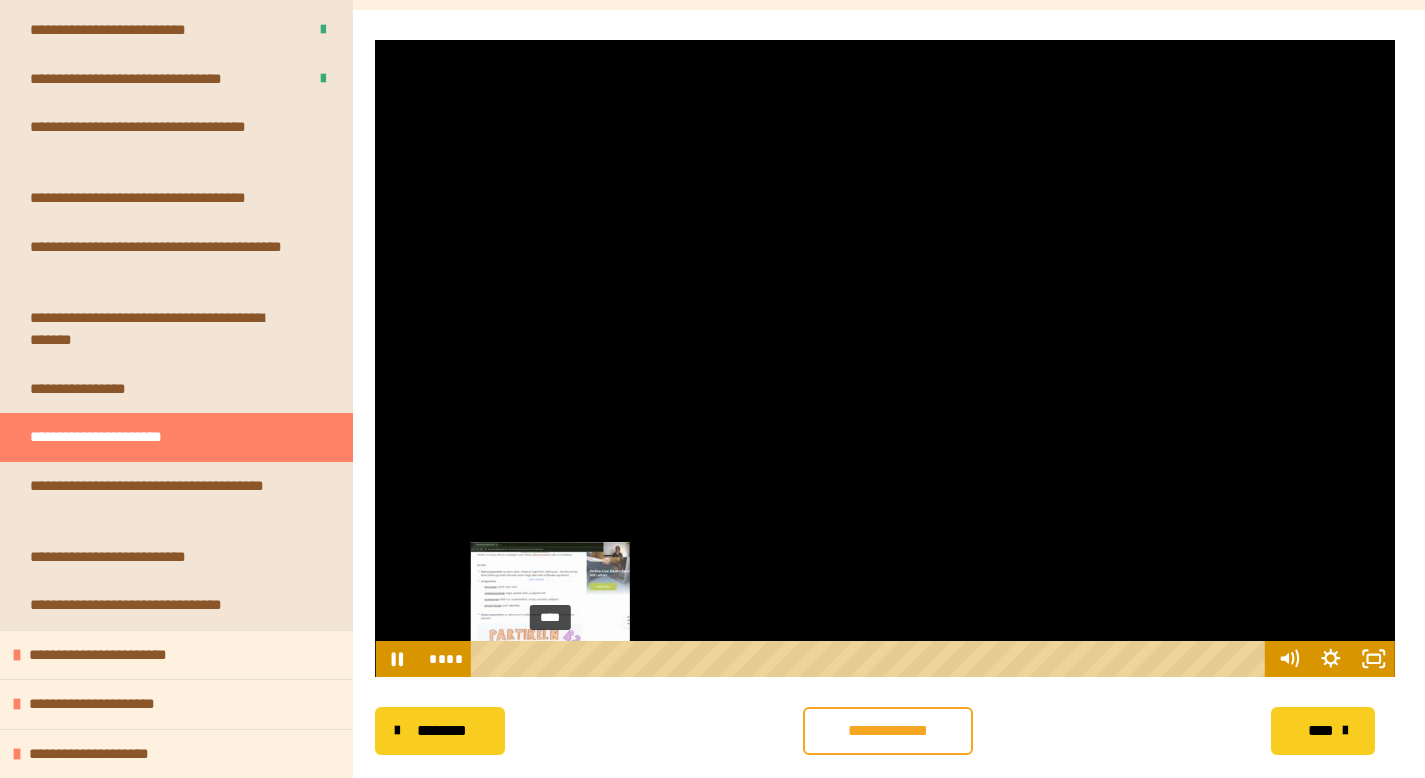 click at bounding box center [551, 659] 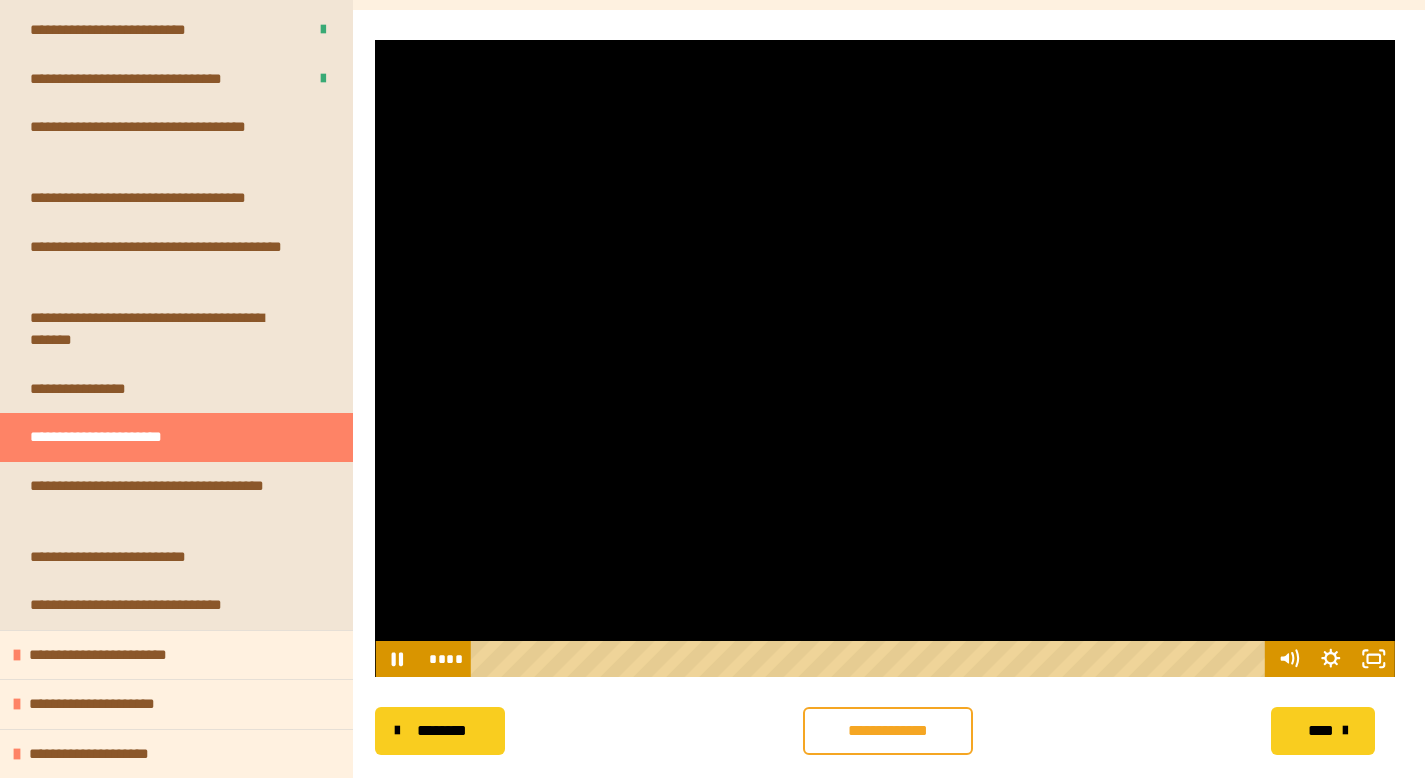 click at bounding box center [885, 358] 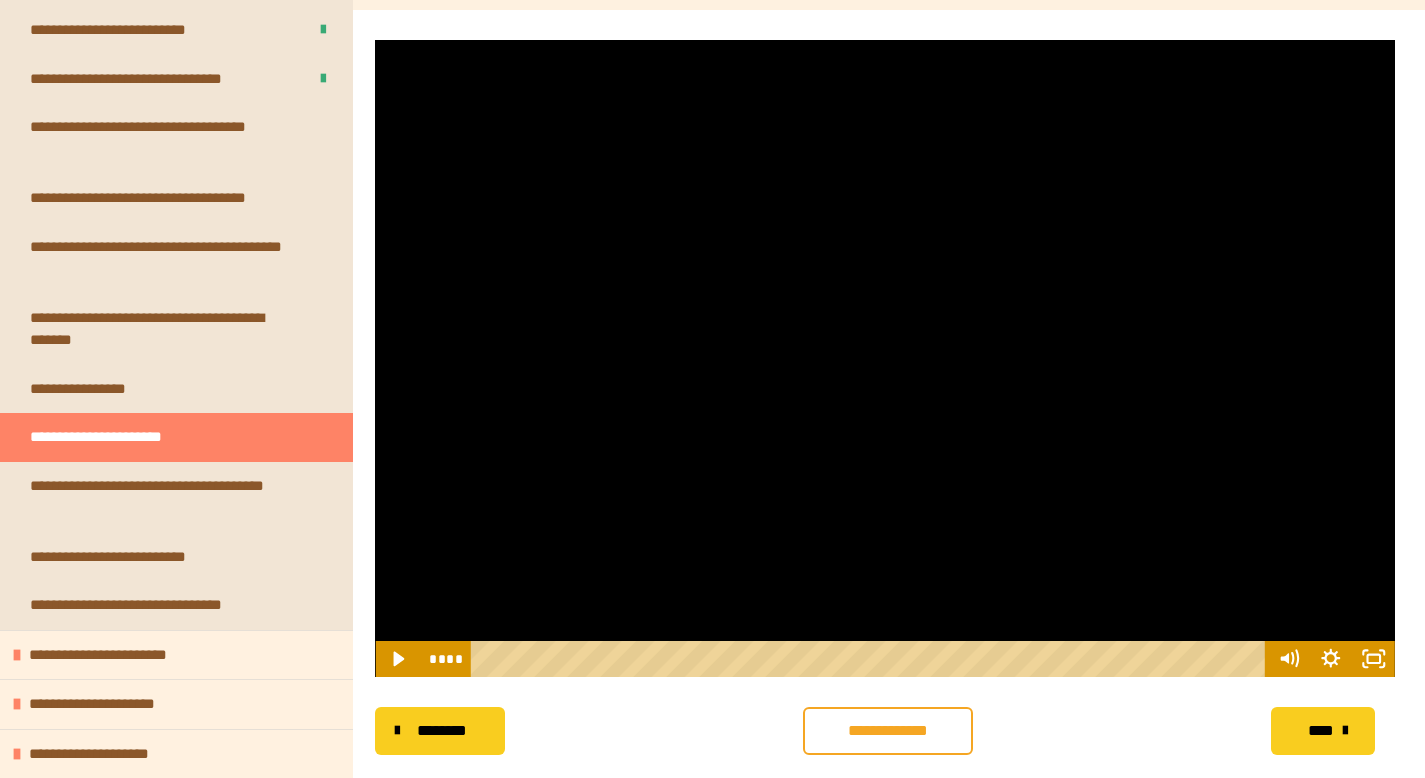 click at bounding box center (885, 358) 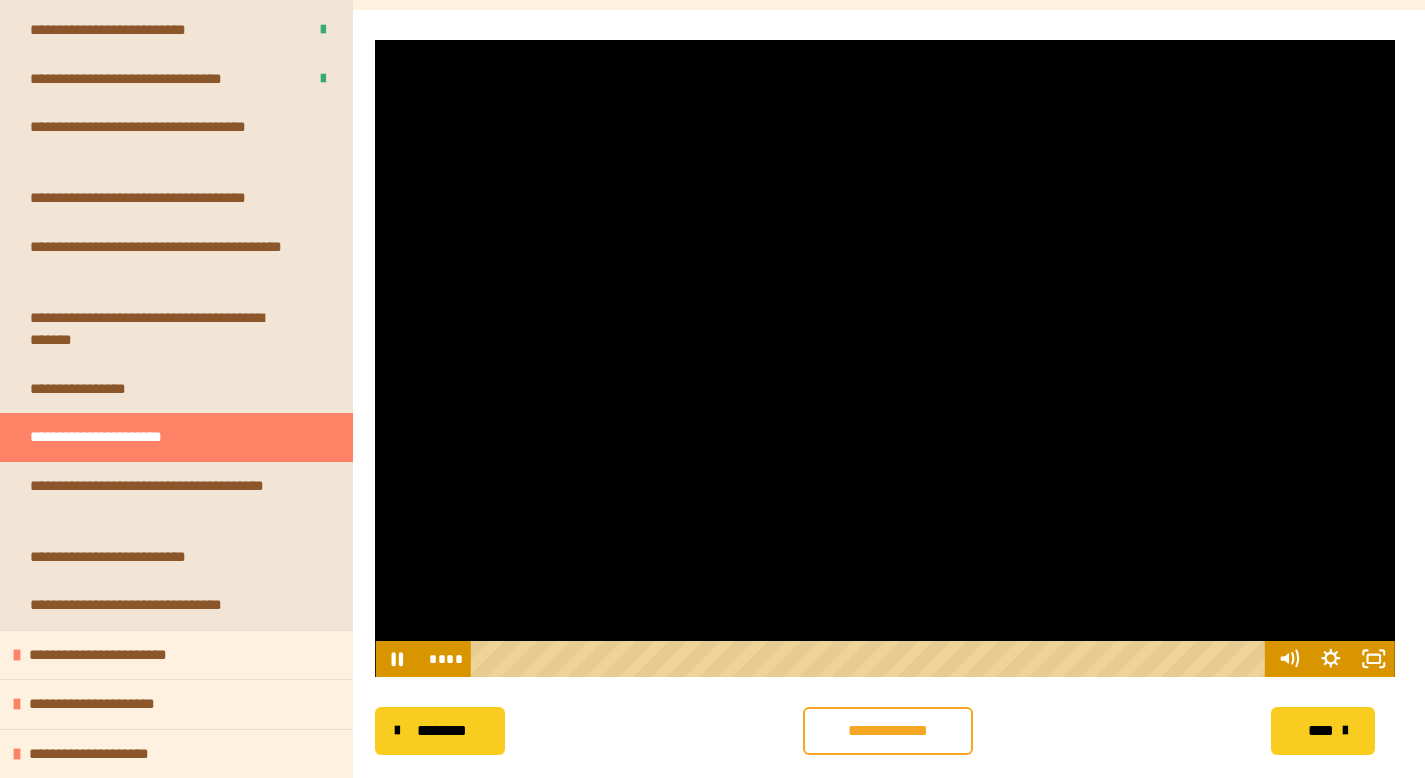 click at bounding box center [885, 358] 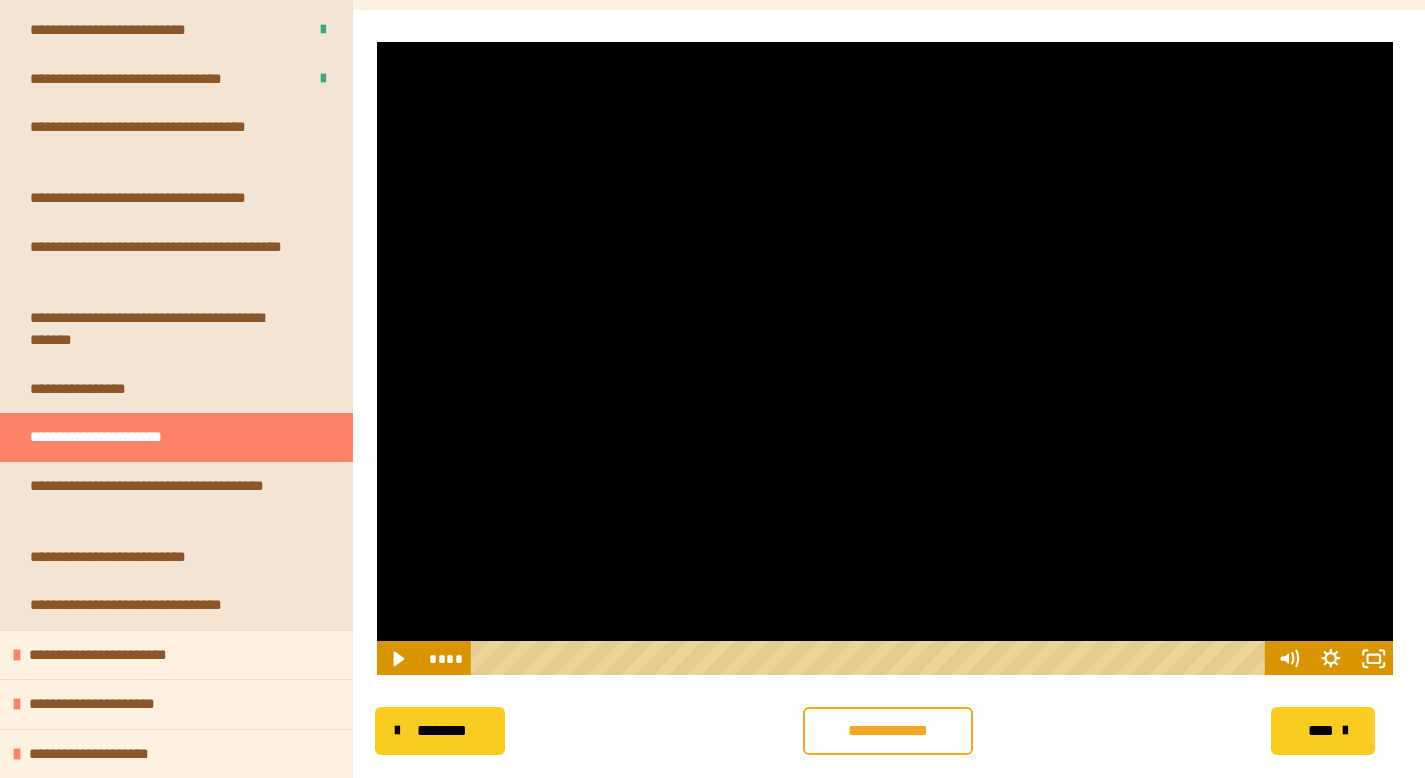 click at bounding box center (885, 358) 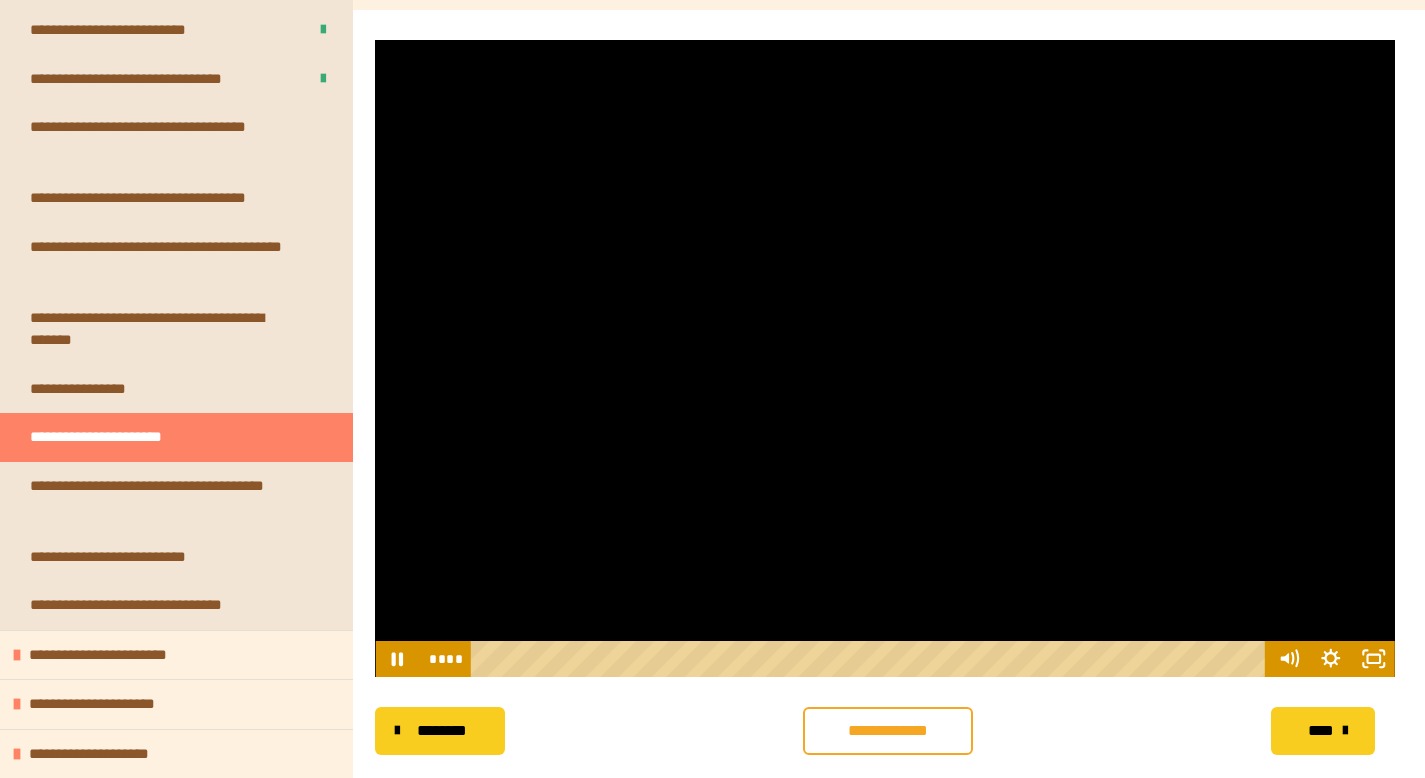 click at bounding box center (885, 358) 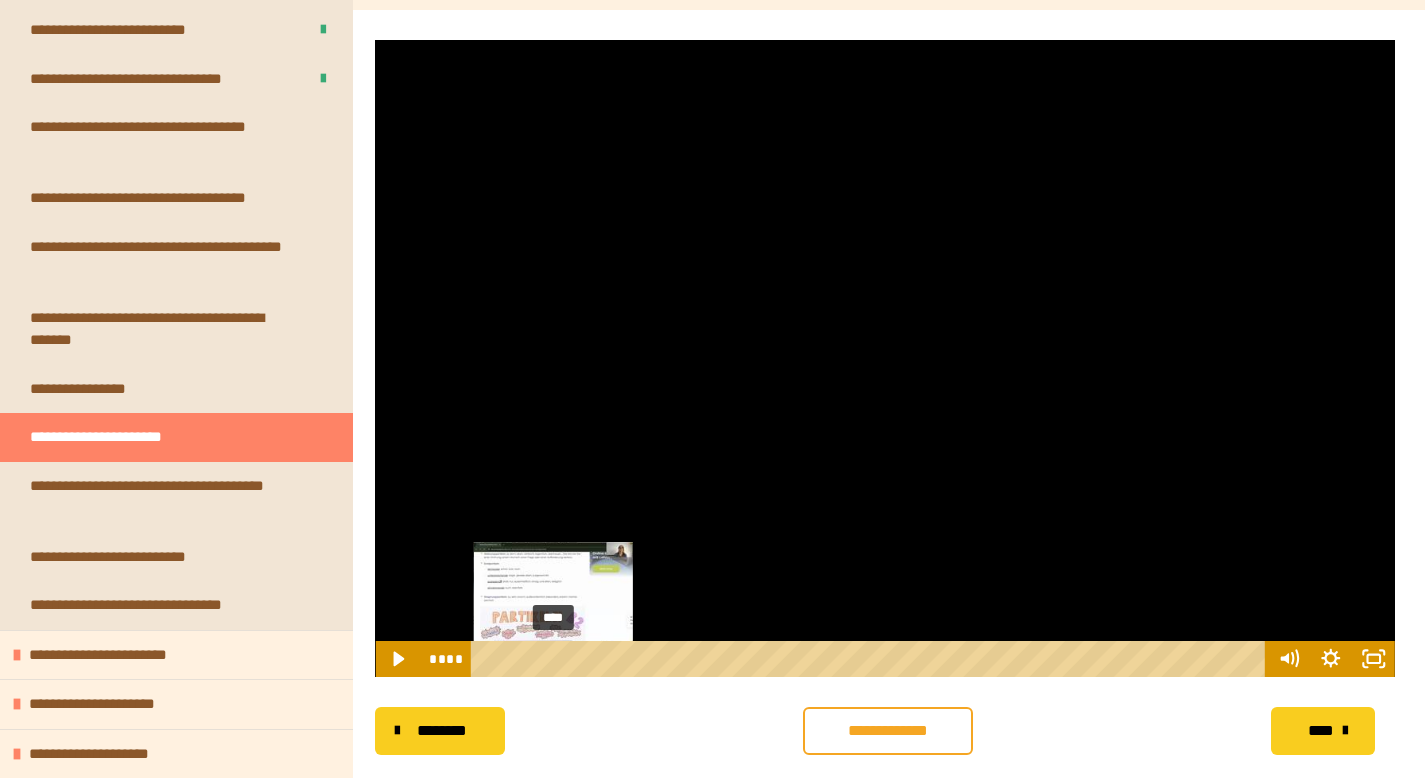 click at bounding box center [555, 659] 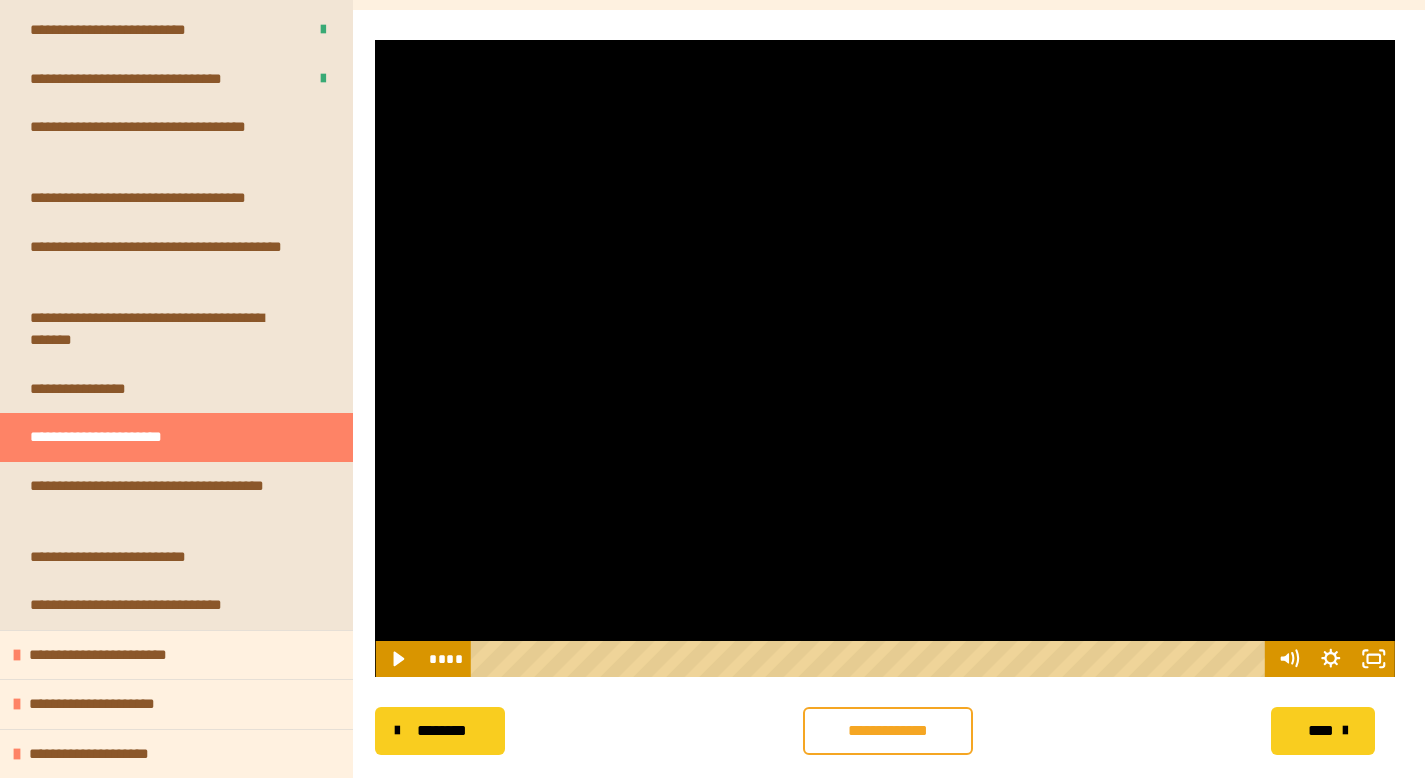 click at bounding box center (885, 358) 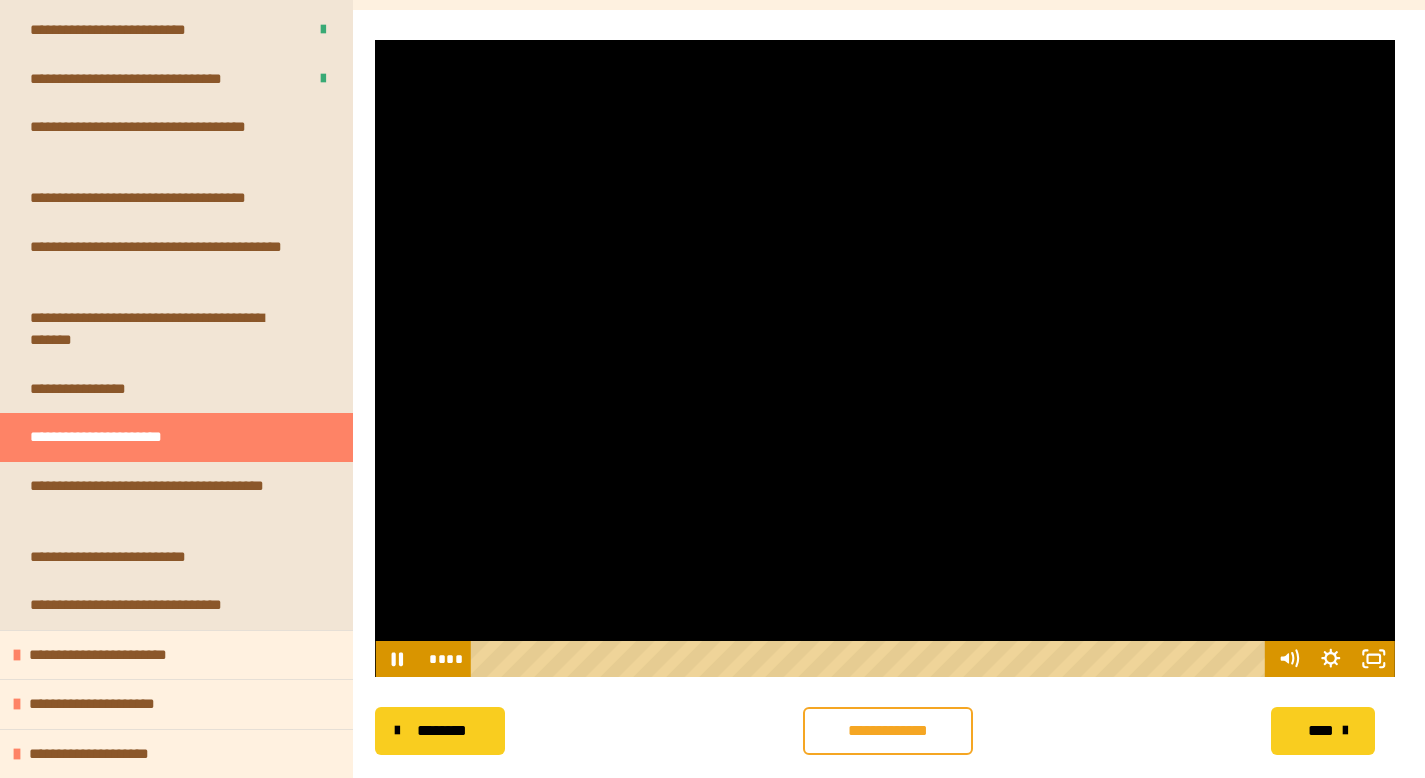click at bounding box center [885, 358] 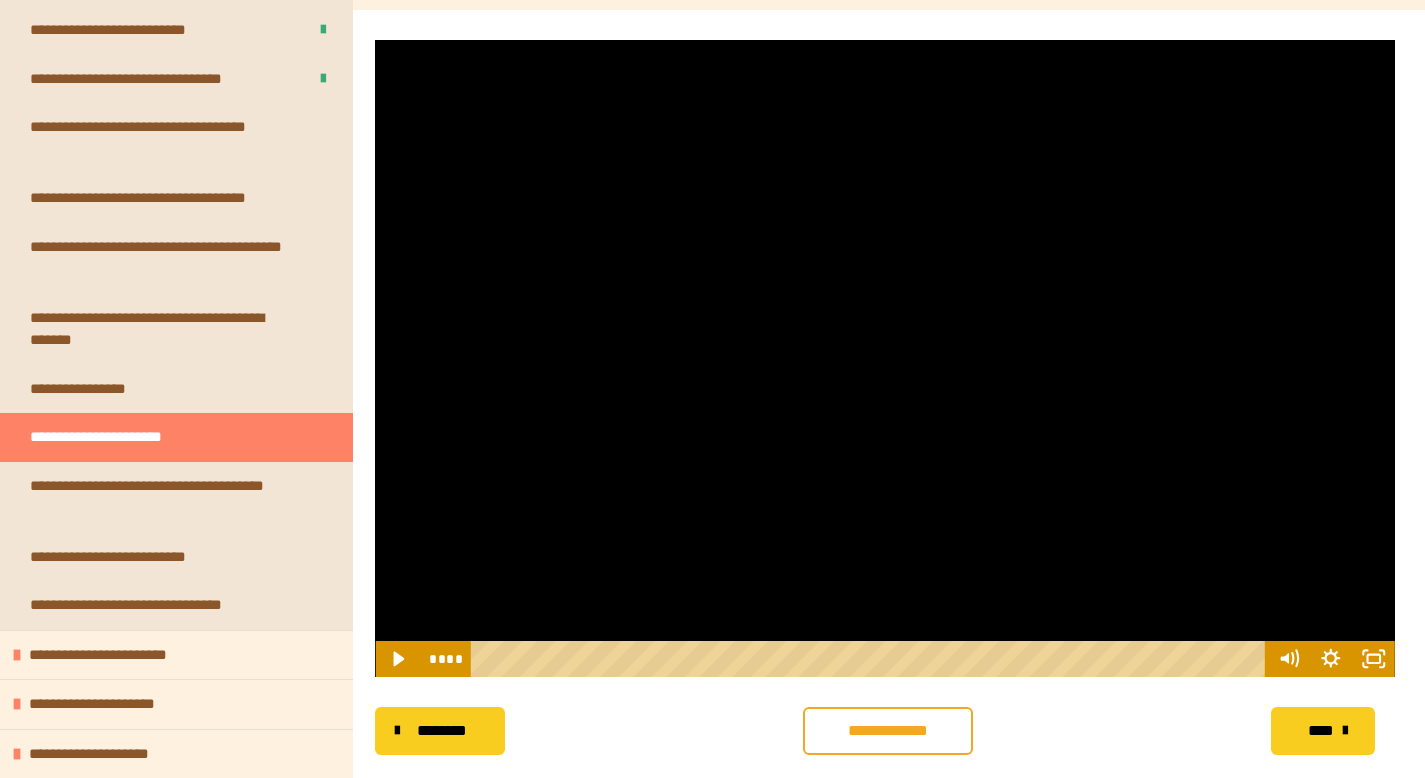 click at bounding box center (885, 358) 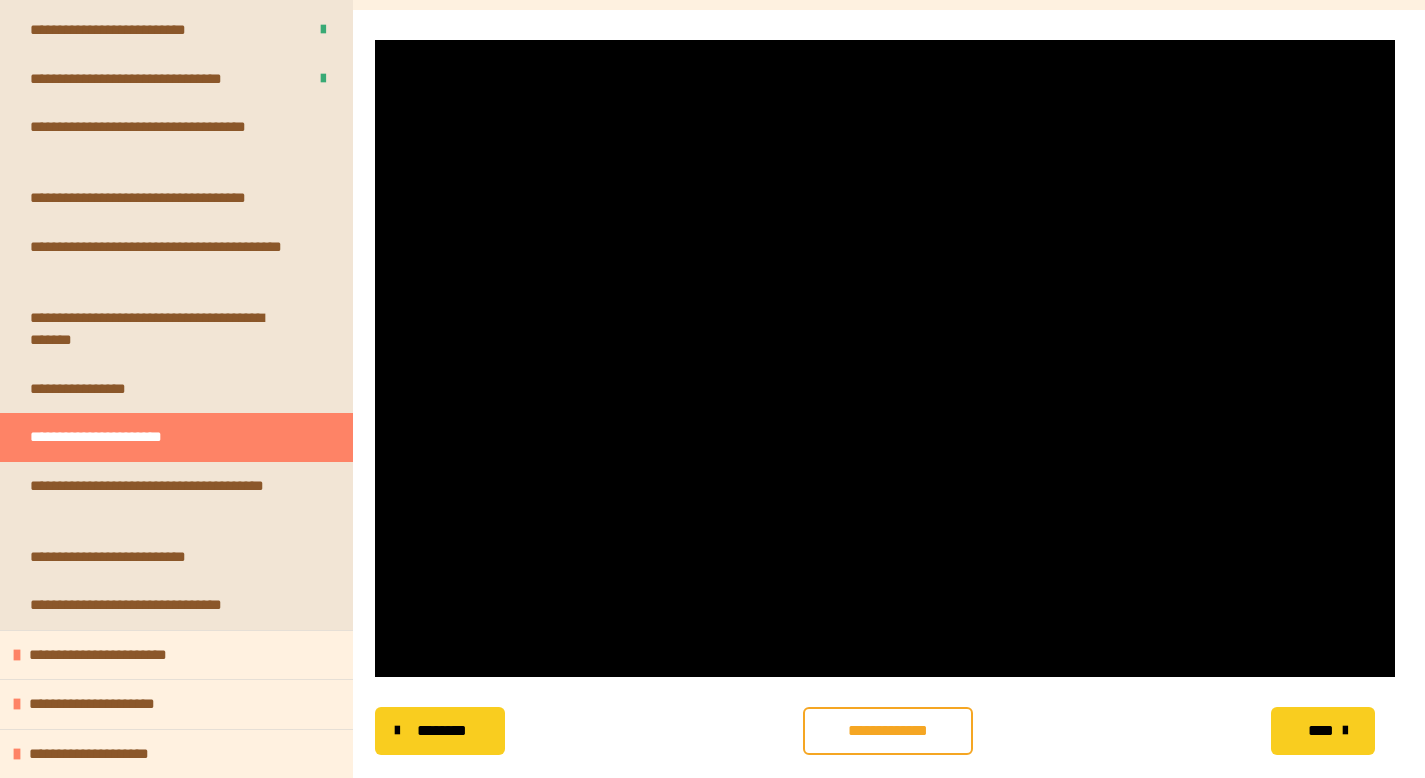 click at bounding box center [885, 358] 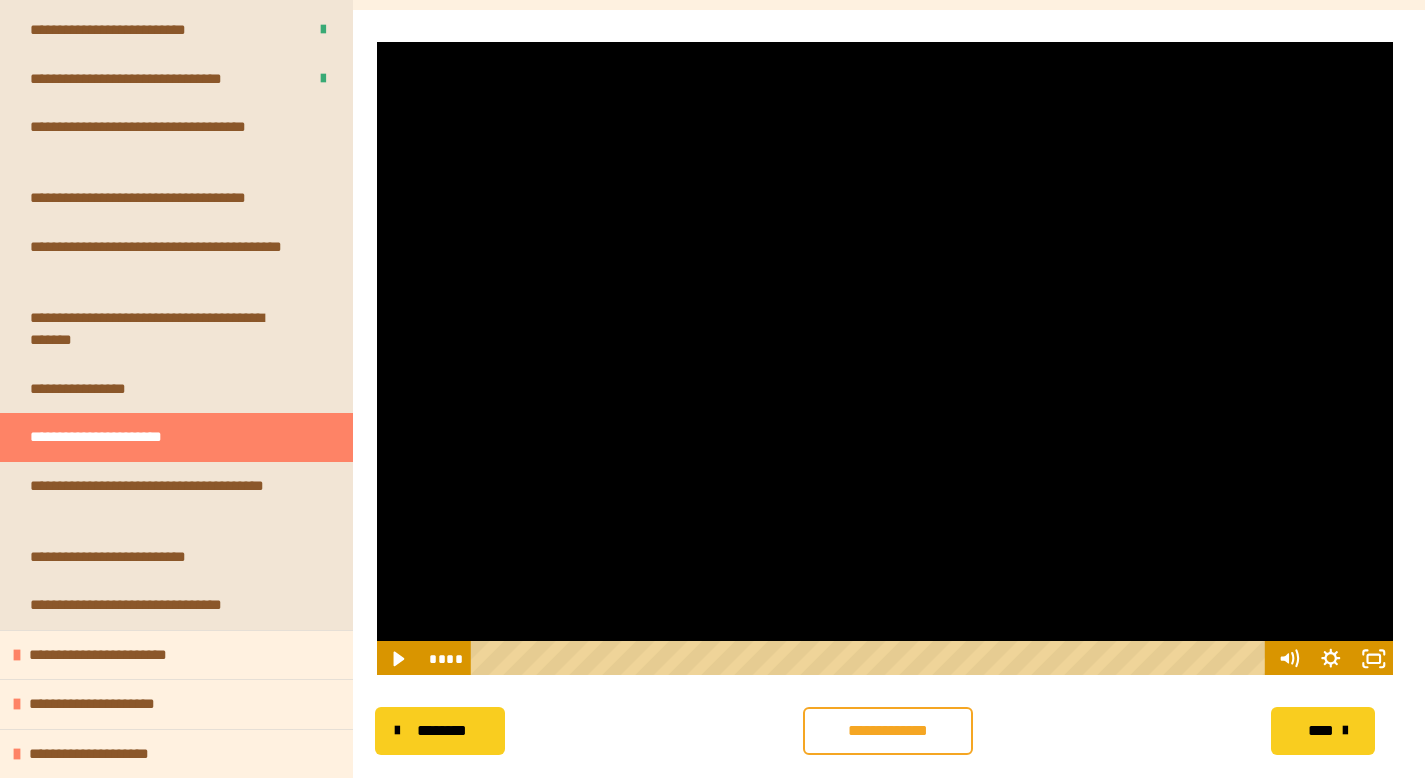 click at bounding box center [885, 358] 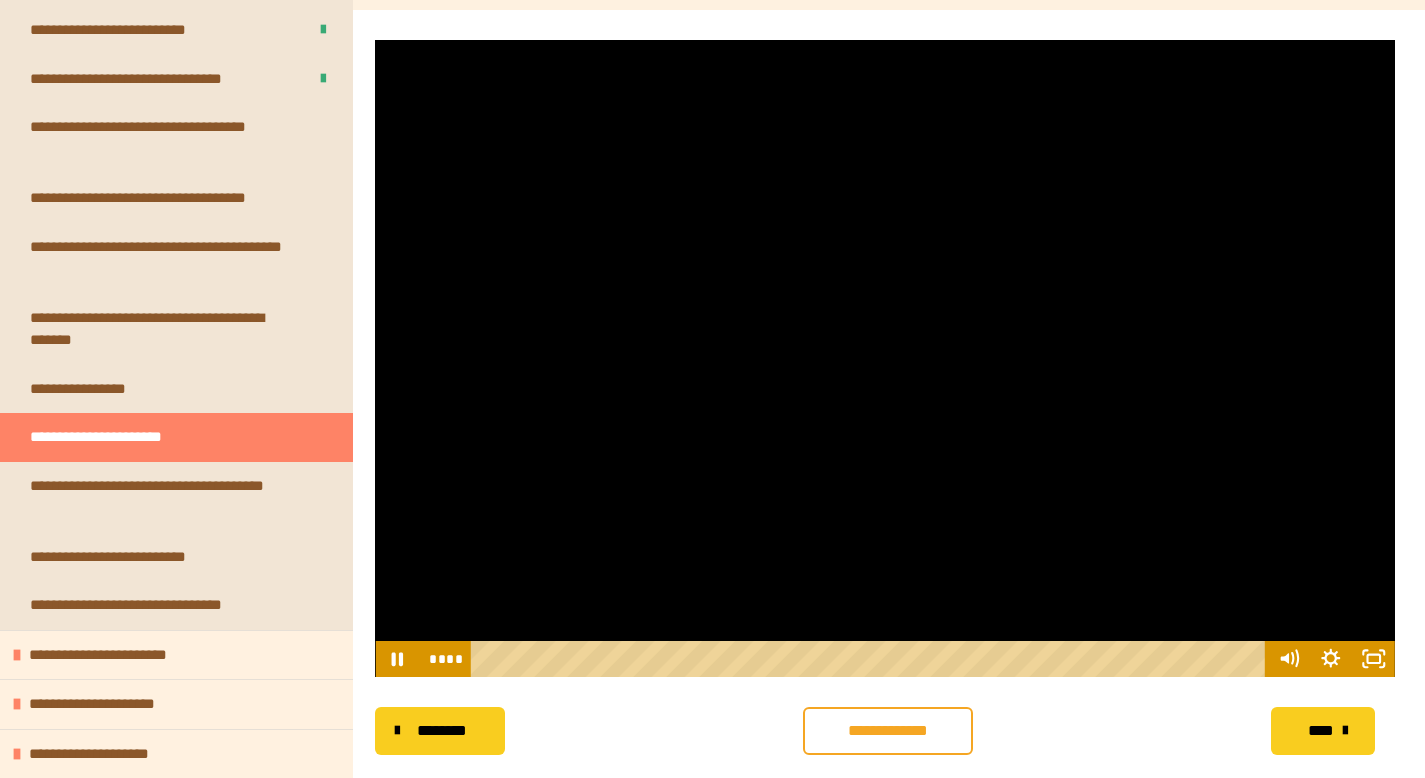 click at bounding box center [885, 358] 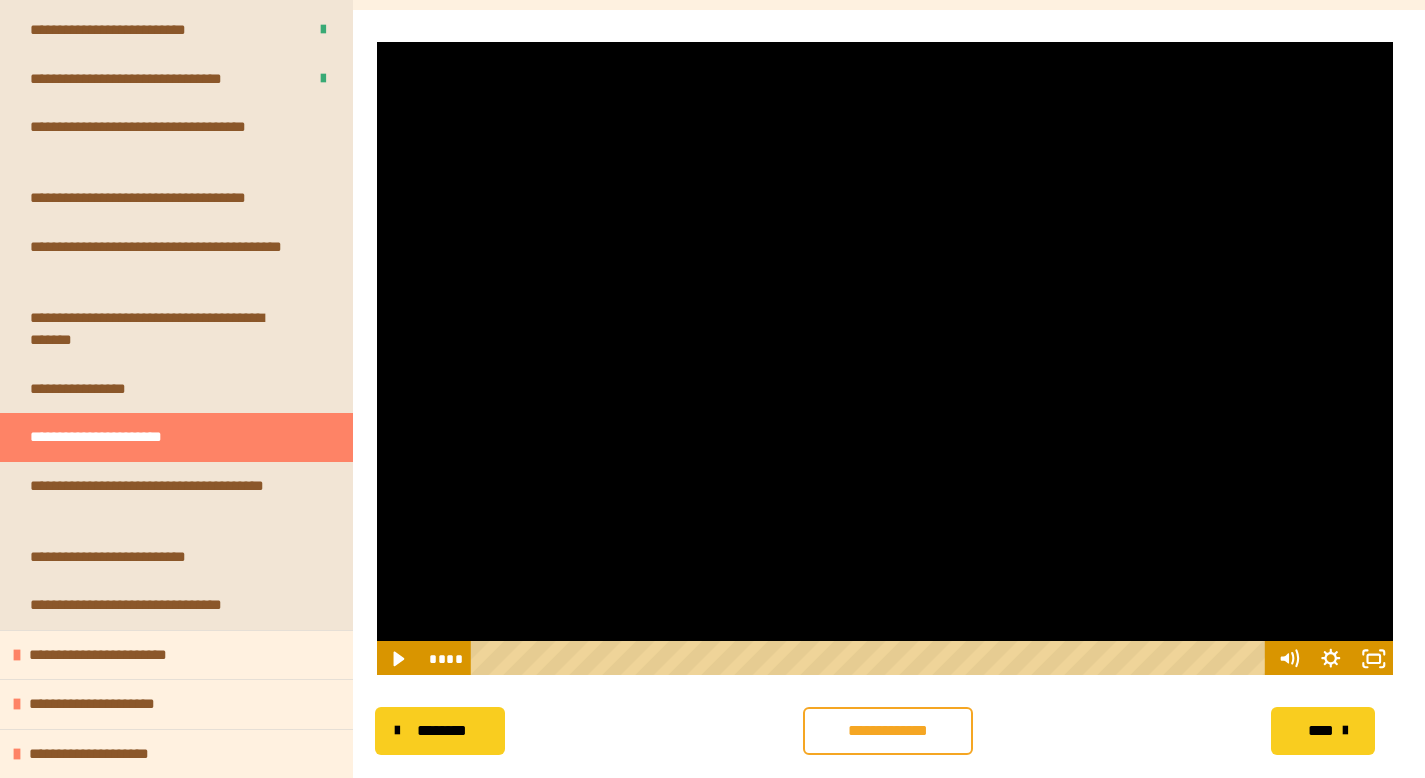 click at bounding box center (885, 358) 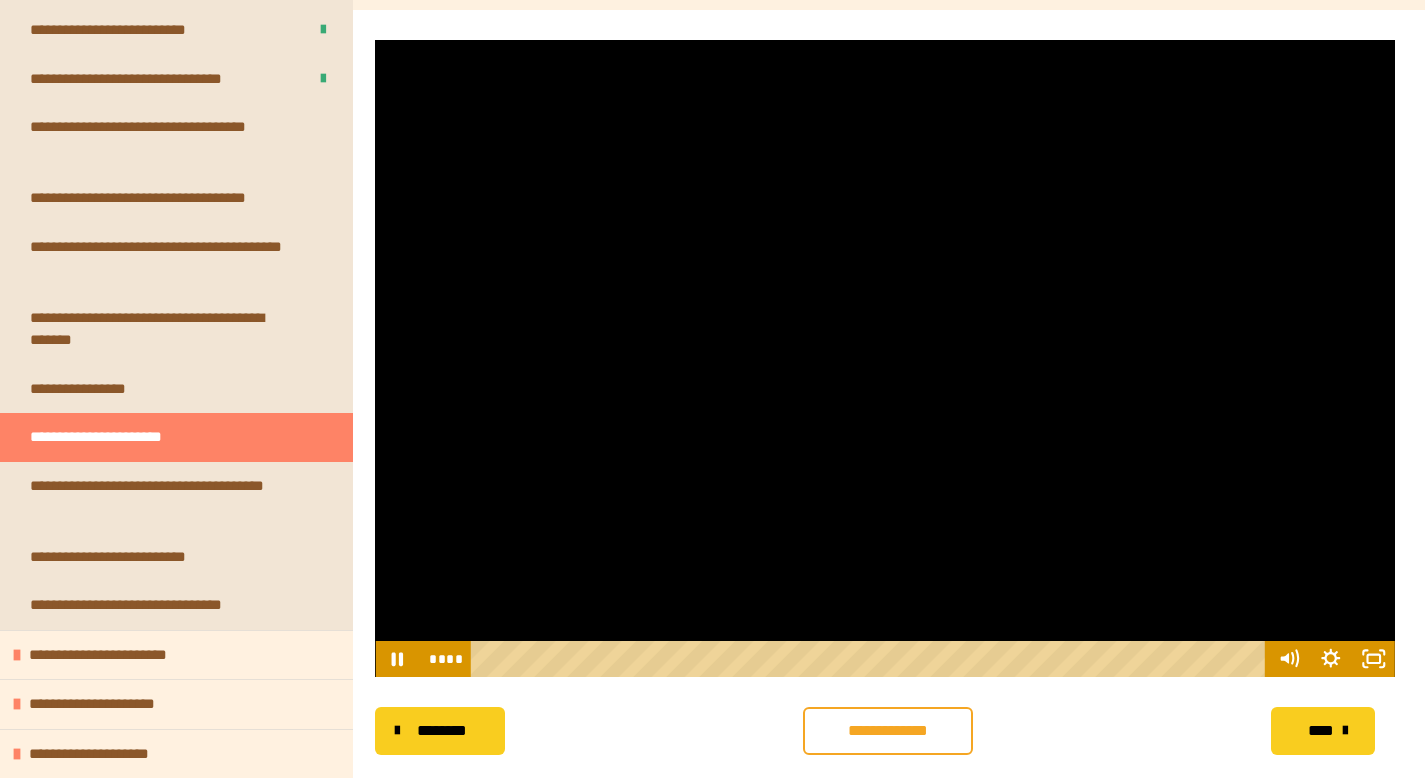click at bounding box center (885, 358) 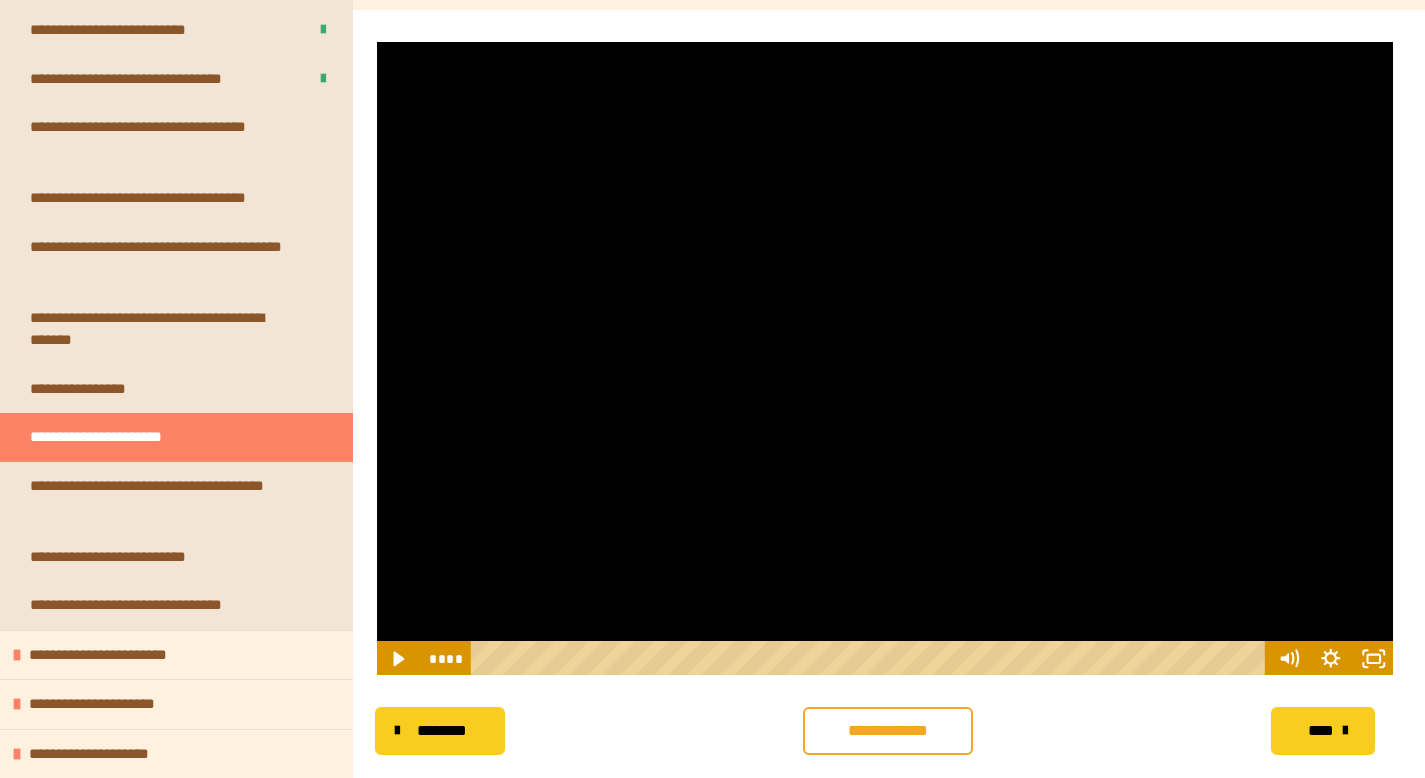 click at bounding box center [885, 358] 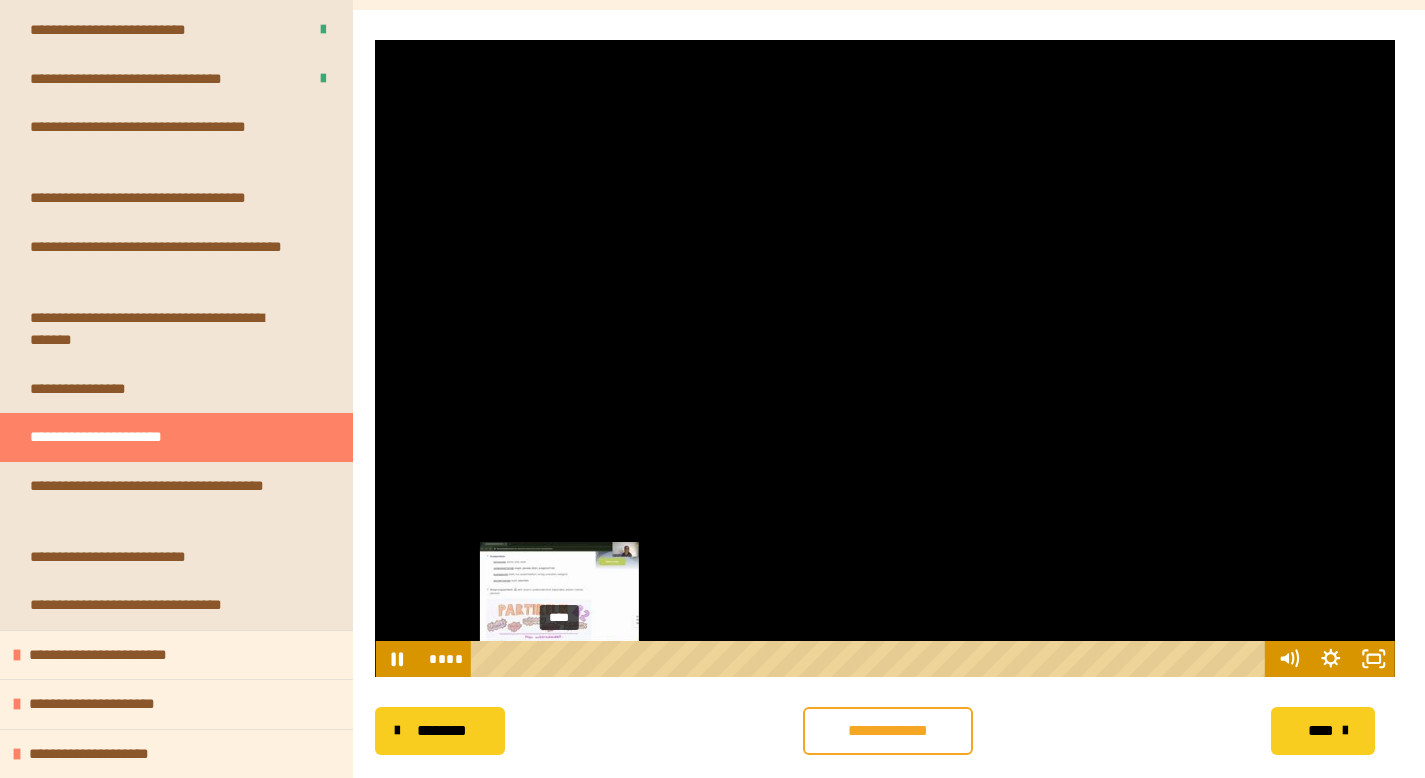 click at bounding box center [560, 659] 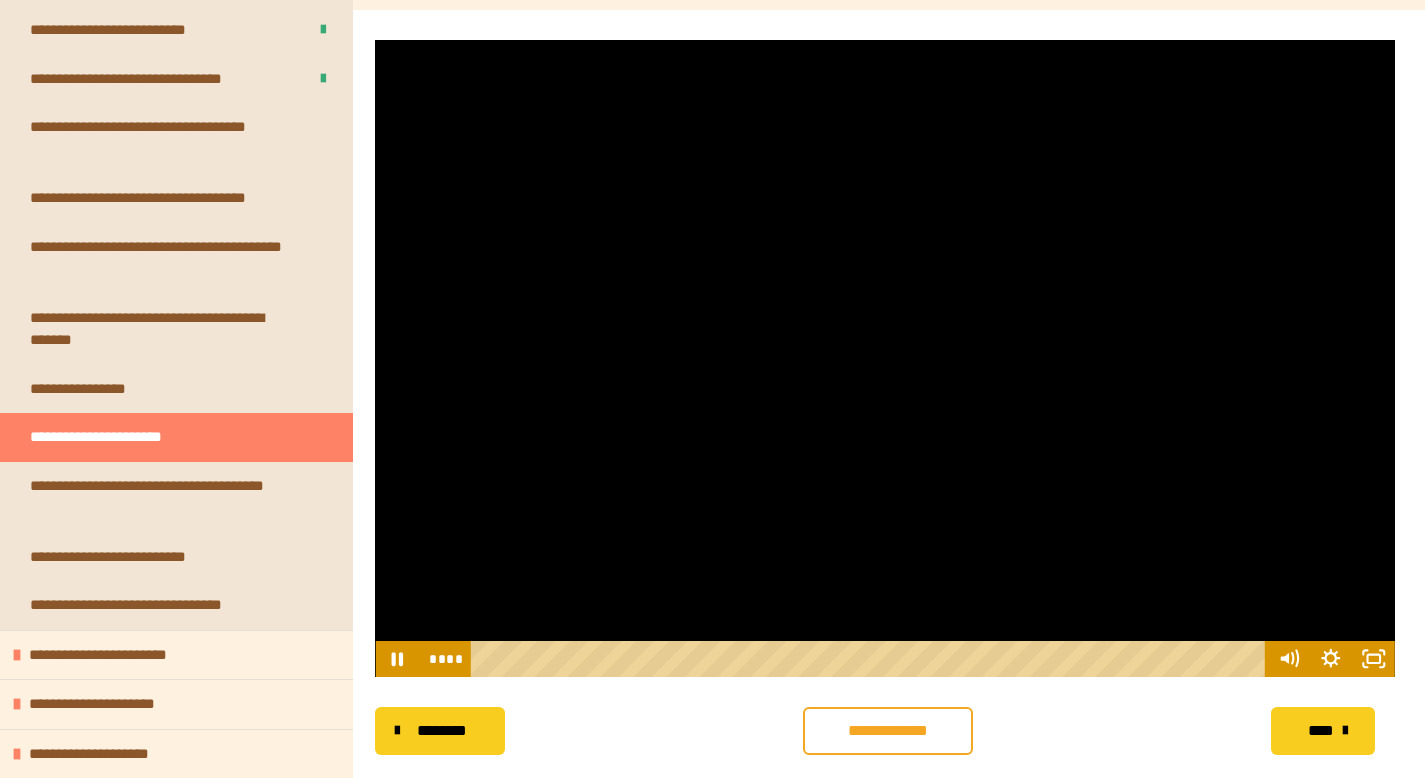 click at bounding box center [885, 358] 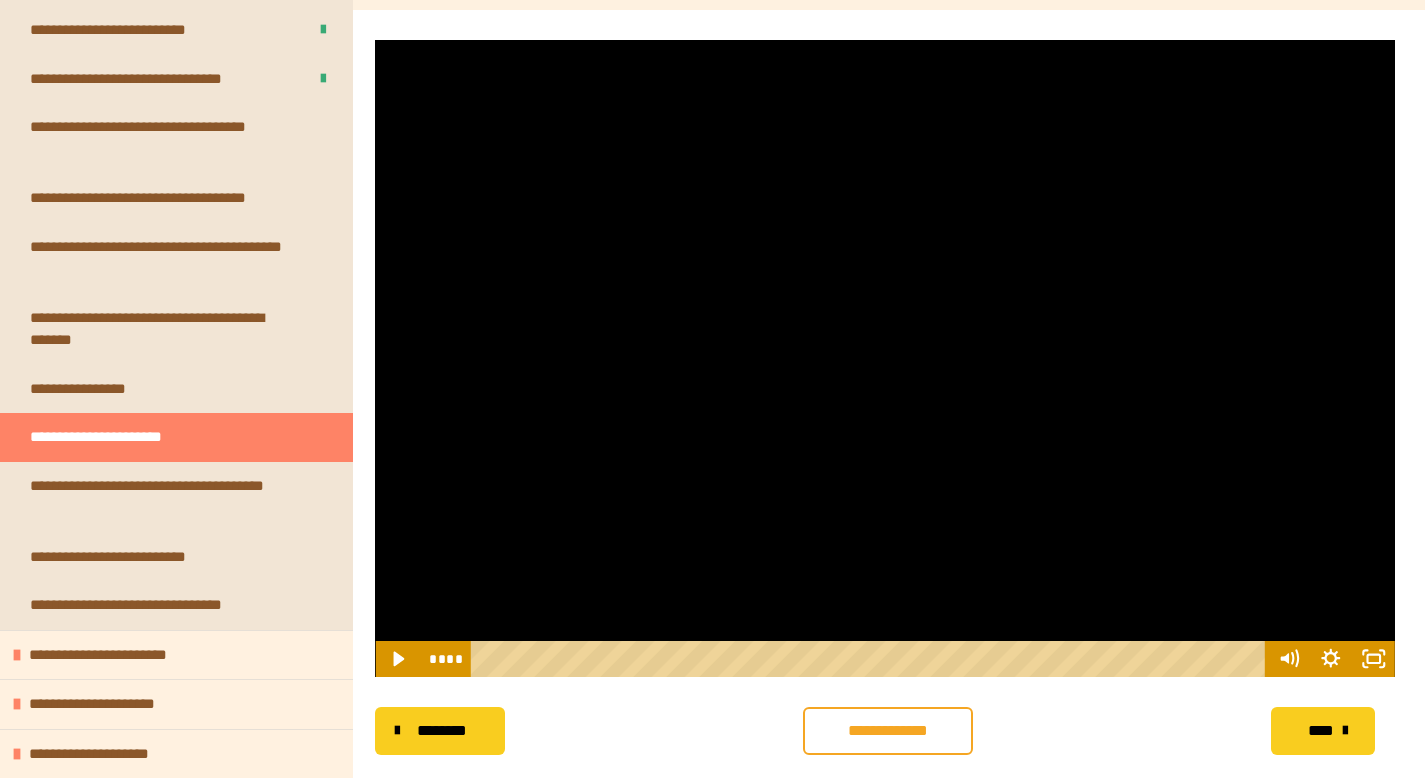 click at bounding box center (885, 358) 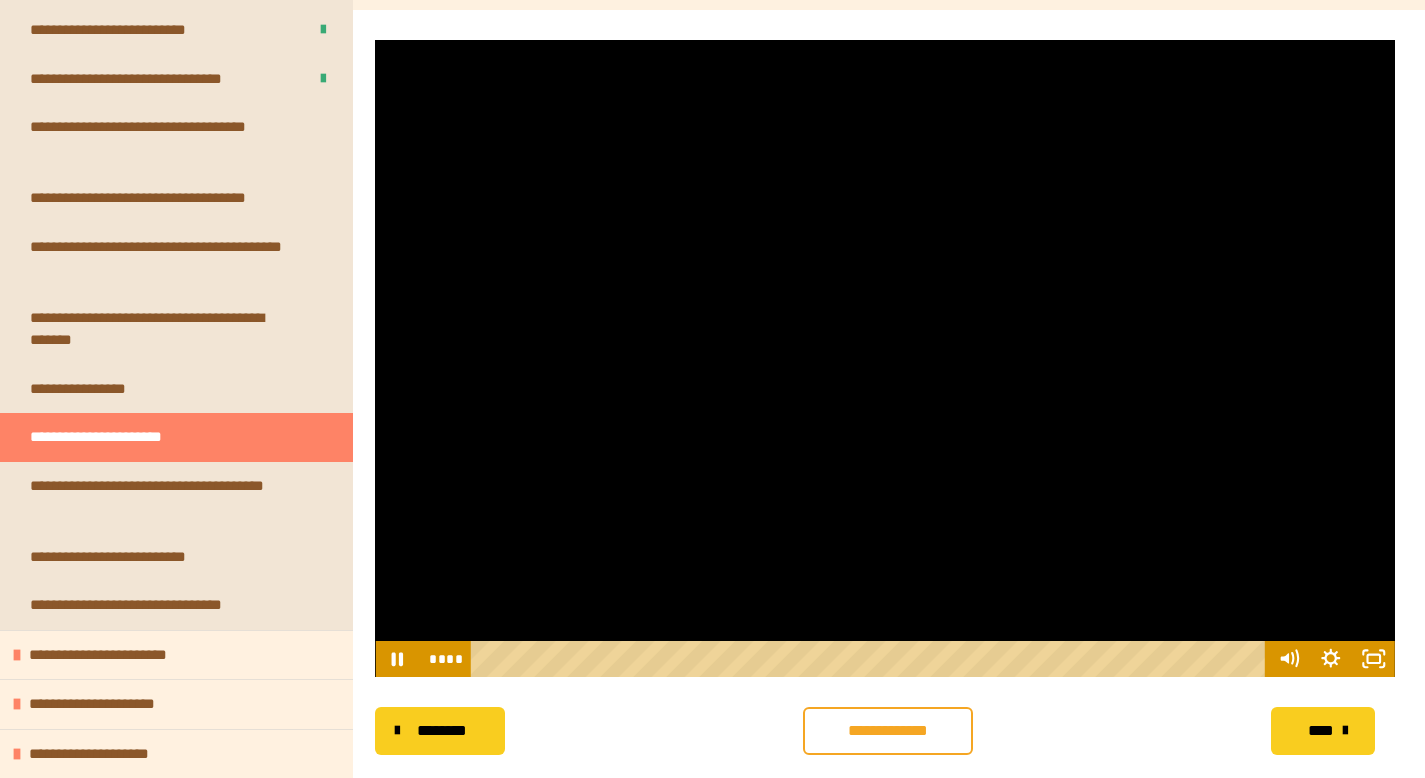 click at bounding box center [885, 358] 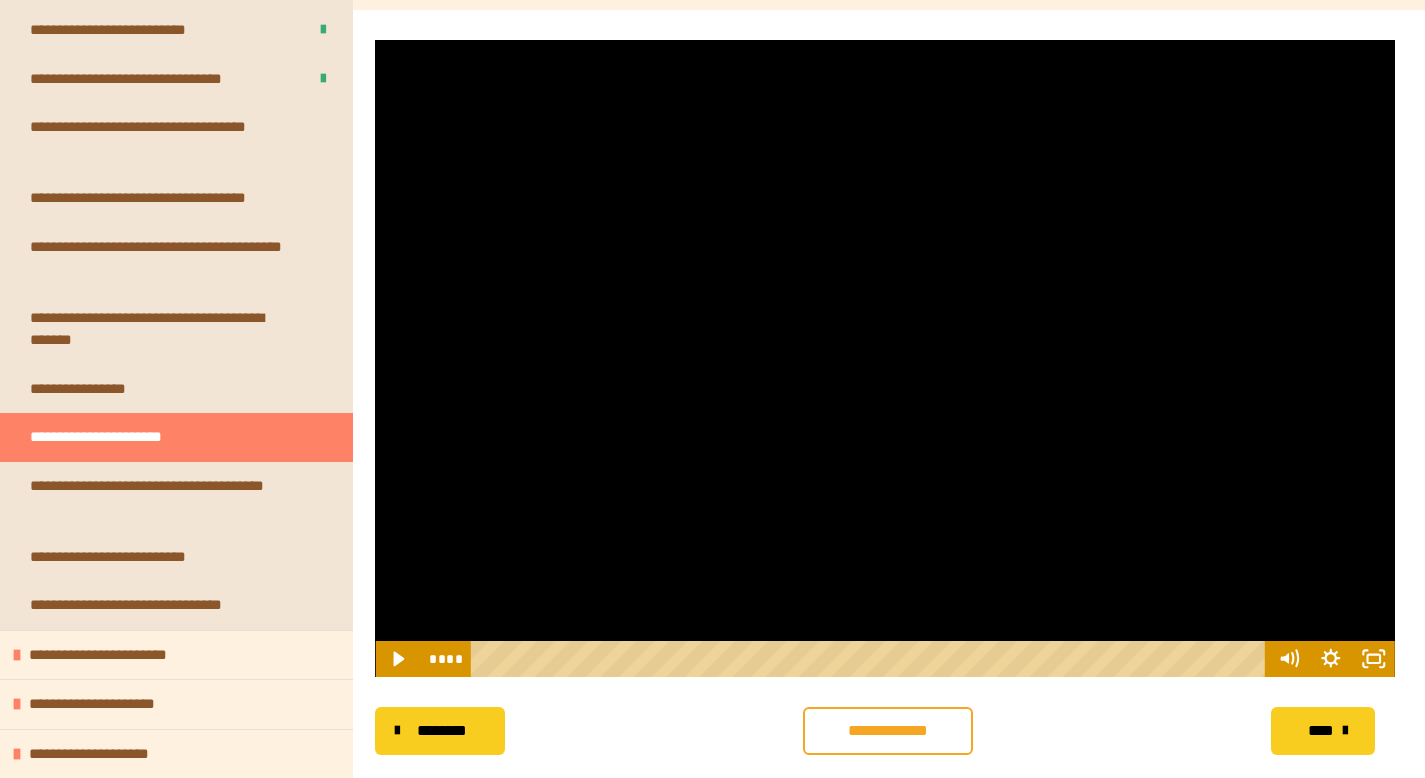 click at bounding box center [885, 358] 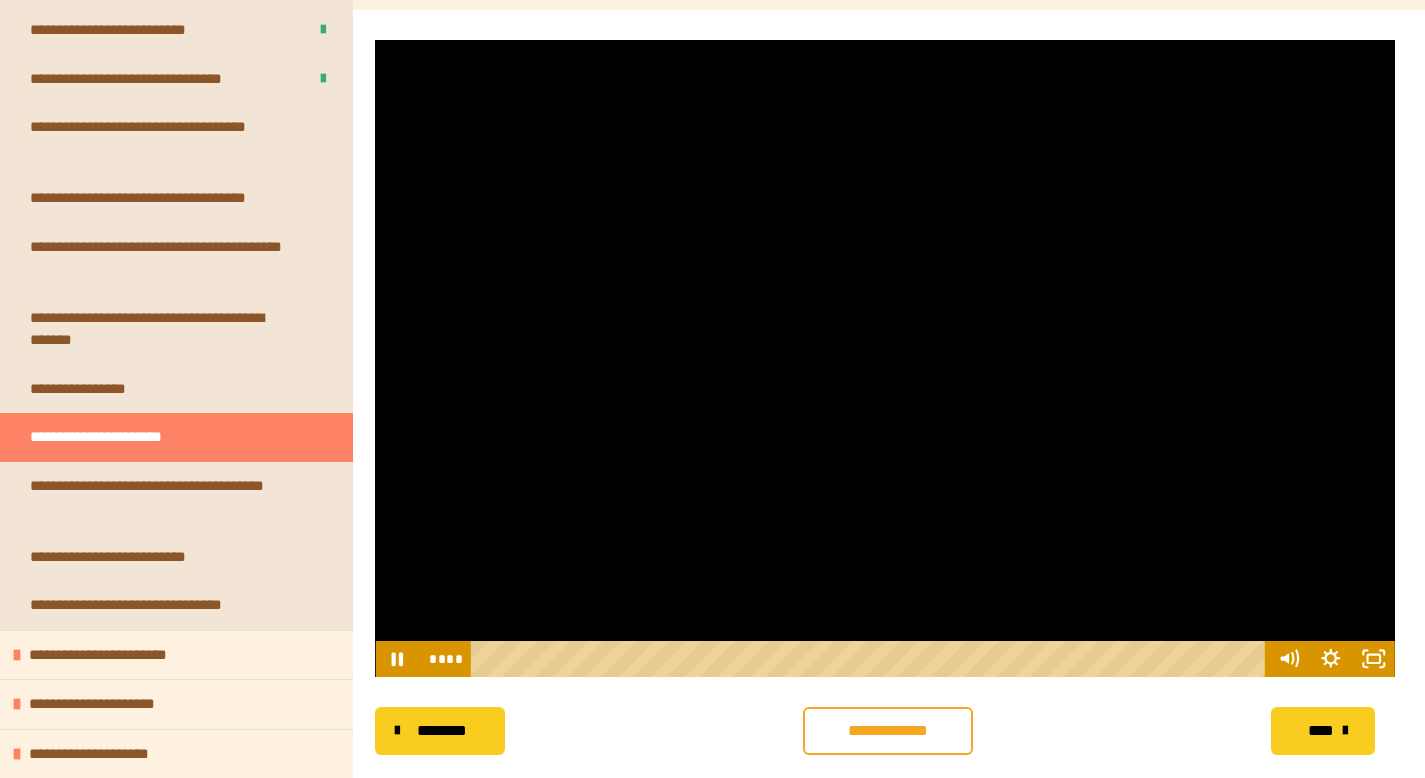 click at bounding box center [885, 358] 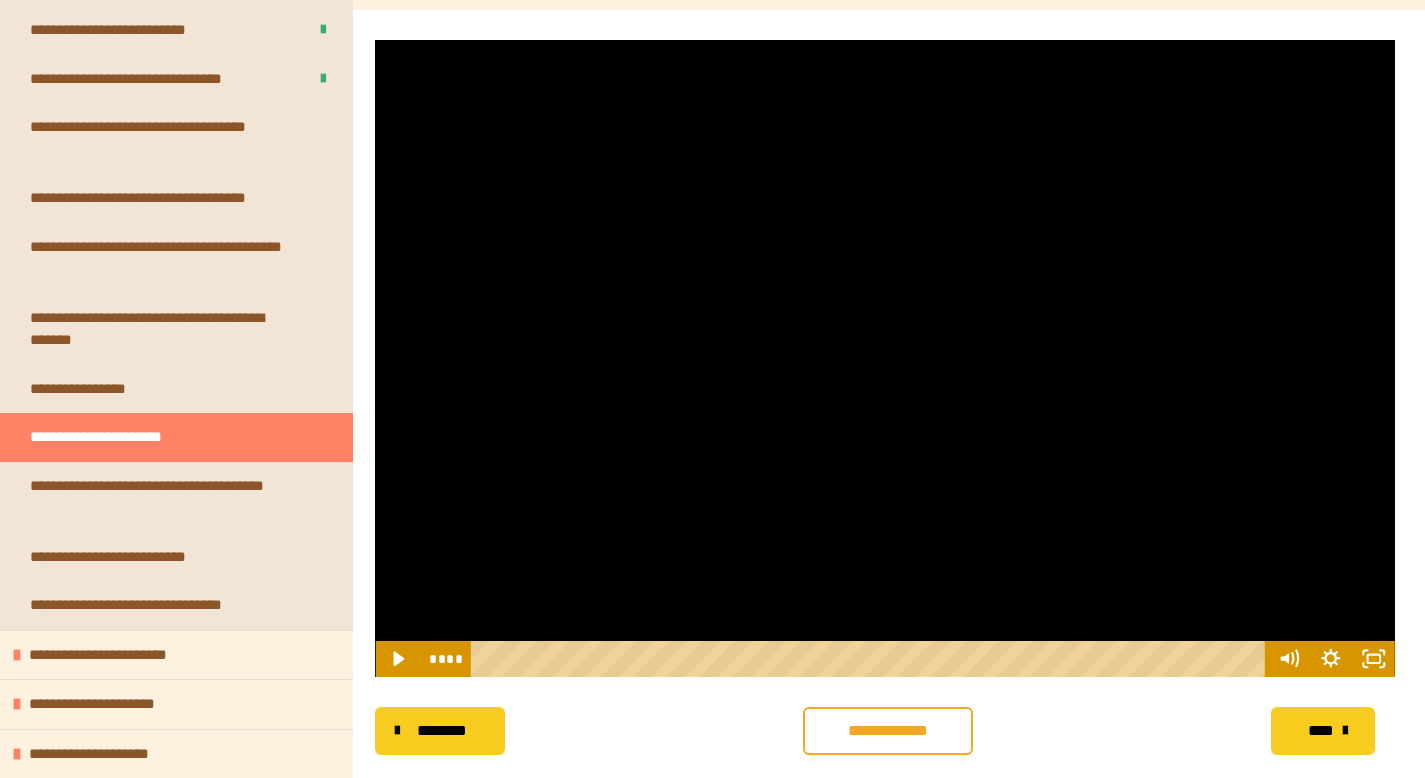 click at bounding box center (885, 358) 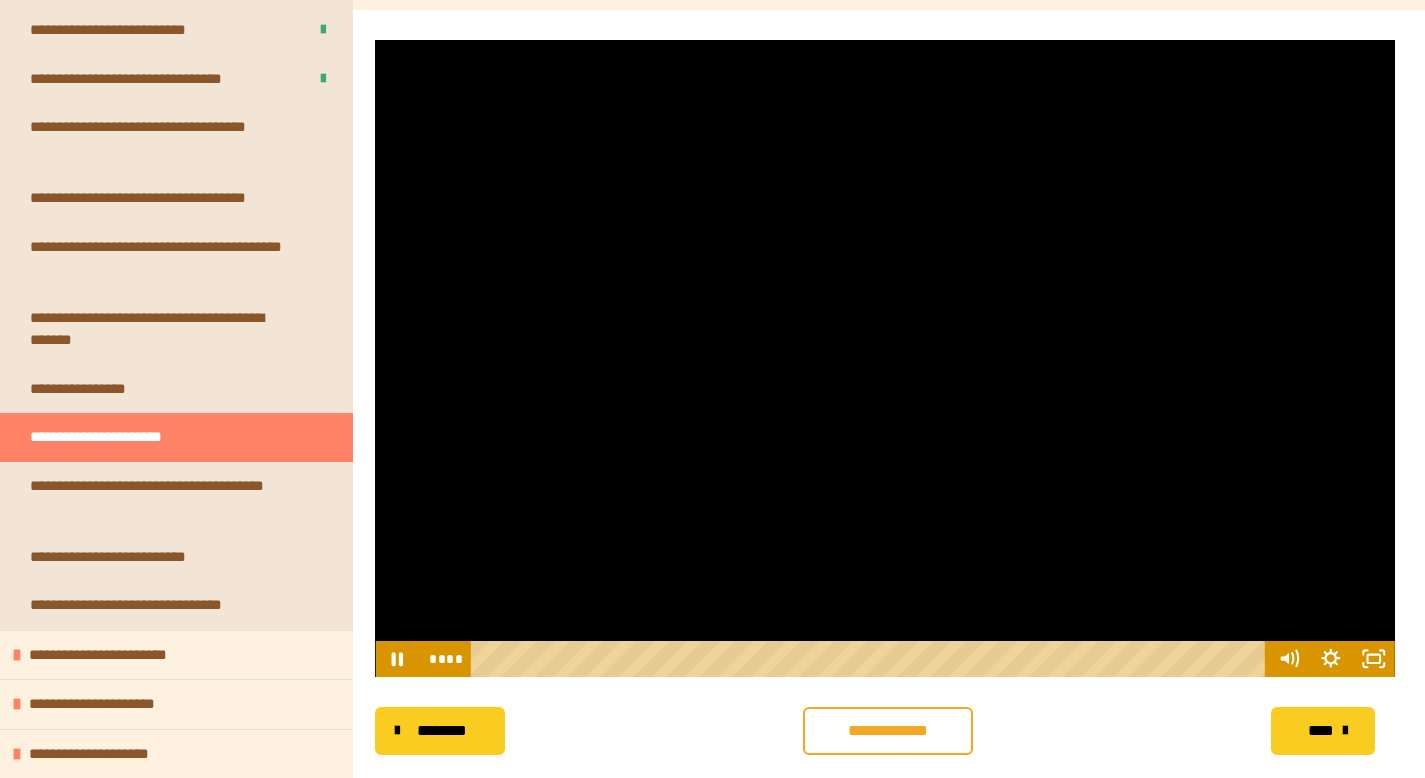 click at bounding box center (885, 358) 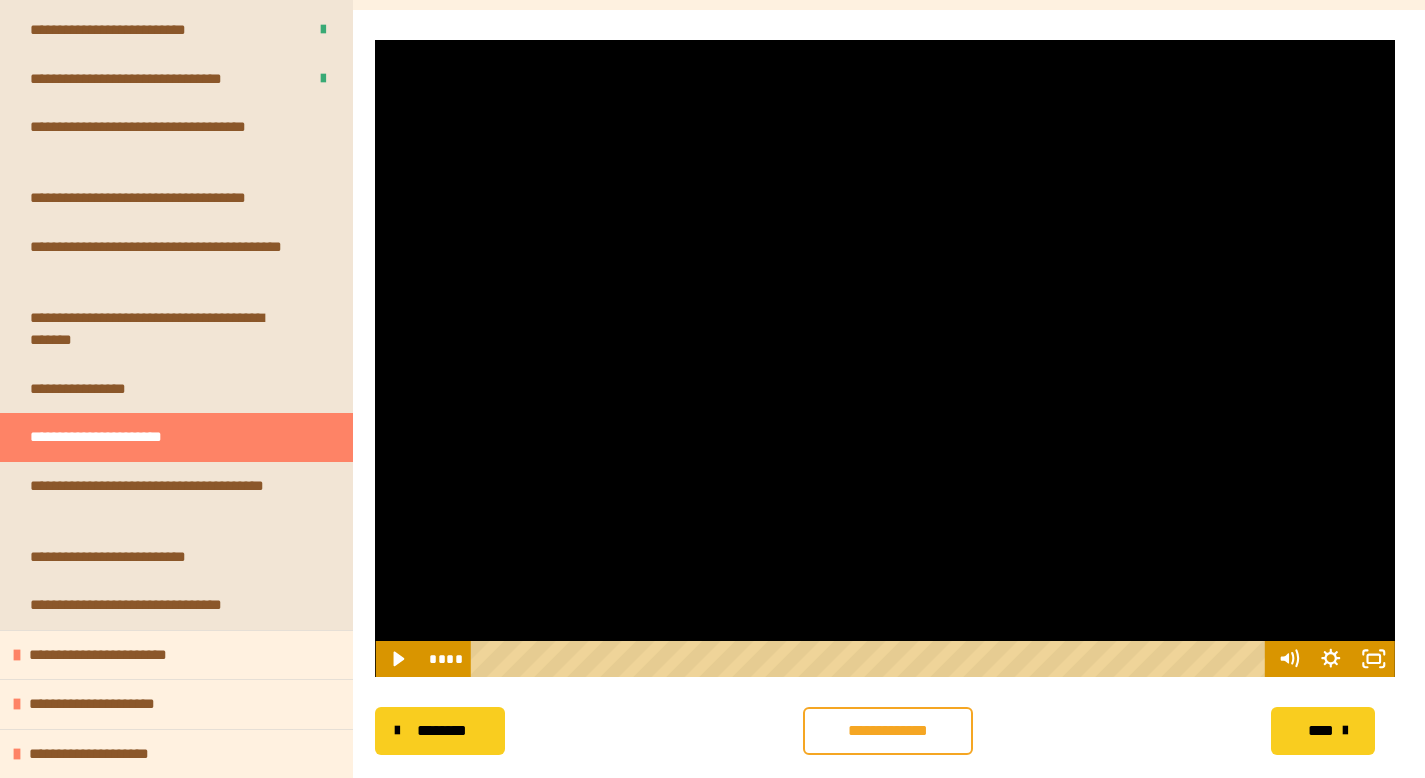 click at bounding box center (885, 358) 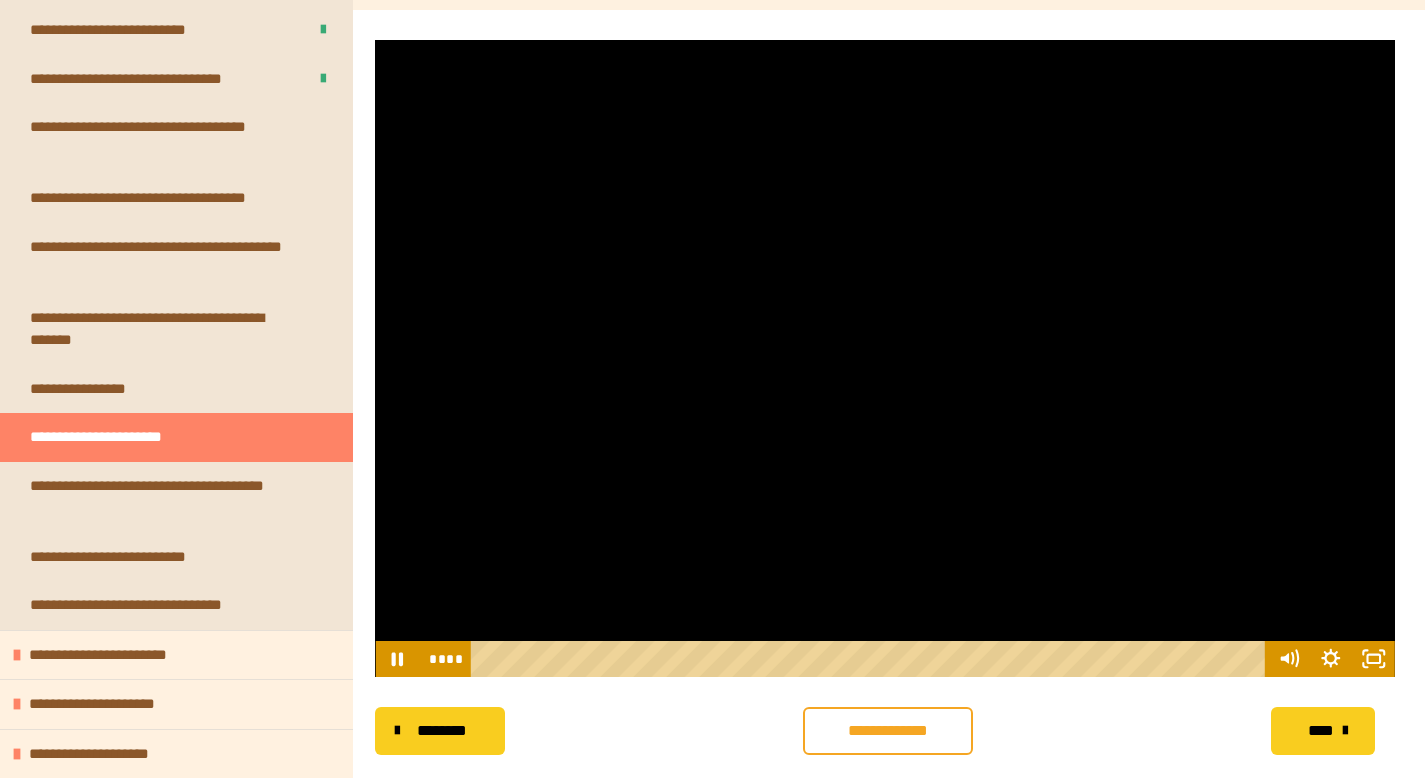 click at bounding box center [885, 358] 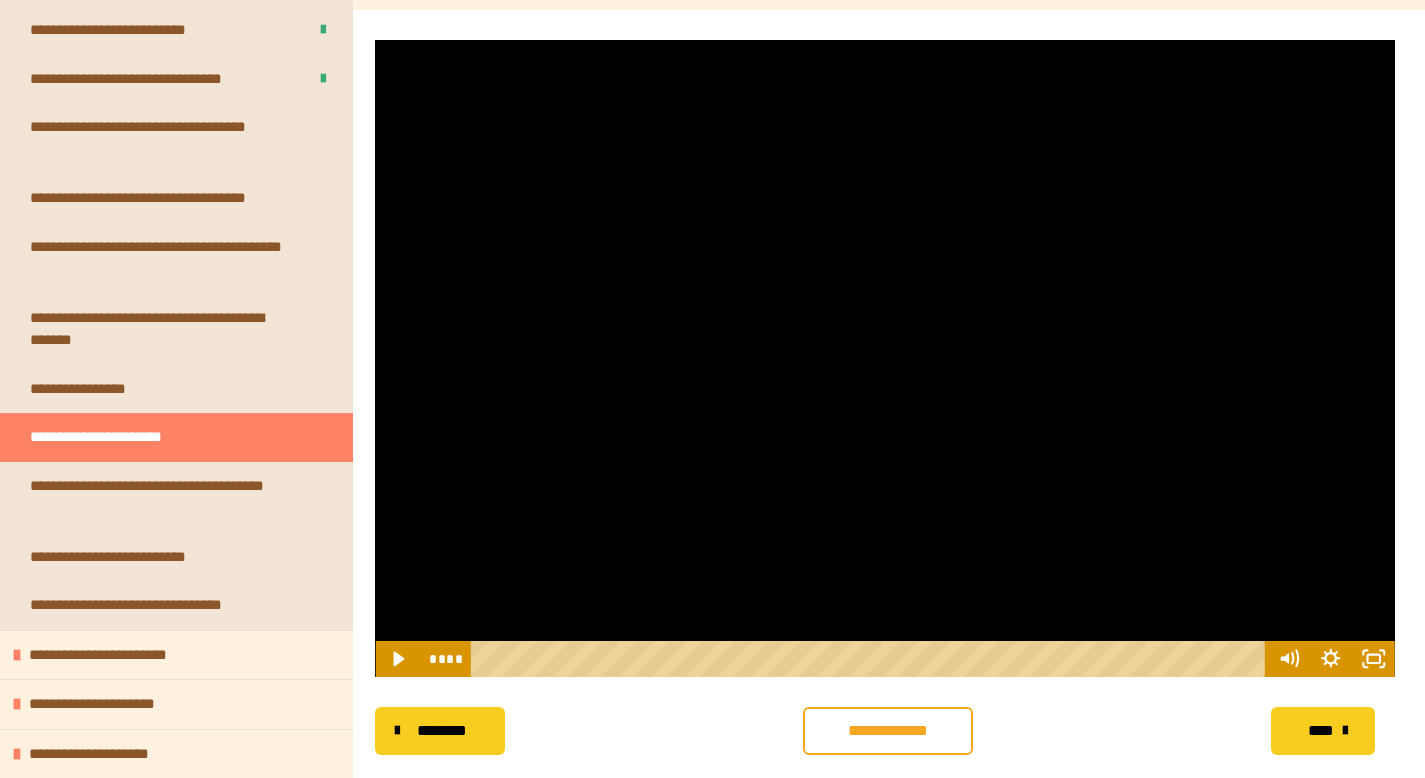 click at bounding box center [885, 358] 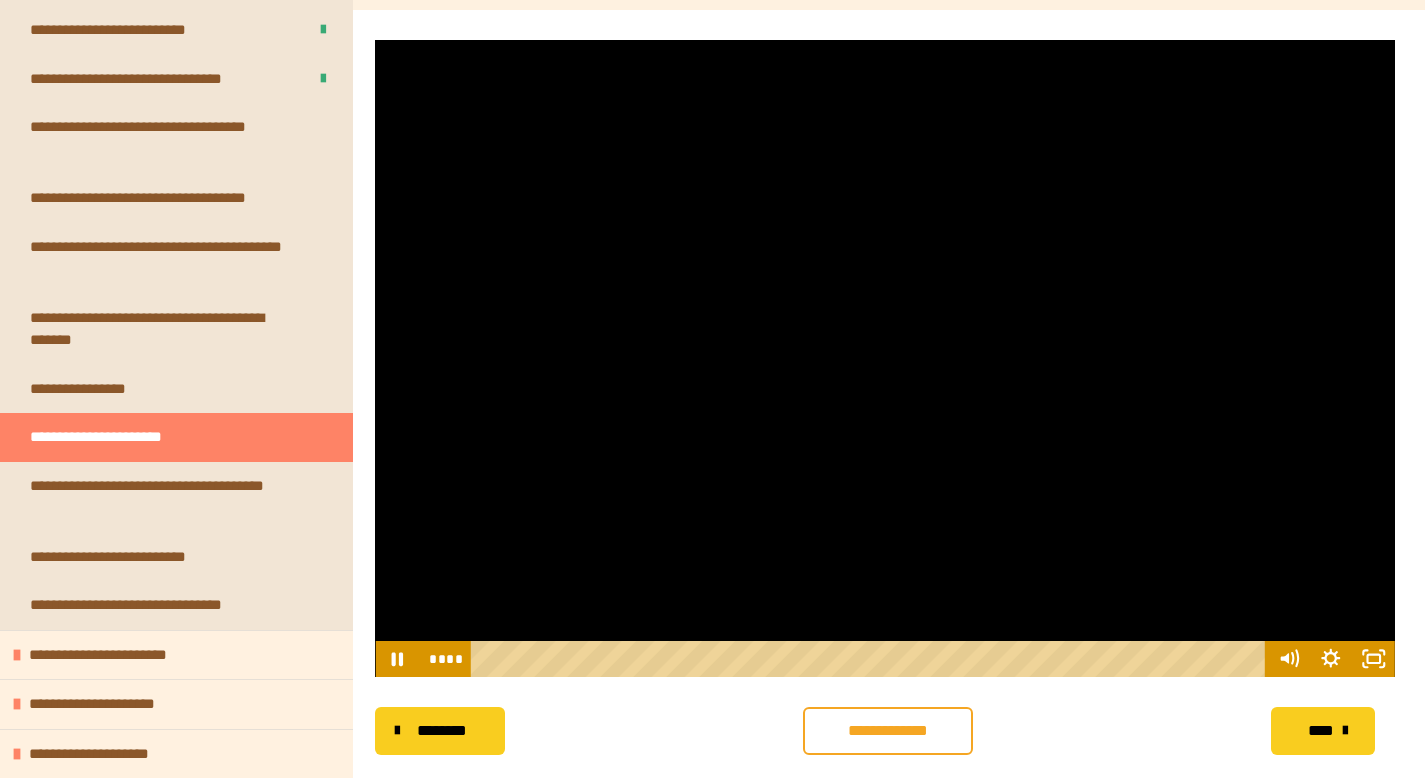 click at bounding box center (885, 358) 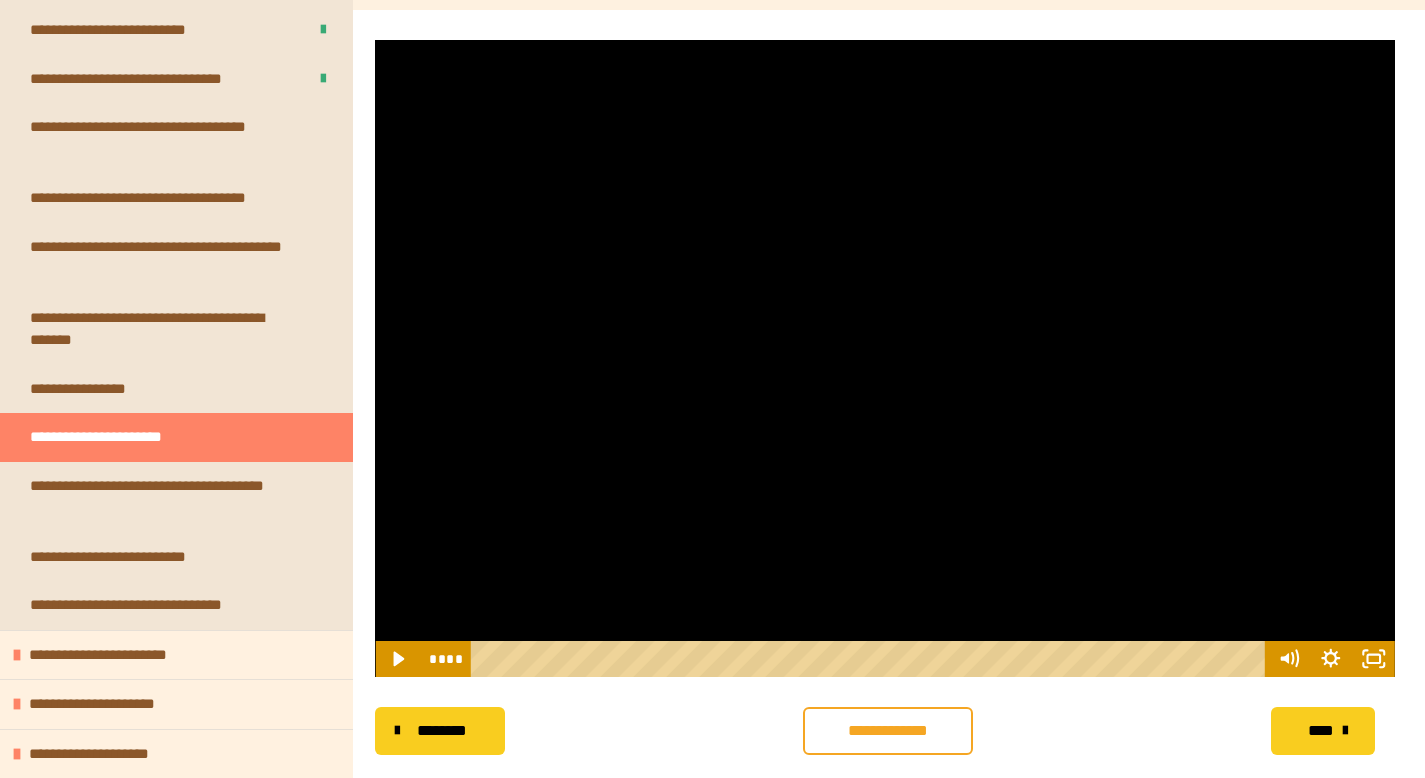 click at bounding box center (885, 358) 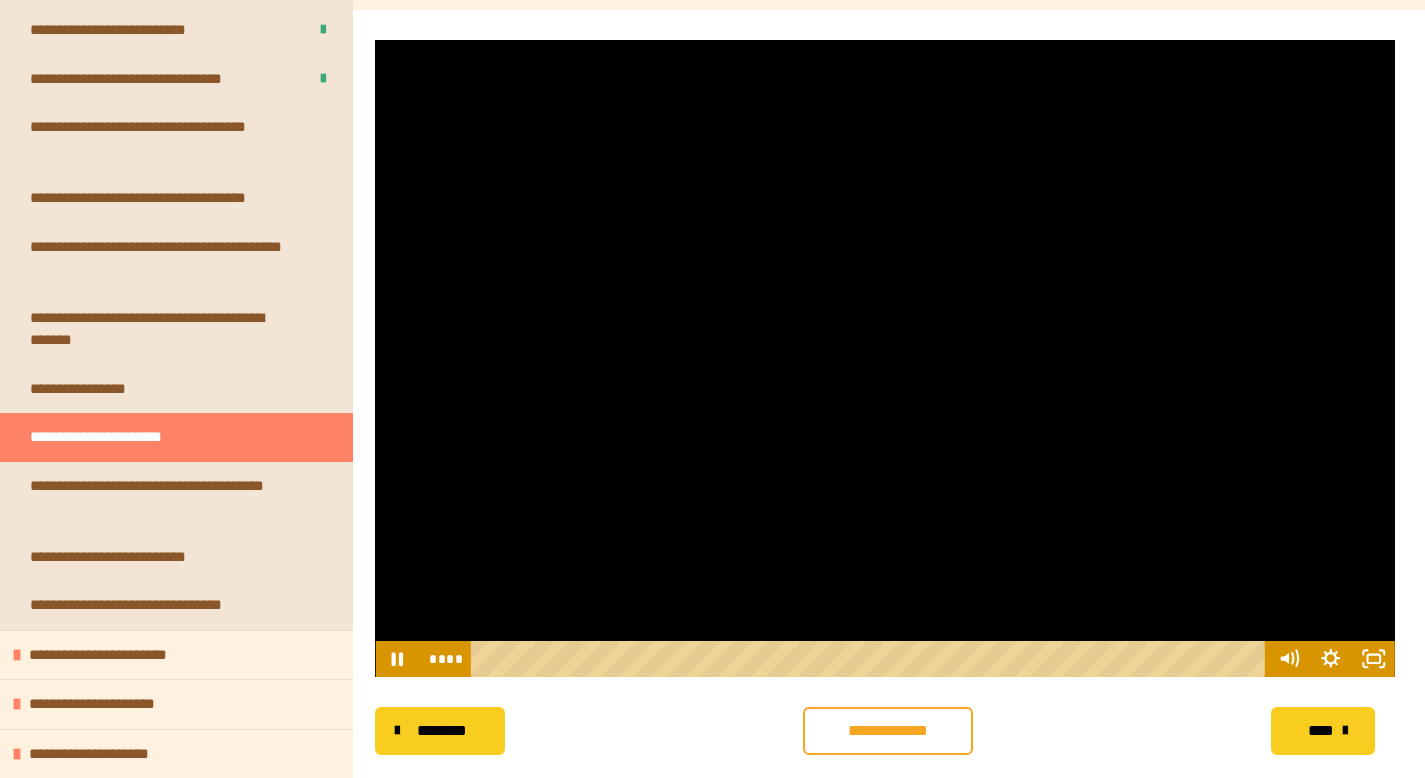 click at bounding box center [885, 358] 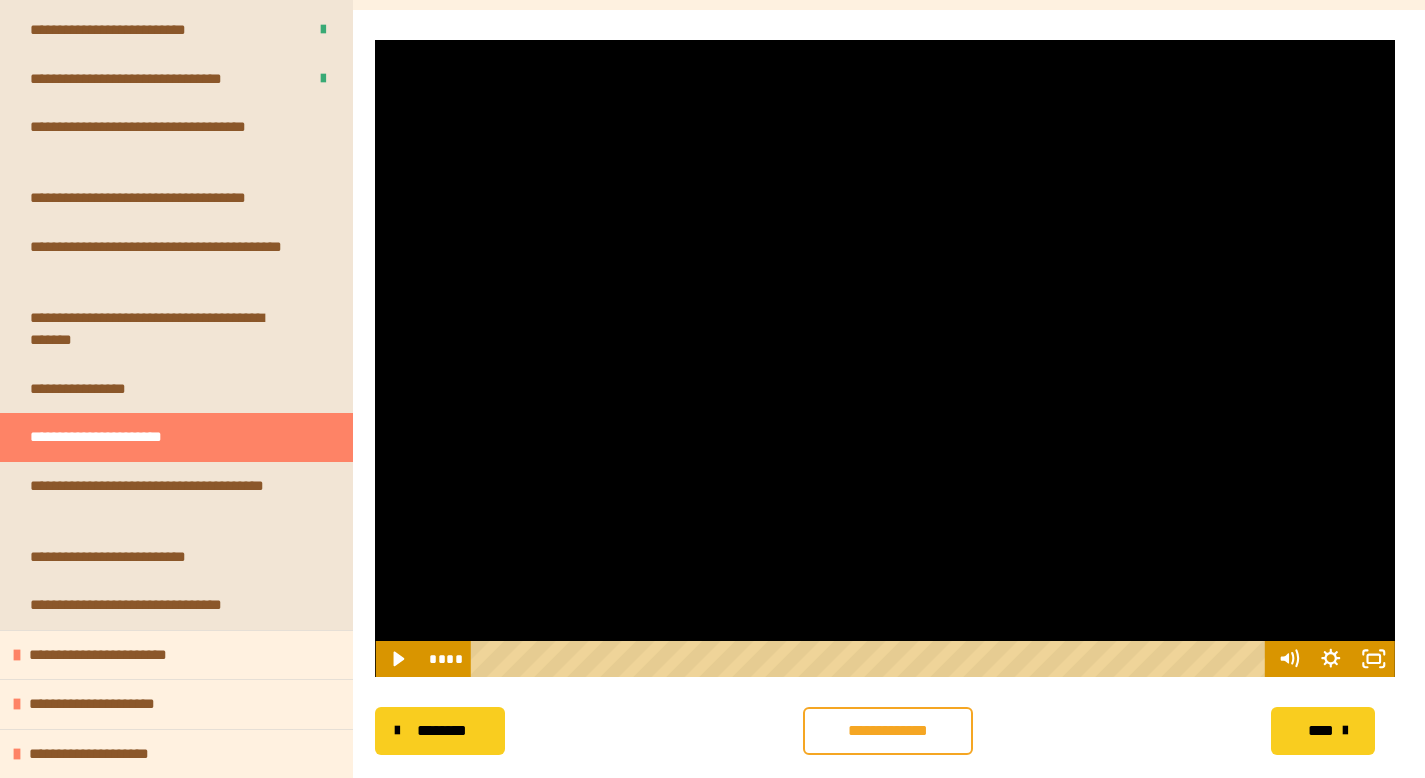 click at bounding box center (885, 358) 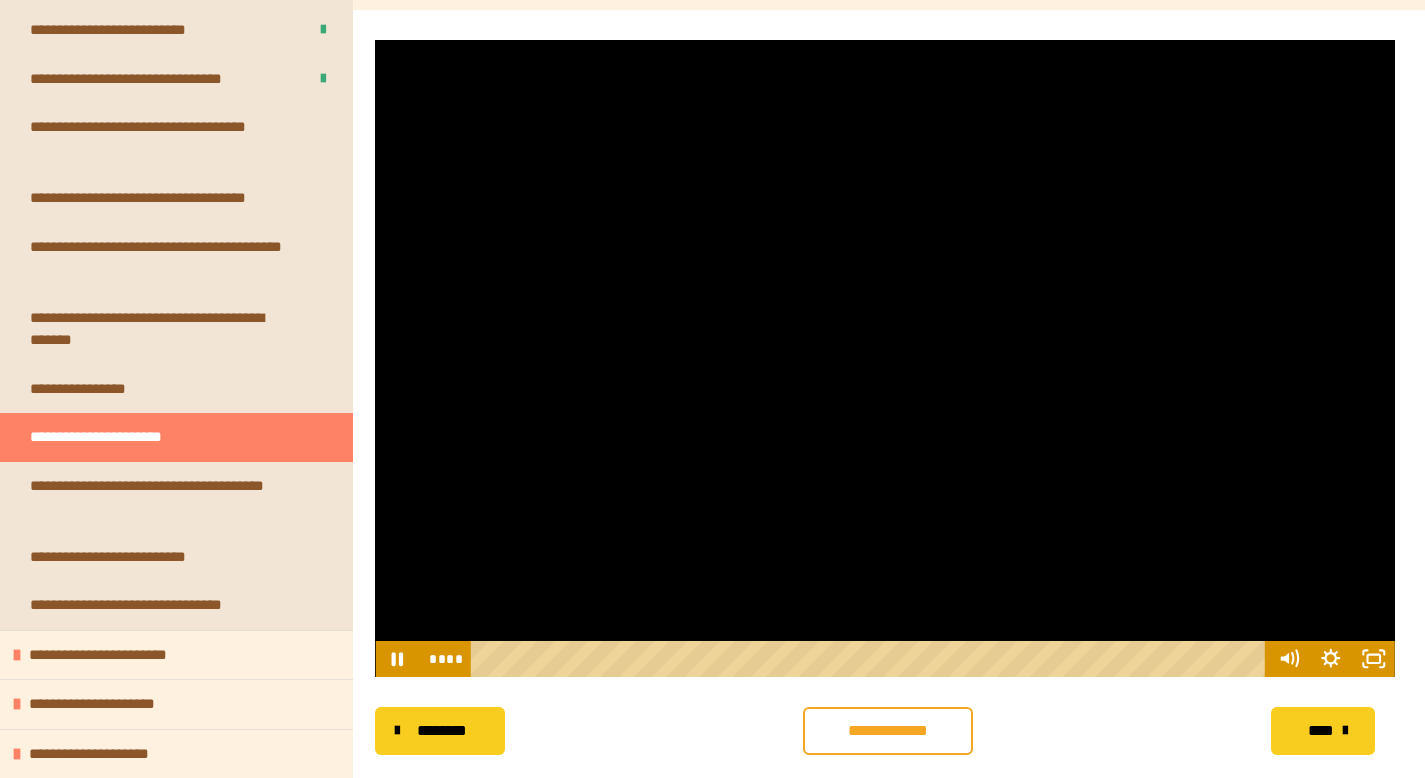 click at bounding box center [885, 358] 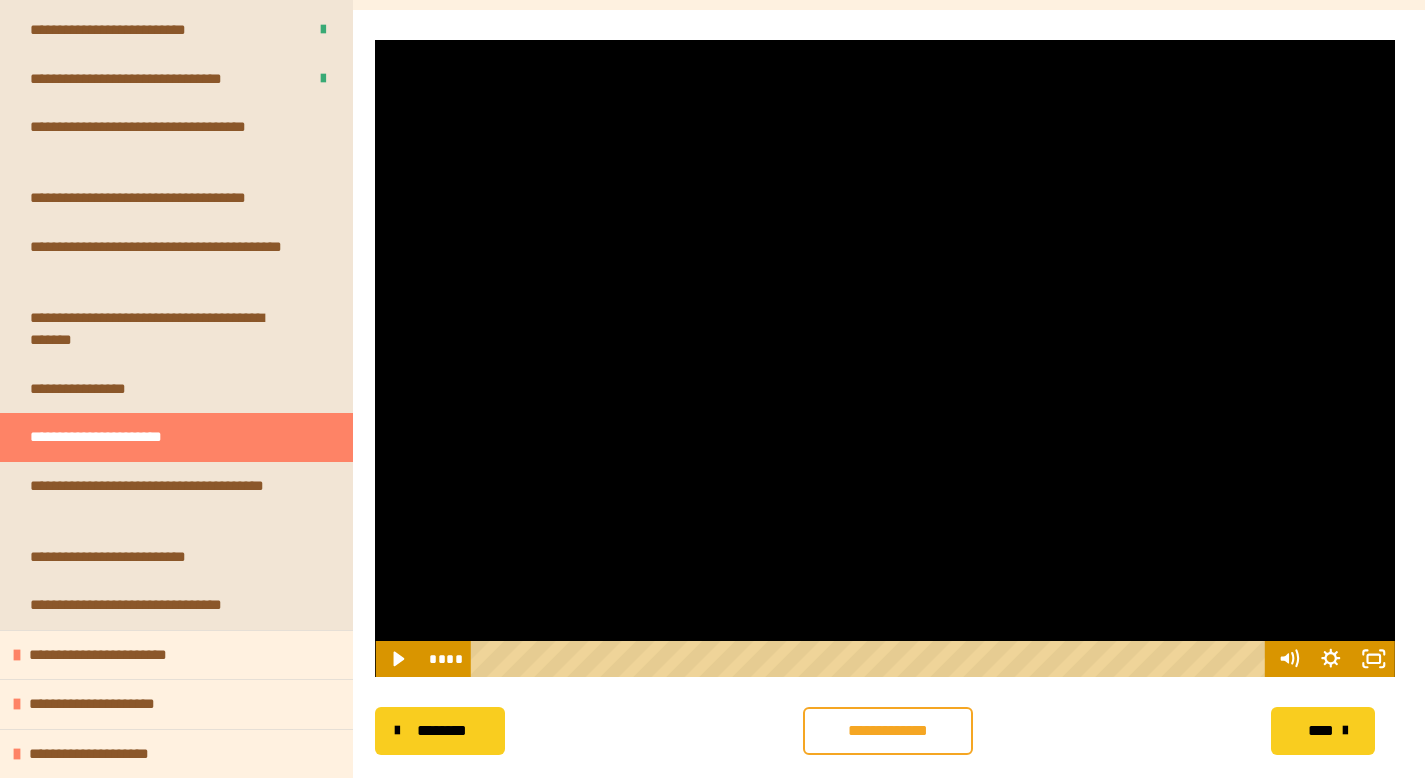 click at bounding box center [885, 358] 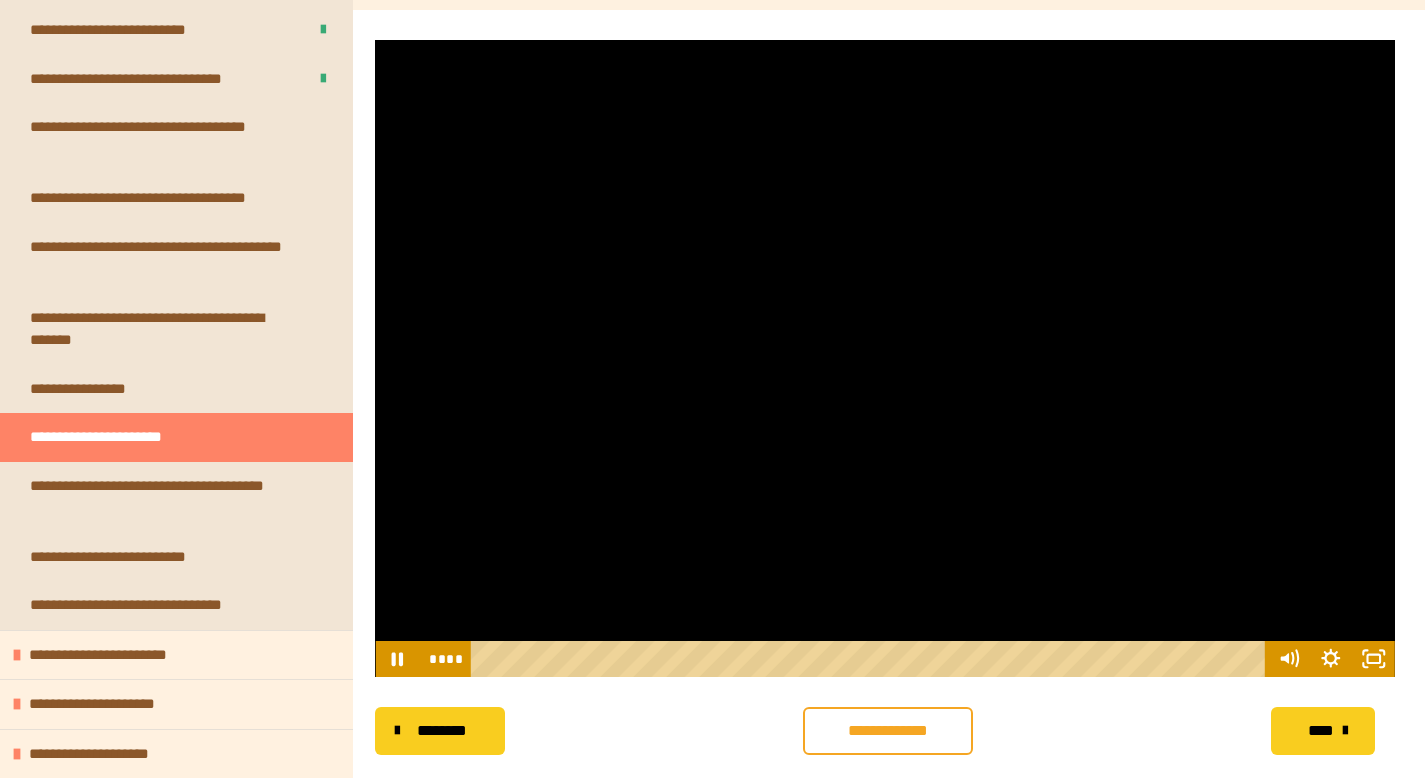click at bounding box center (885, 358) 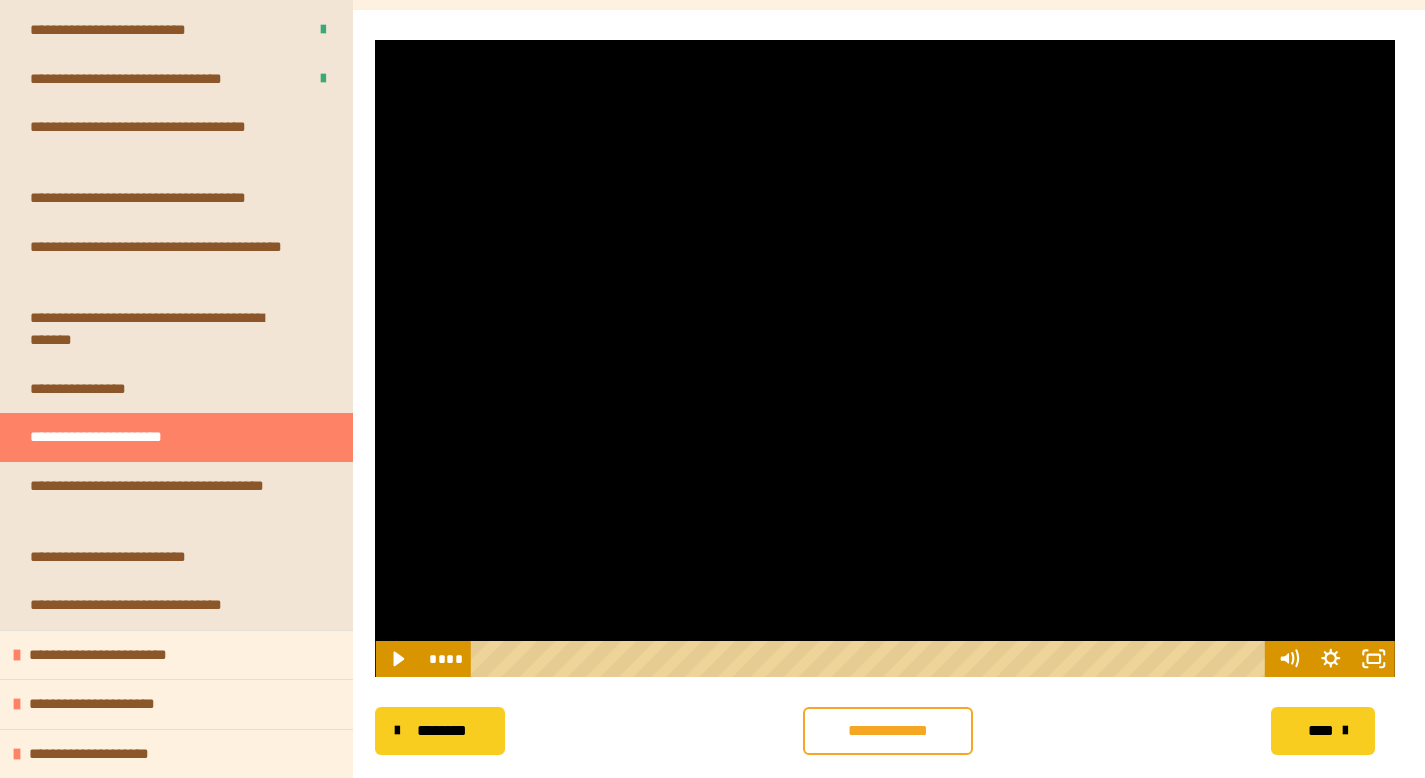 click at bounding box center [885, 358] 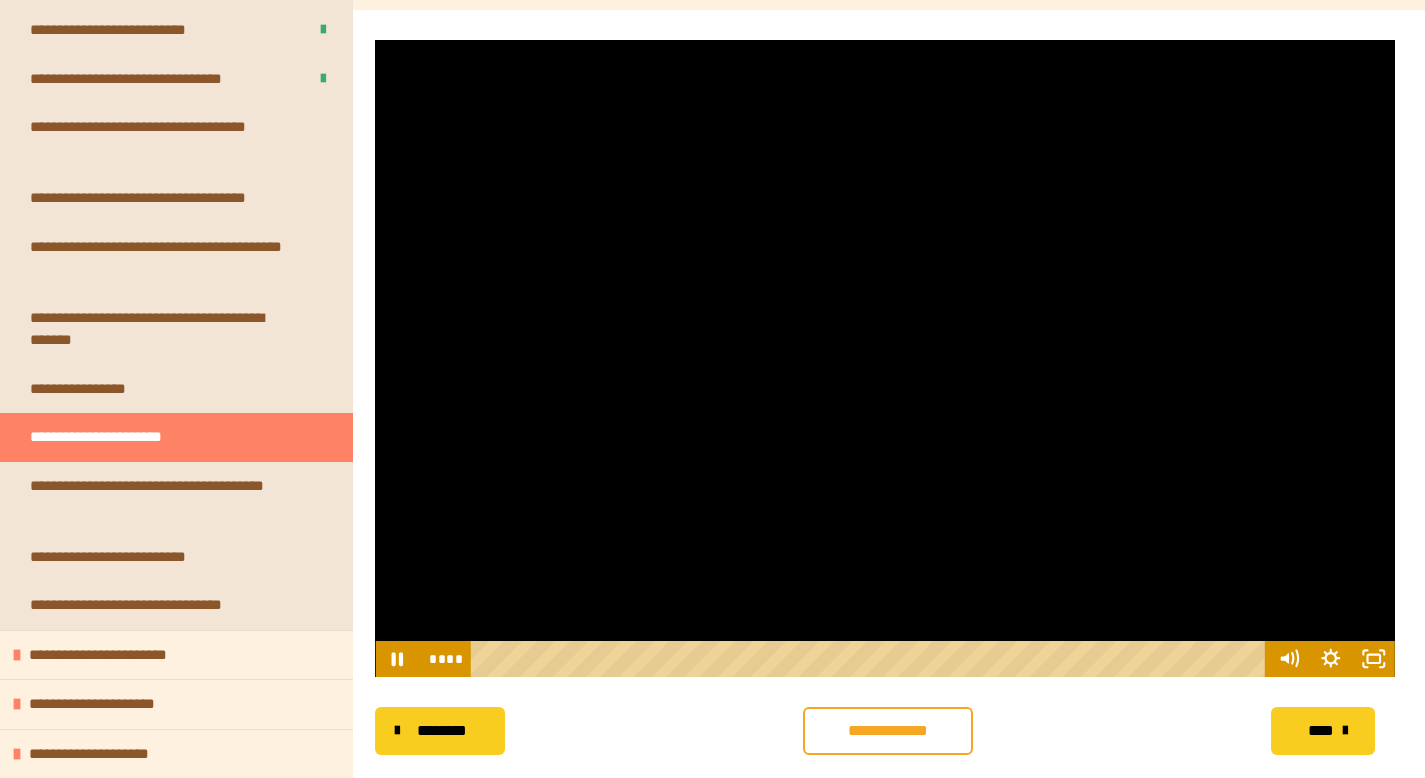 click at bounding box center [885, 358] 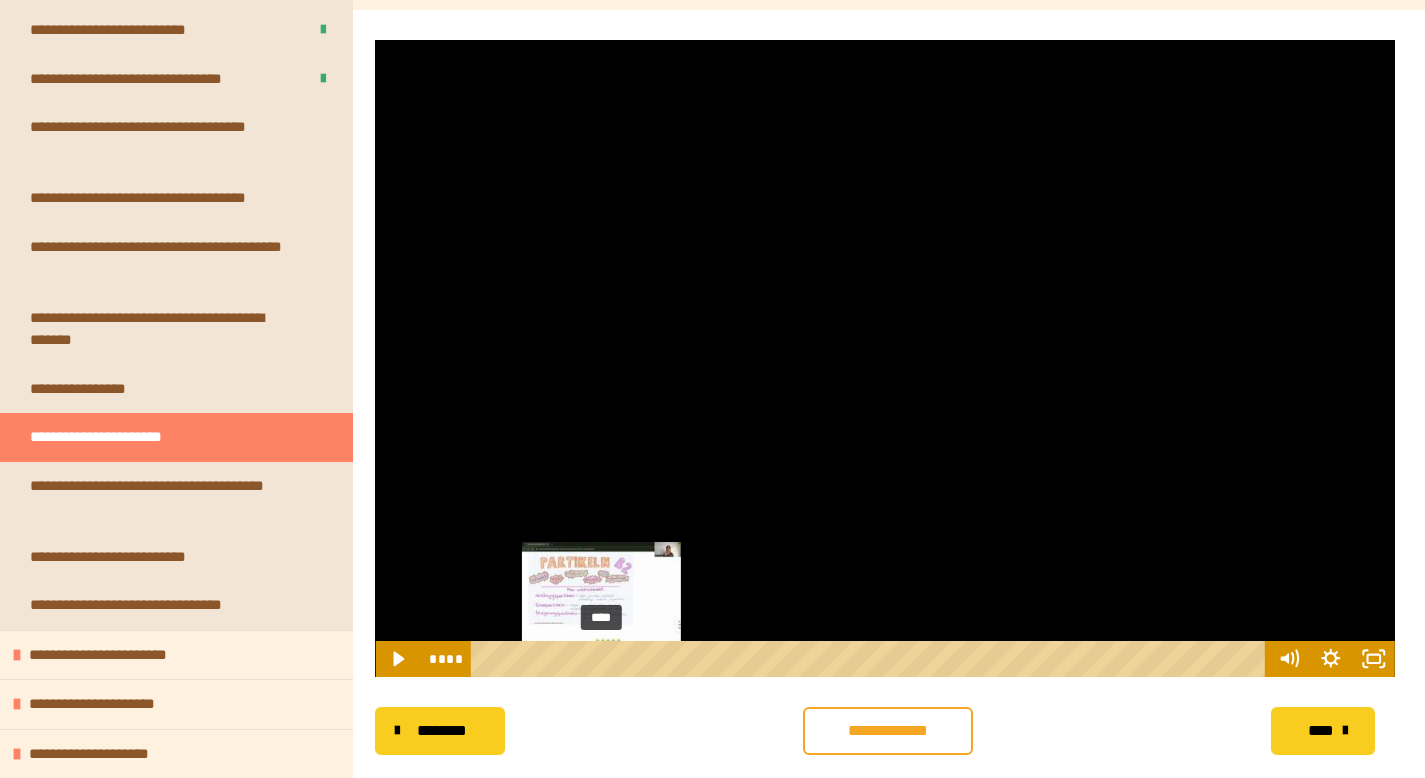 click at bounding box center [602, 659] 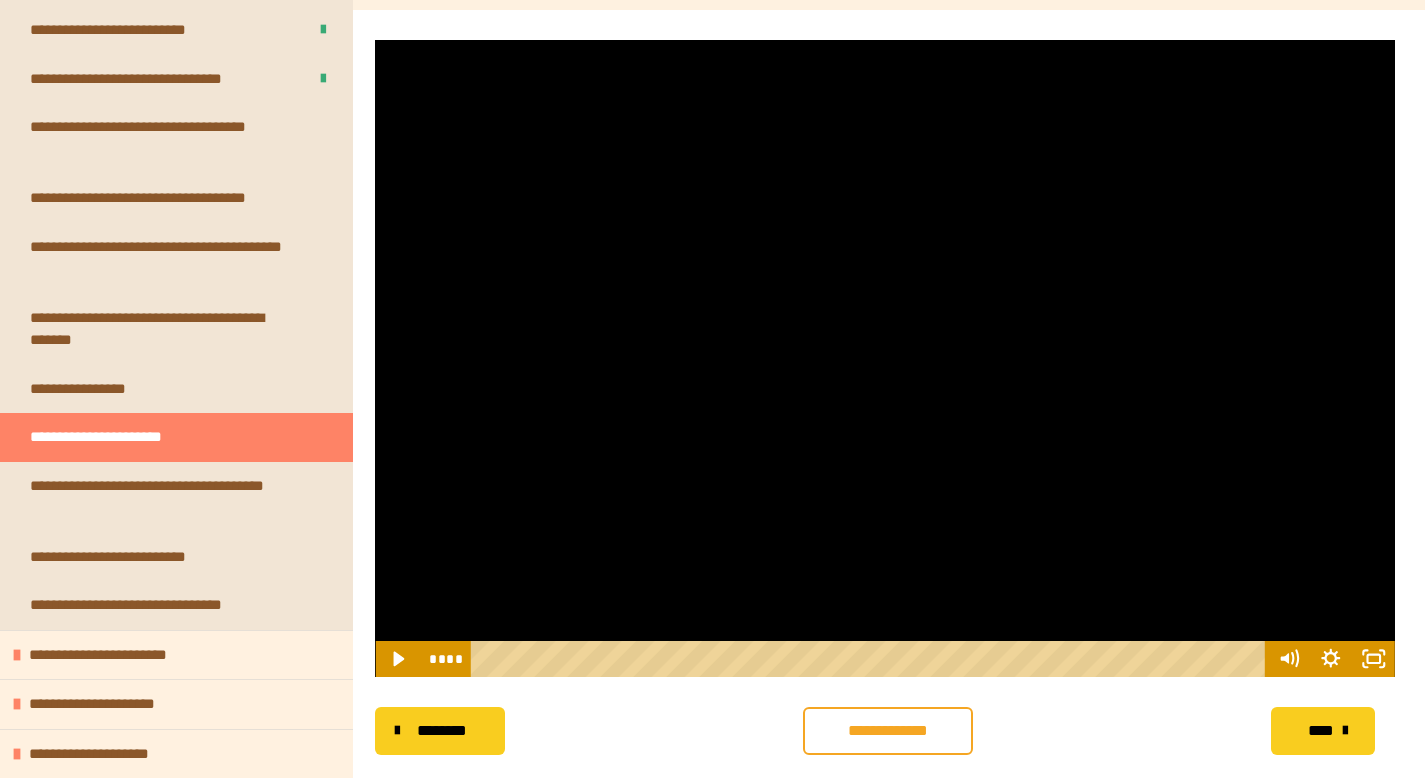 click at bounding box center [885, 358] 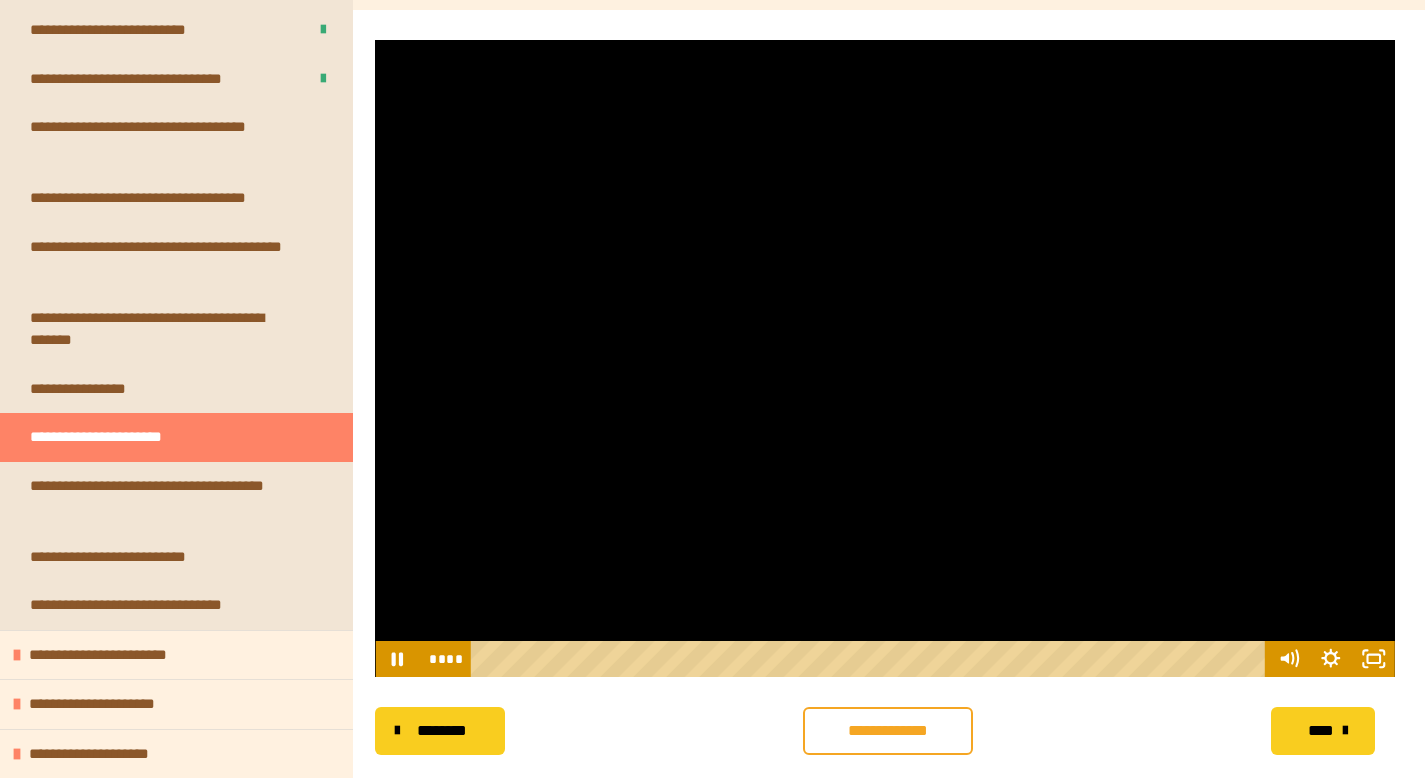 click at bounding box center (885, 358) 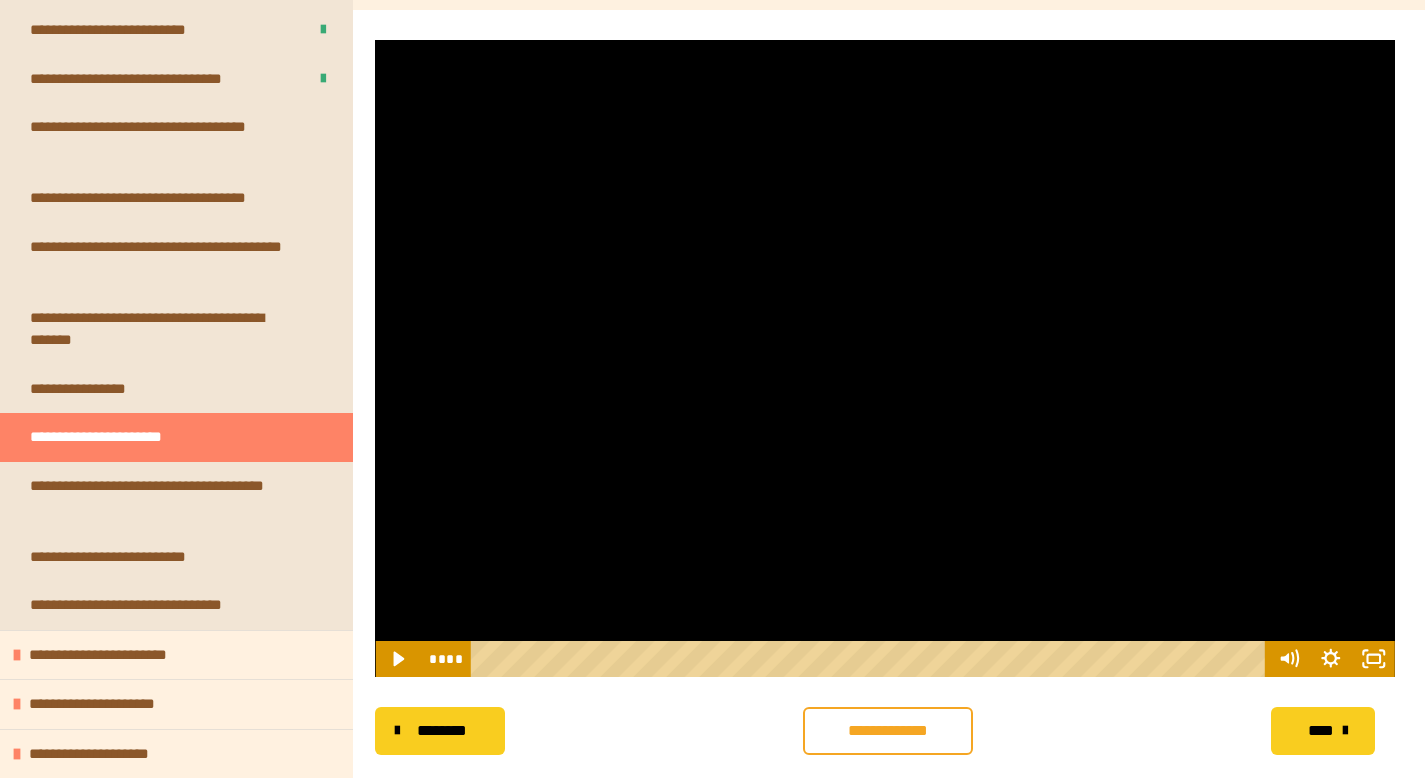 click at bounding box center [885, 358] 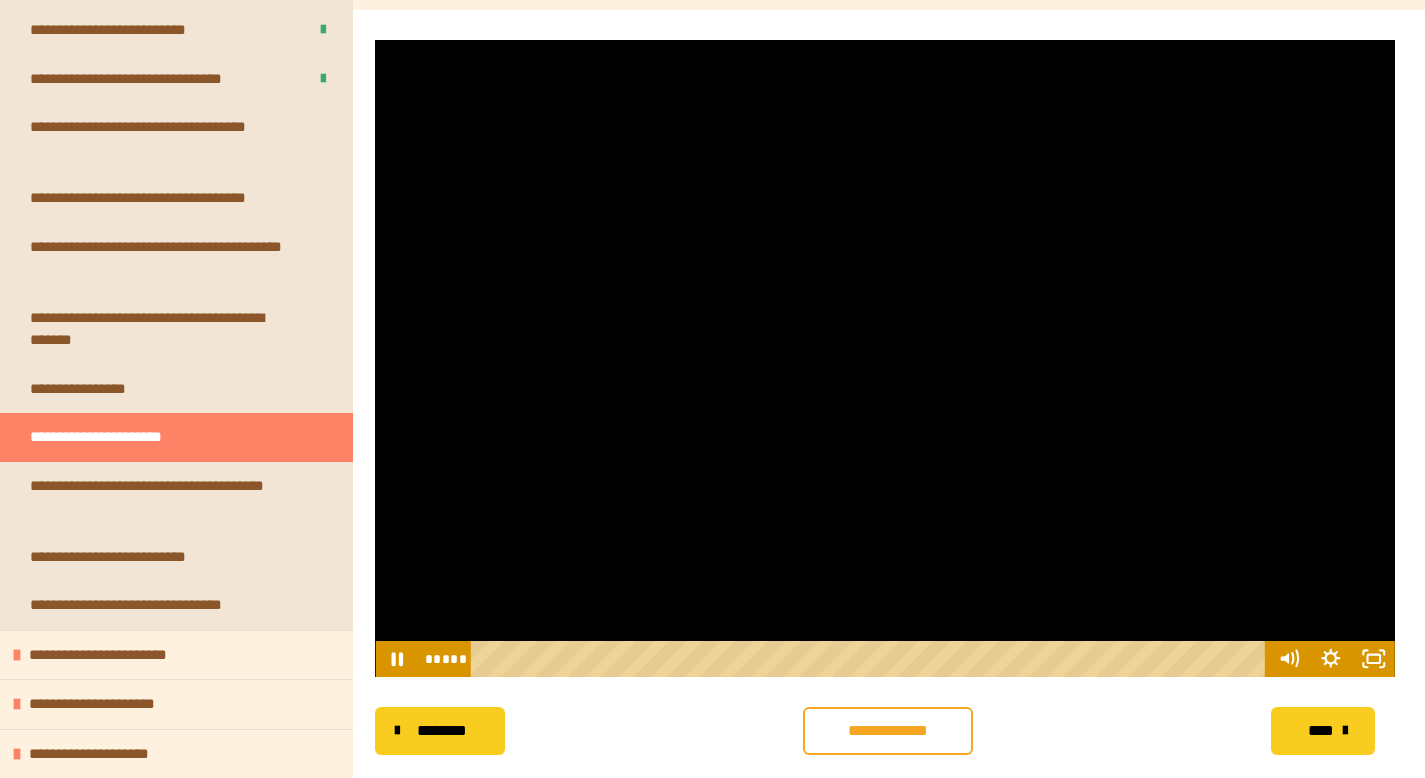 click at bounding box center (885, 358) 